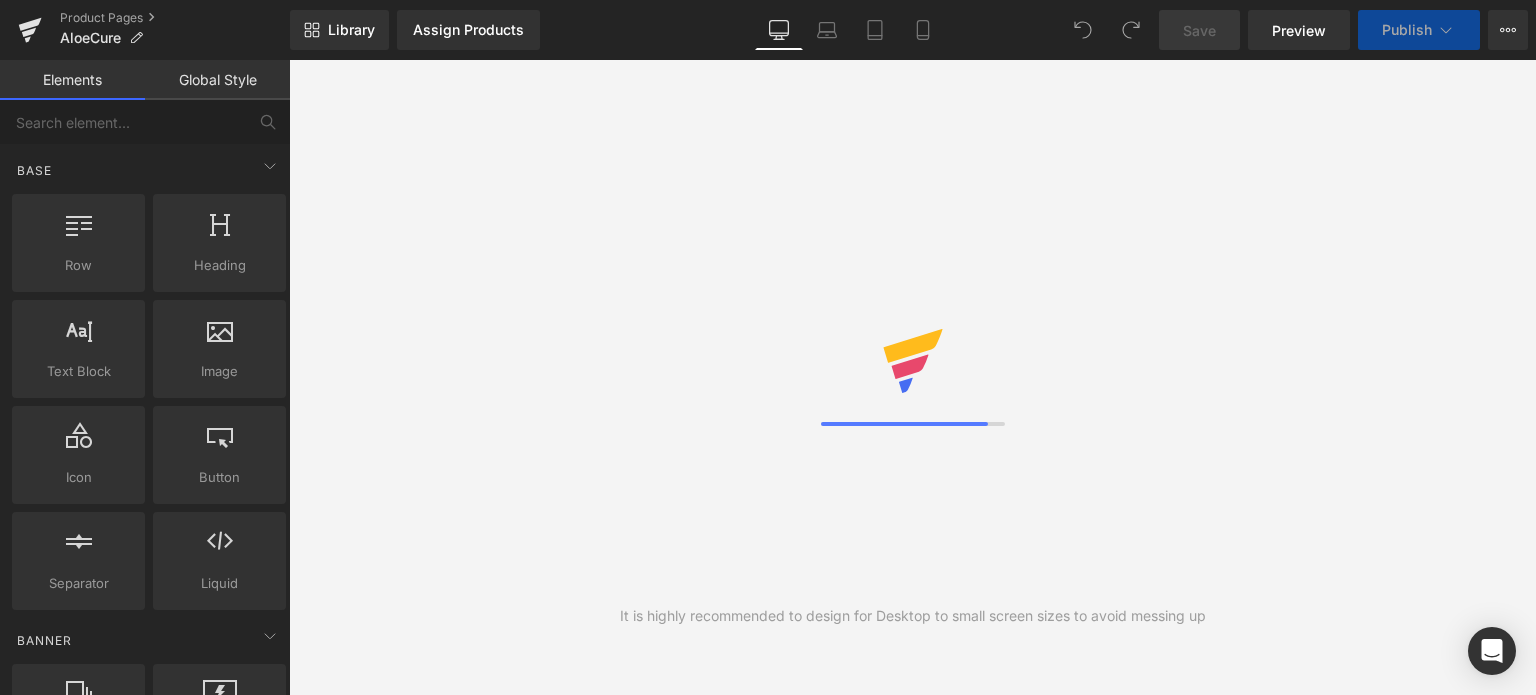 scroll, scrollTop: 0, scrollLeft: 0, axis: both 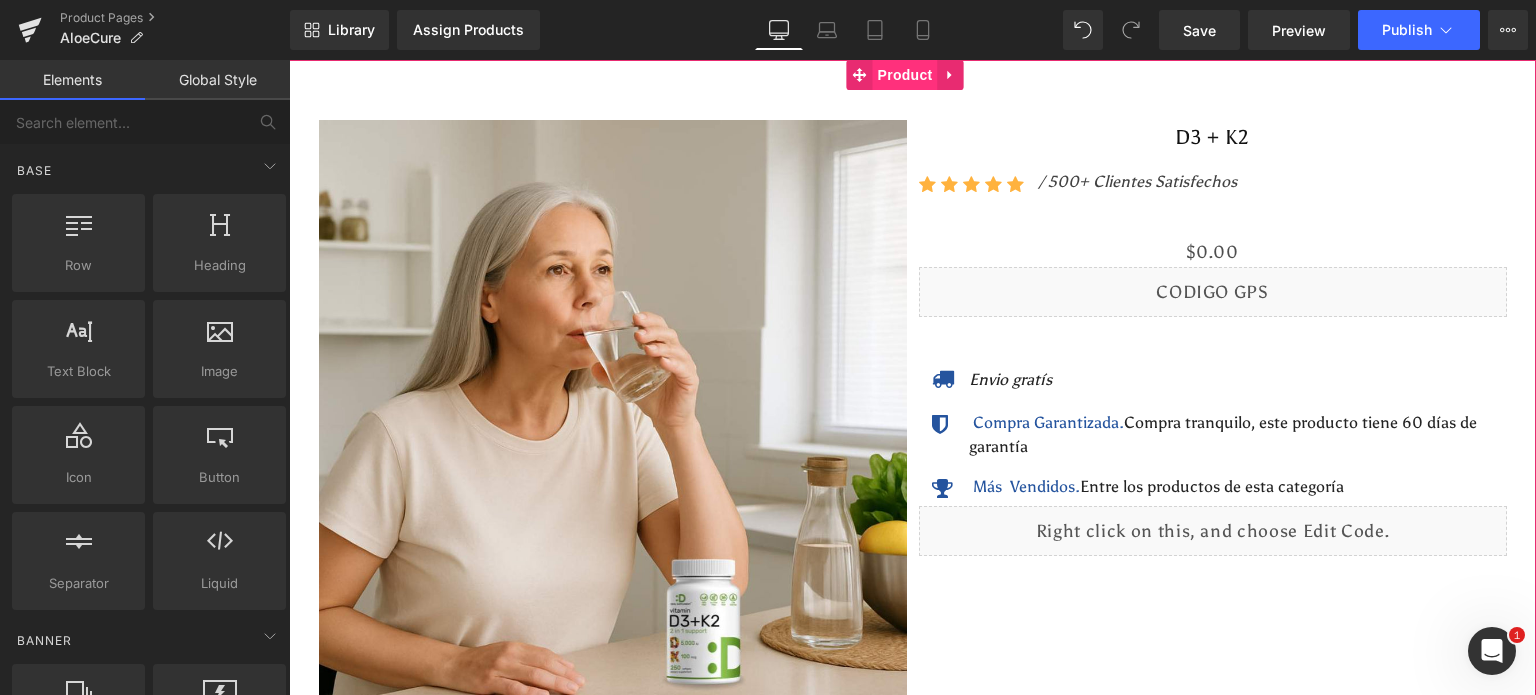 click on "Product" at bounding box center (905, 75) 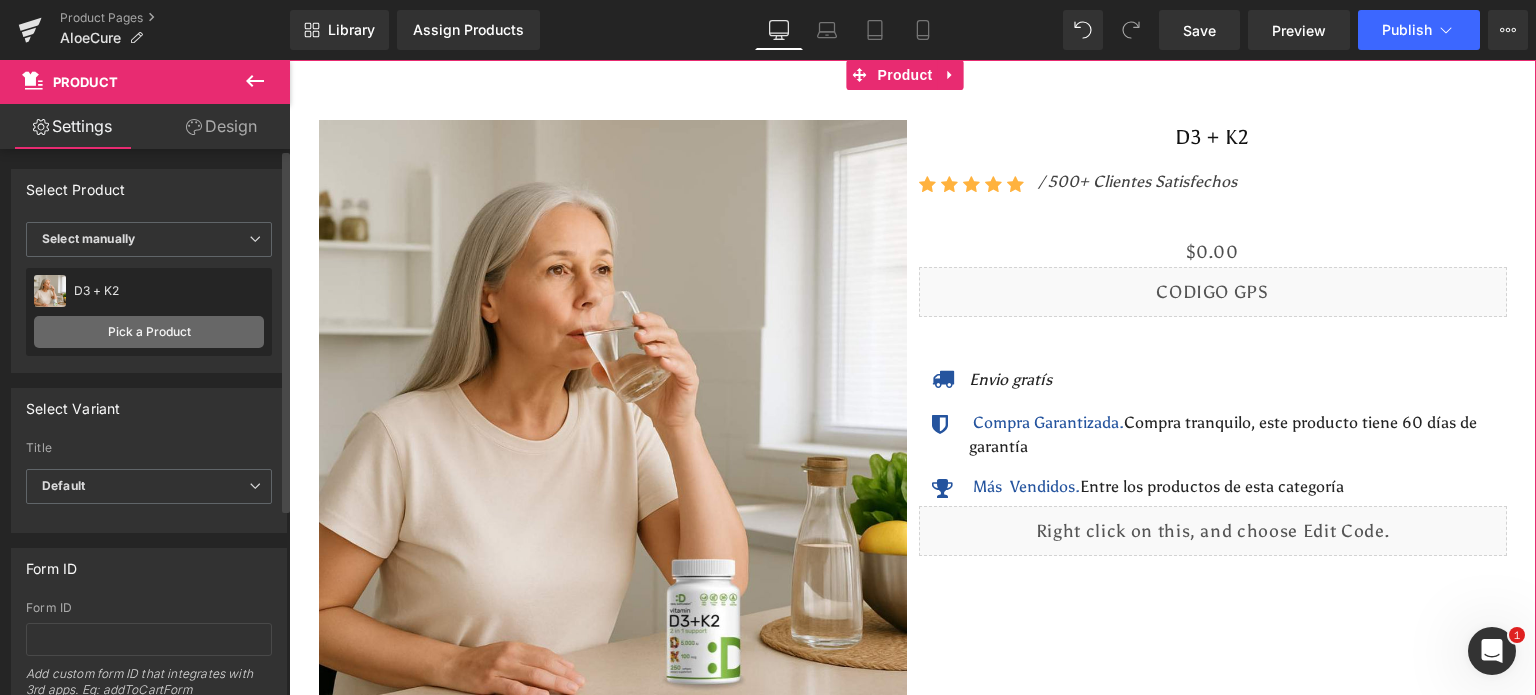 click on "Pick a Product" at bounding box center (149, 332) 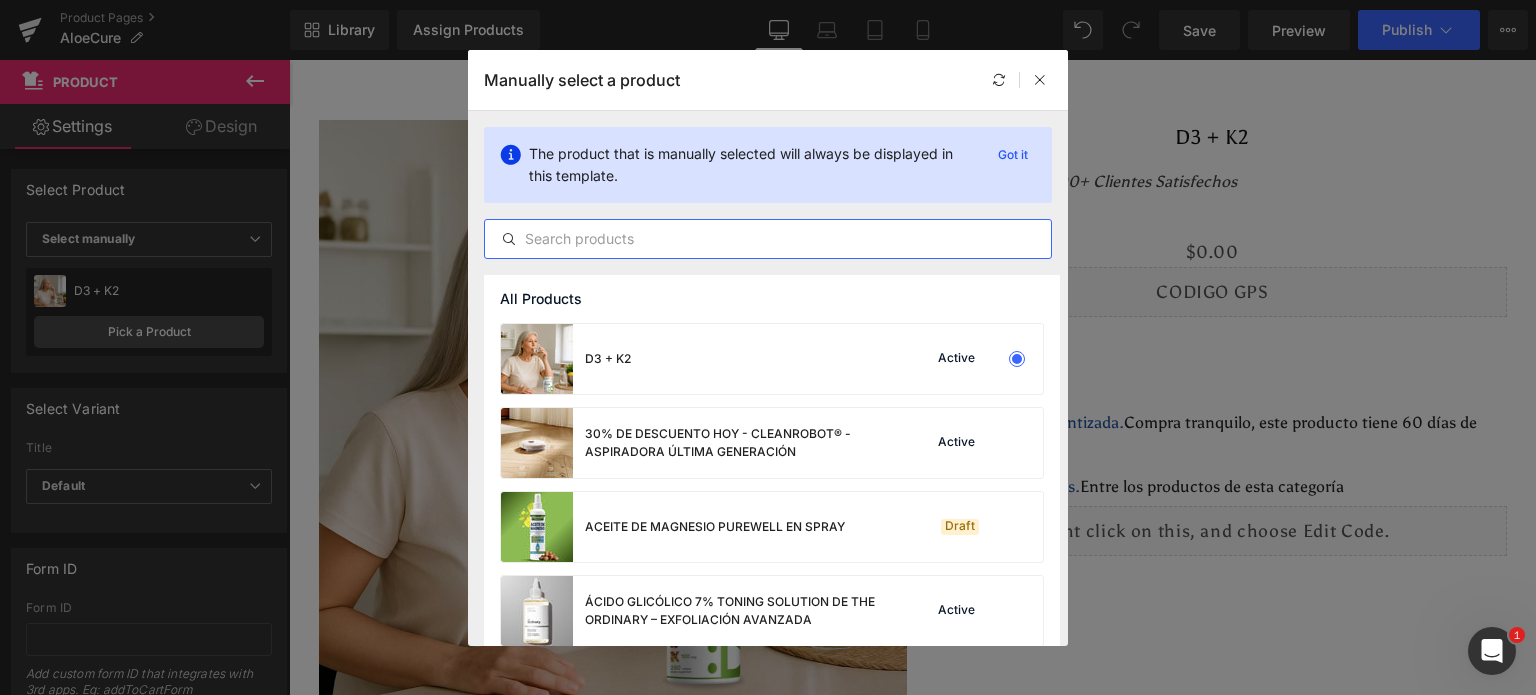 click at bounding box center (768, 239) 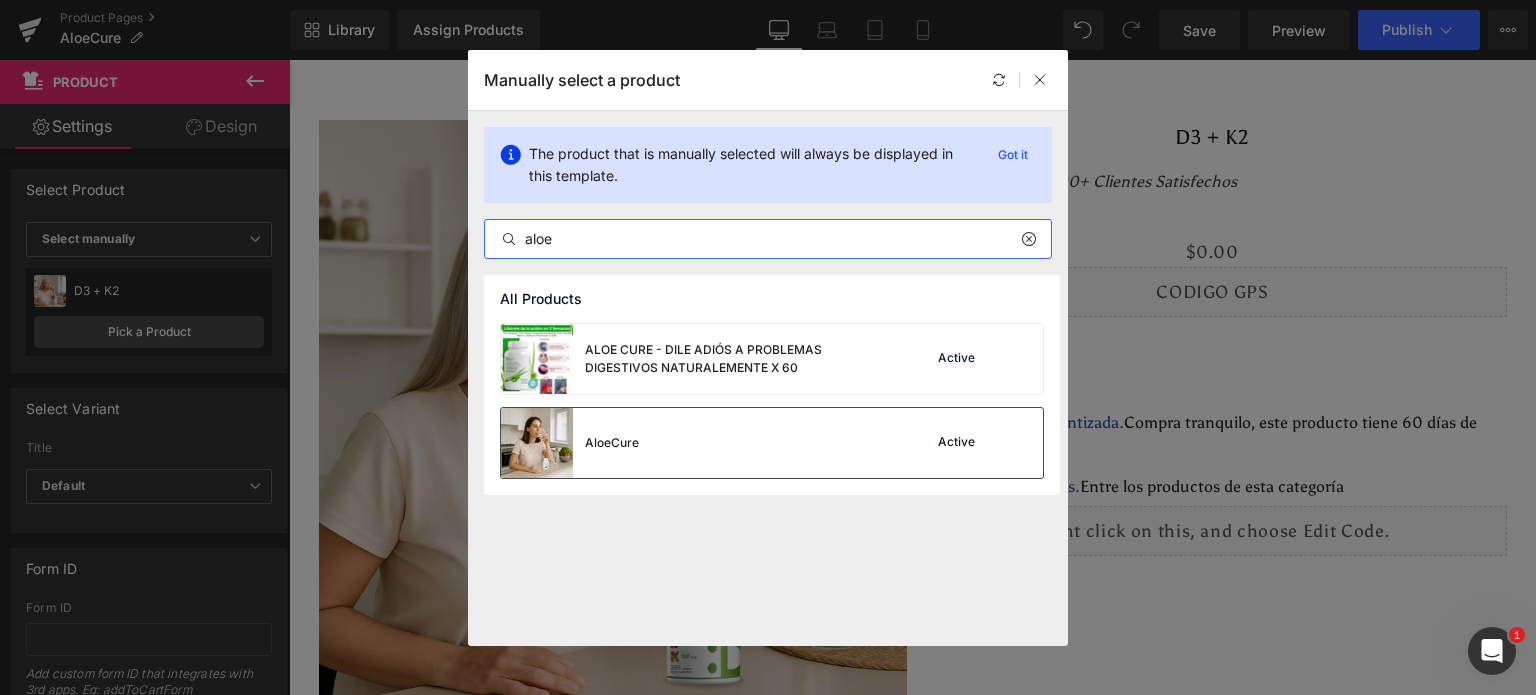 type on "aloe" 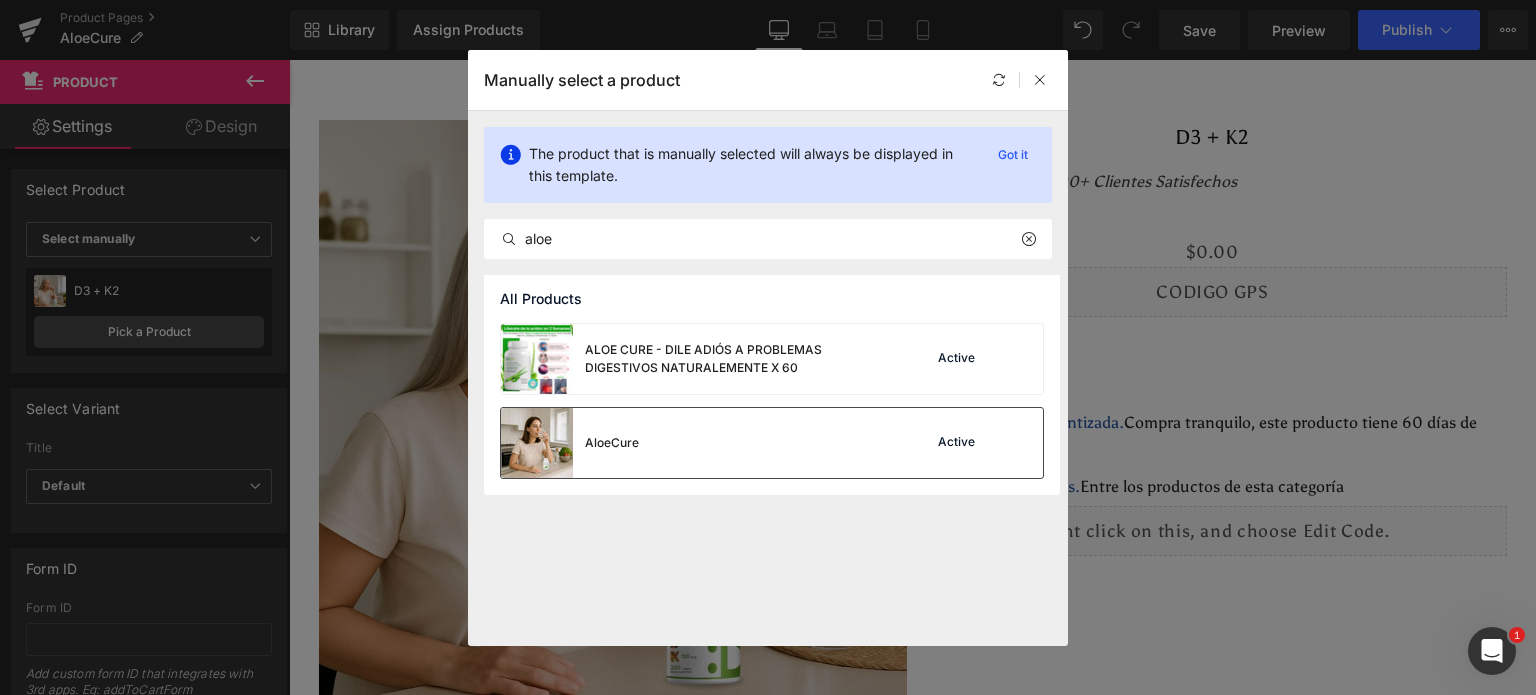 click on "AloeCure Active" at bounding box center [772, 443] 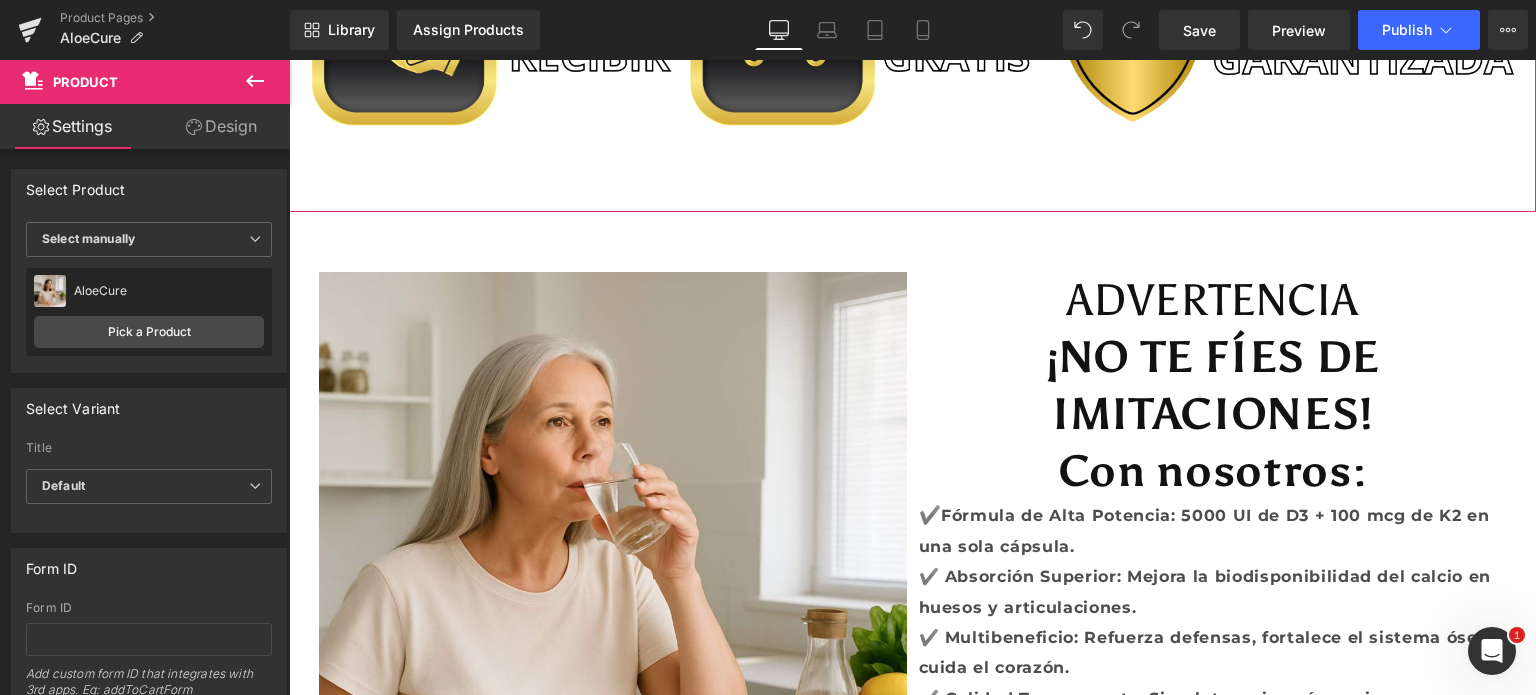 scroll, scrollTop: 1400, scrollLeft: 0, axis: vertical 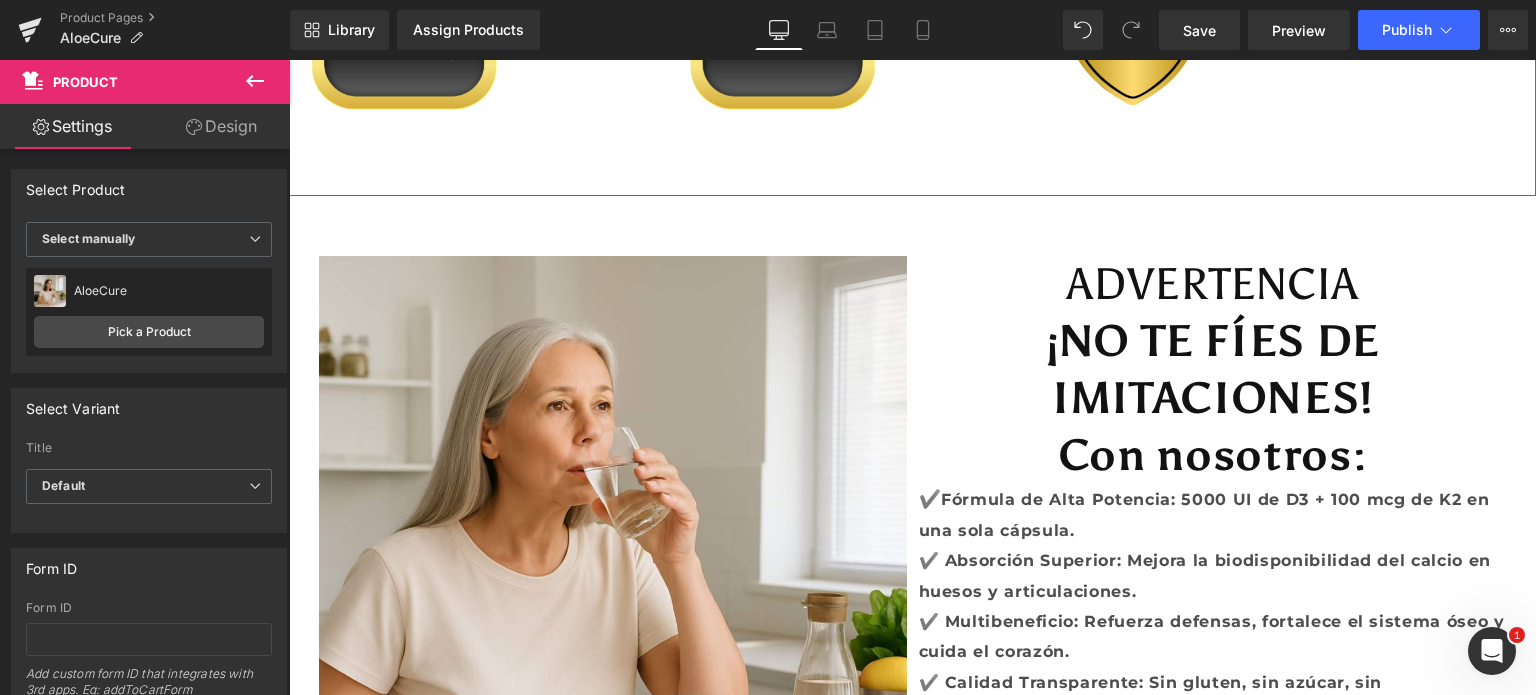 click on "ADVERTENCIA" at bounding box center (1213, 284) 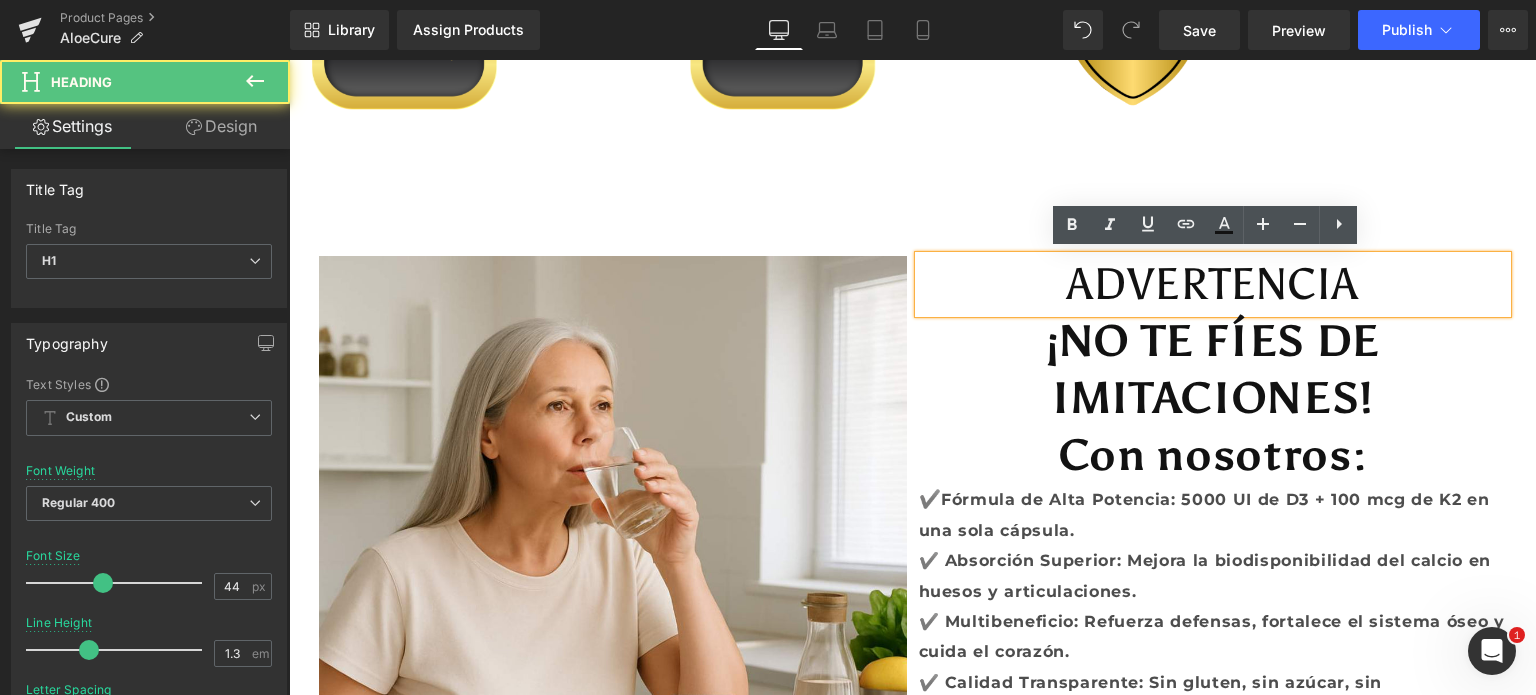 click on "Sale Off
(P) Image
ADVERTENCIA
Heading         ¡NO TE FÍES DE IMITACIONES! Heading
Con nosotros:
Heading
✔️  Fórmula de Alta Potencia: 5000 UI de D3 + 100 mcg de K2 en una sola cápsula. ✔️ Absorción Superior: Mejora la biodisponibilidad del calcio en huesos y articulaciones. ✔️ Multibeneficio: Refuerza defensas, fortalece el sistema óseo y cuida el corazón. ✔️ Calidad Transparente: Sin gluten, sin azúcar, sin conservantes ni alérgenos. ✔️ Uso Diario Fácil: Mini cápsula blanda, ideal para adultos y niños. ✔️Garantía Real: Devolución de dinero por 60 días sin preguntas. Otros: ❌Fórmulas mal dosificadas sin sinergia entre D3 y K2.
Text Block" at bounding box center (913, 751) 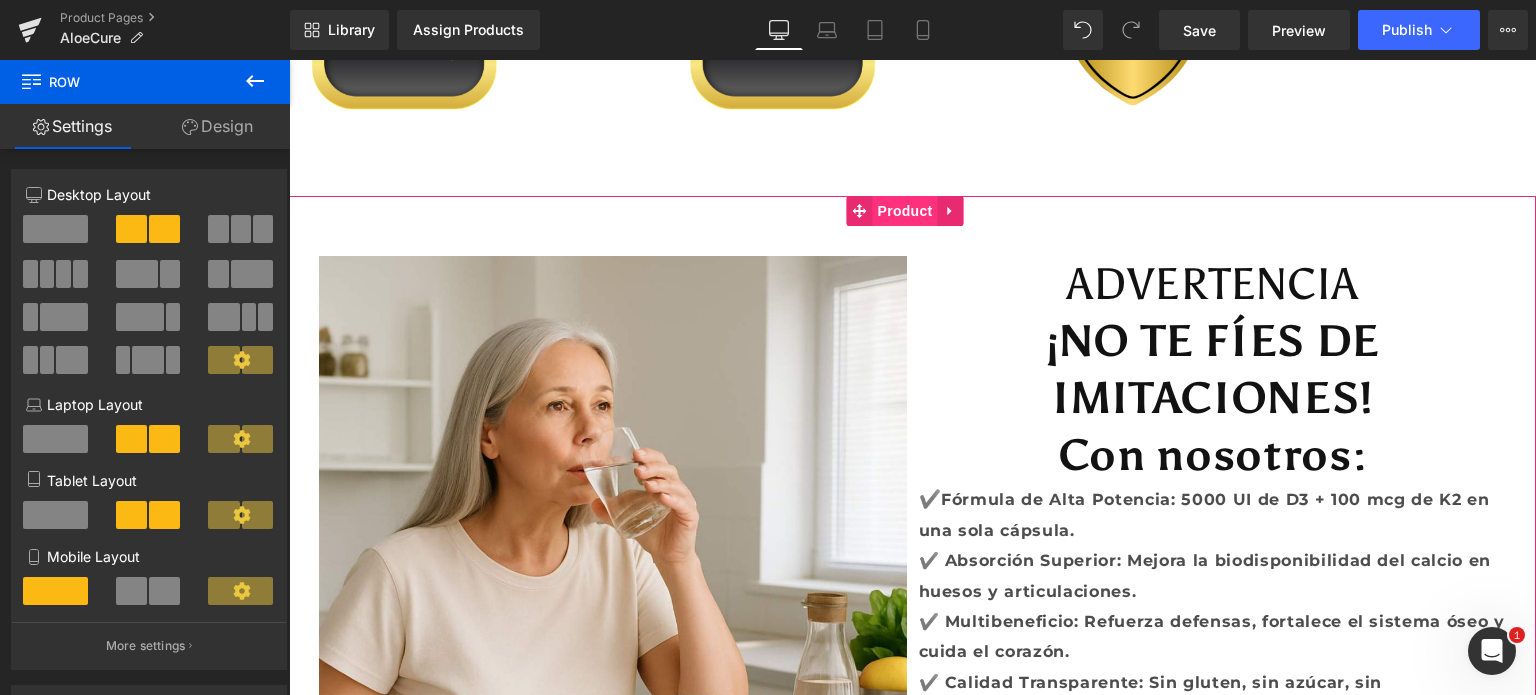 click on "Product" at bounding box center (905, 211) 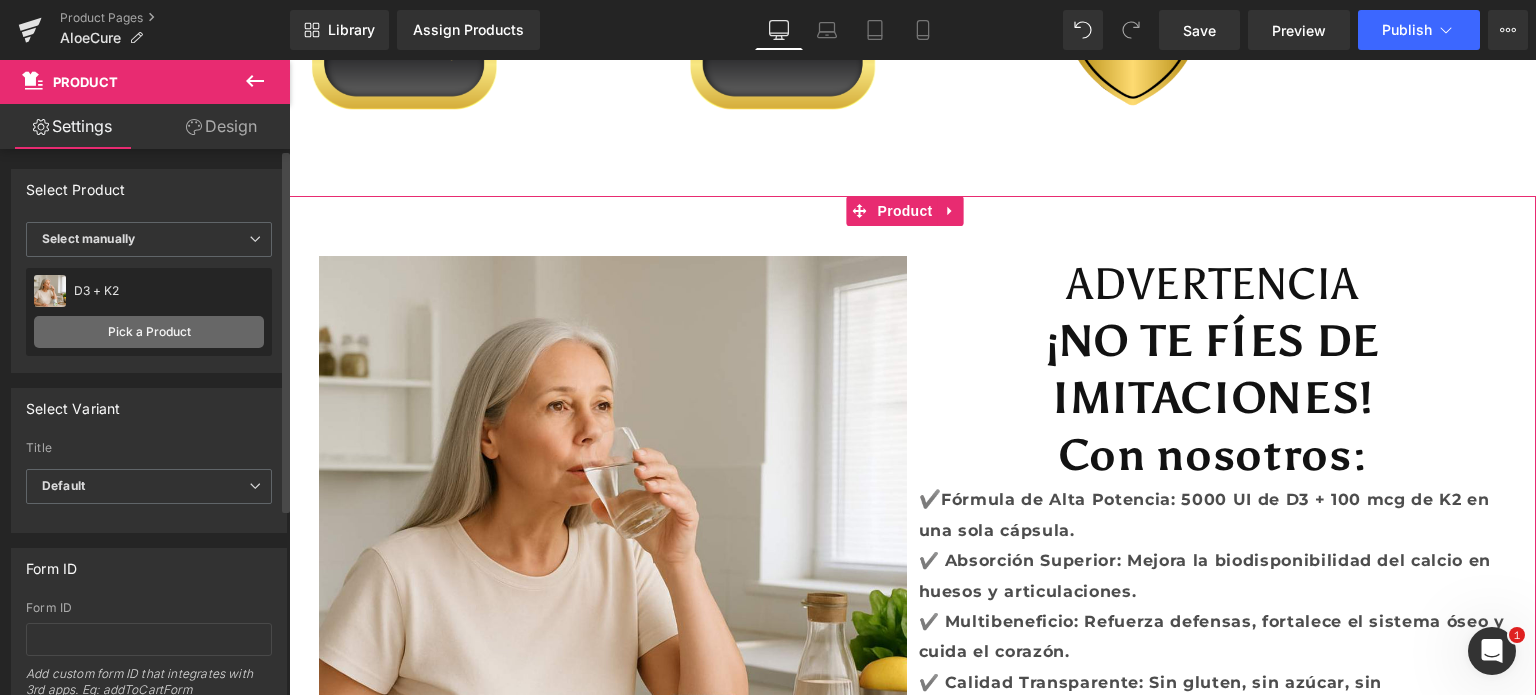 click on "Pick a Product" at bounding box center [149, 332] 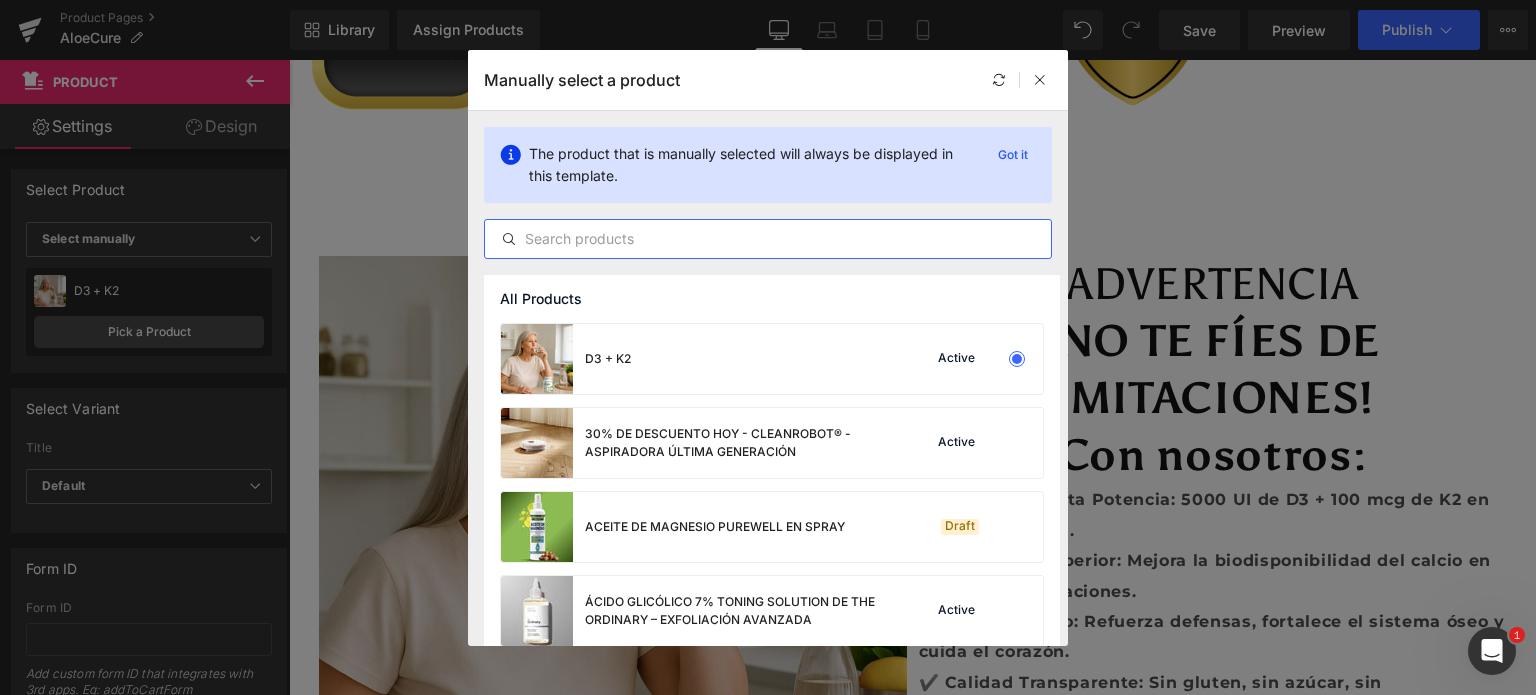 click at bounding box center [768, 239] 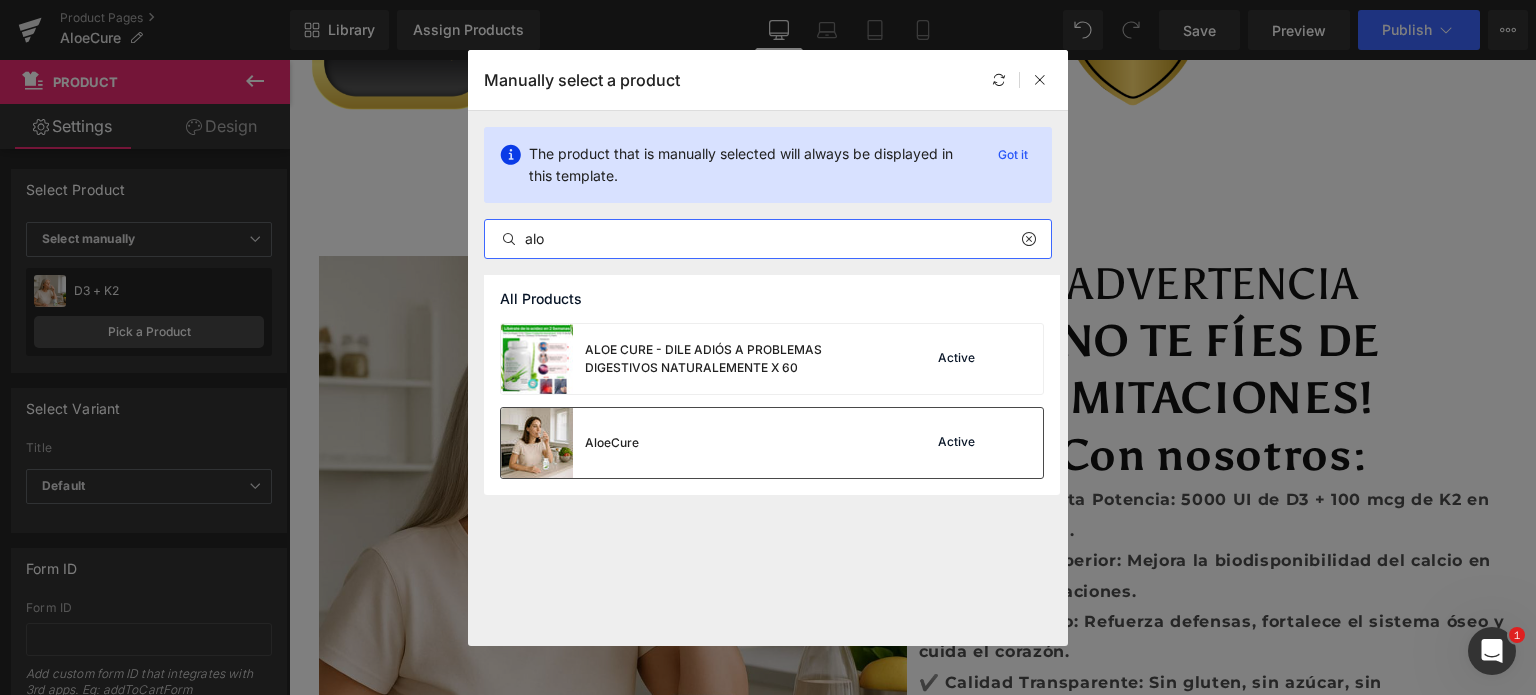 type on "alo" 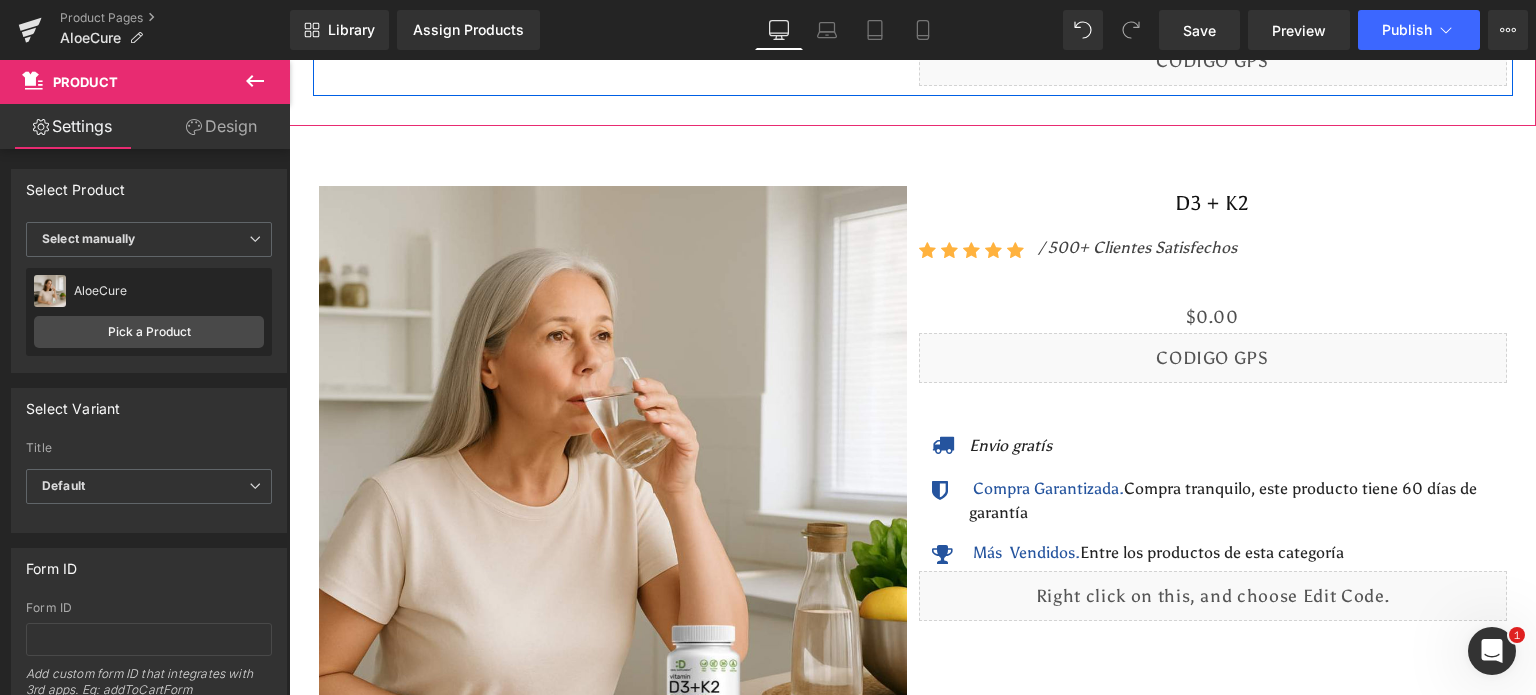 scroll, scrollTop: 2600, scrollLeft: 0, axis: vertical 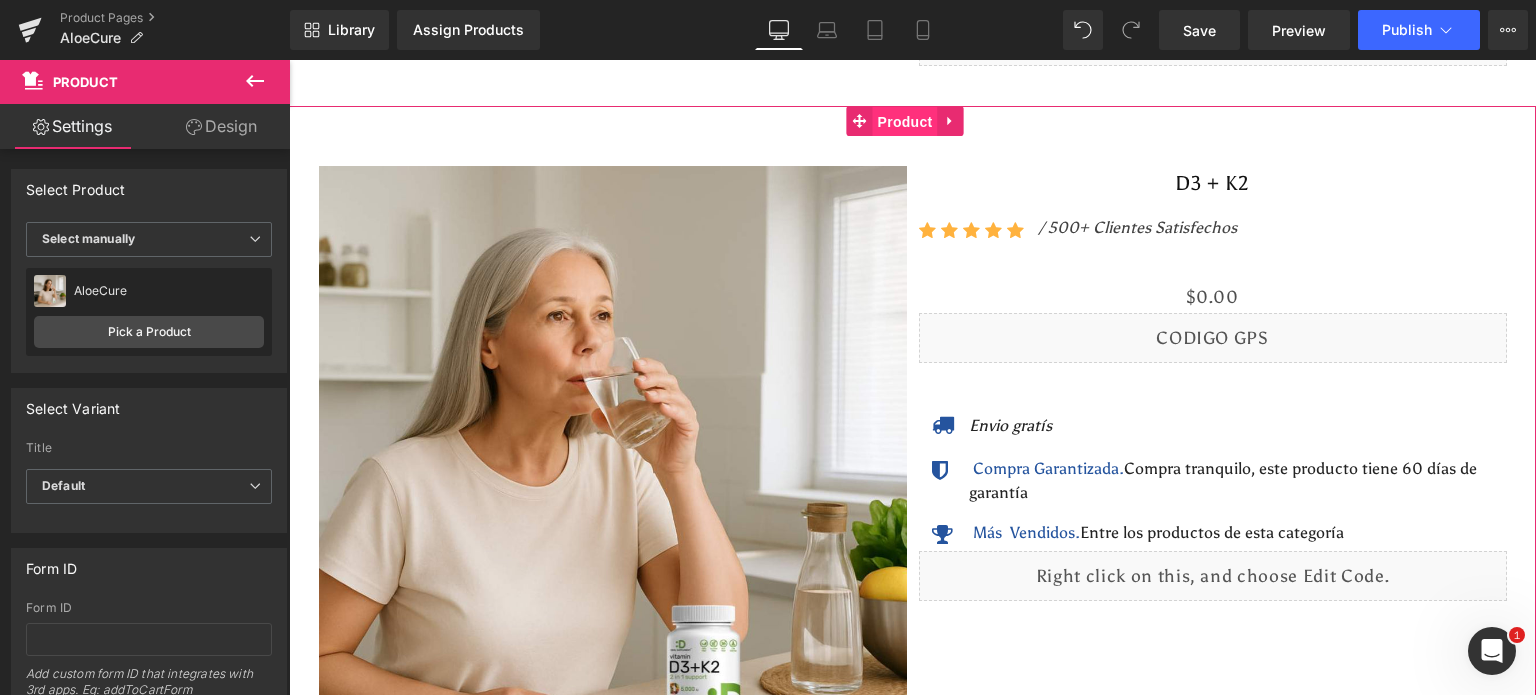 click on "Product" at bounding box center (905, 122) 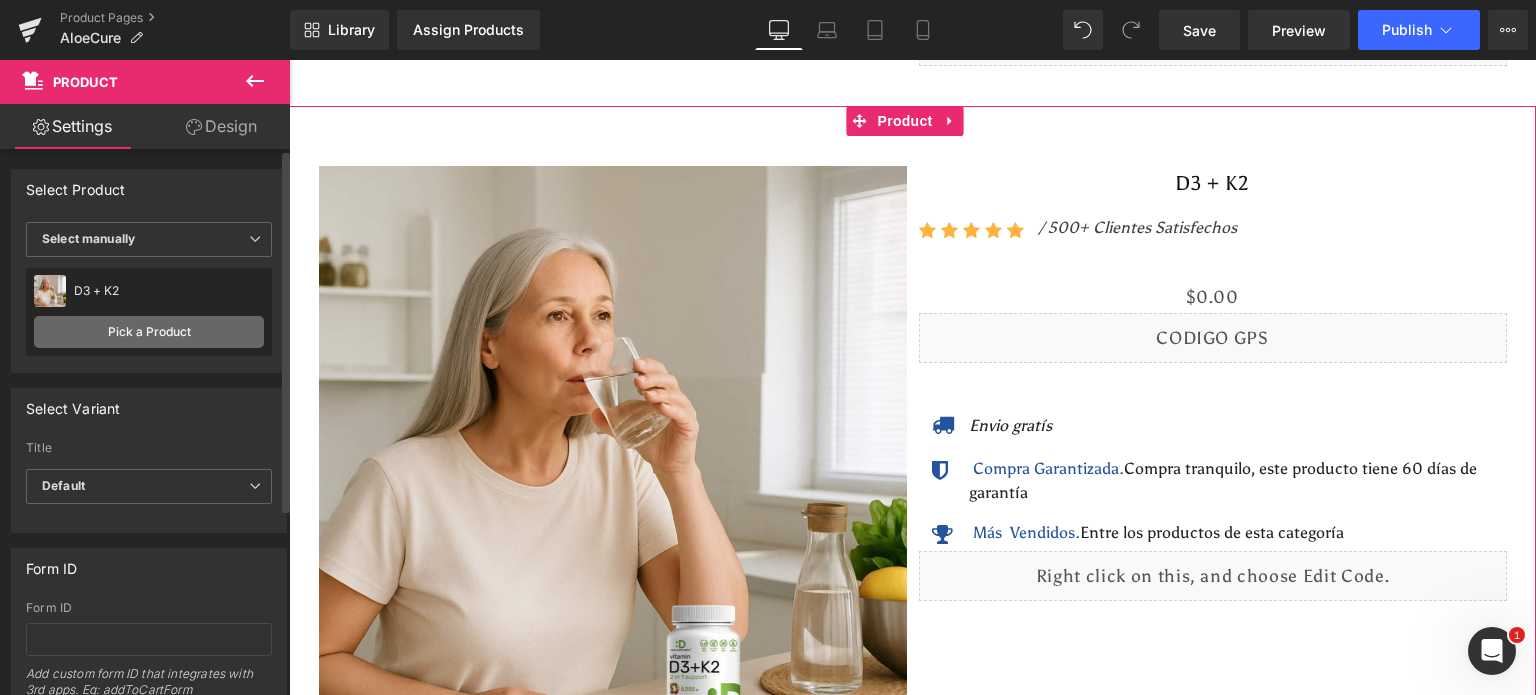 click on "Pick a Product" at bounding box center [149, 332] 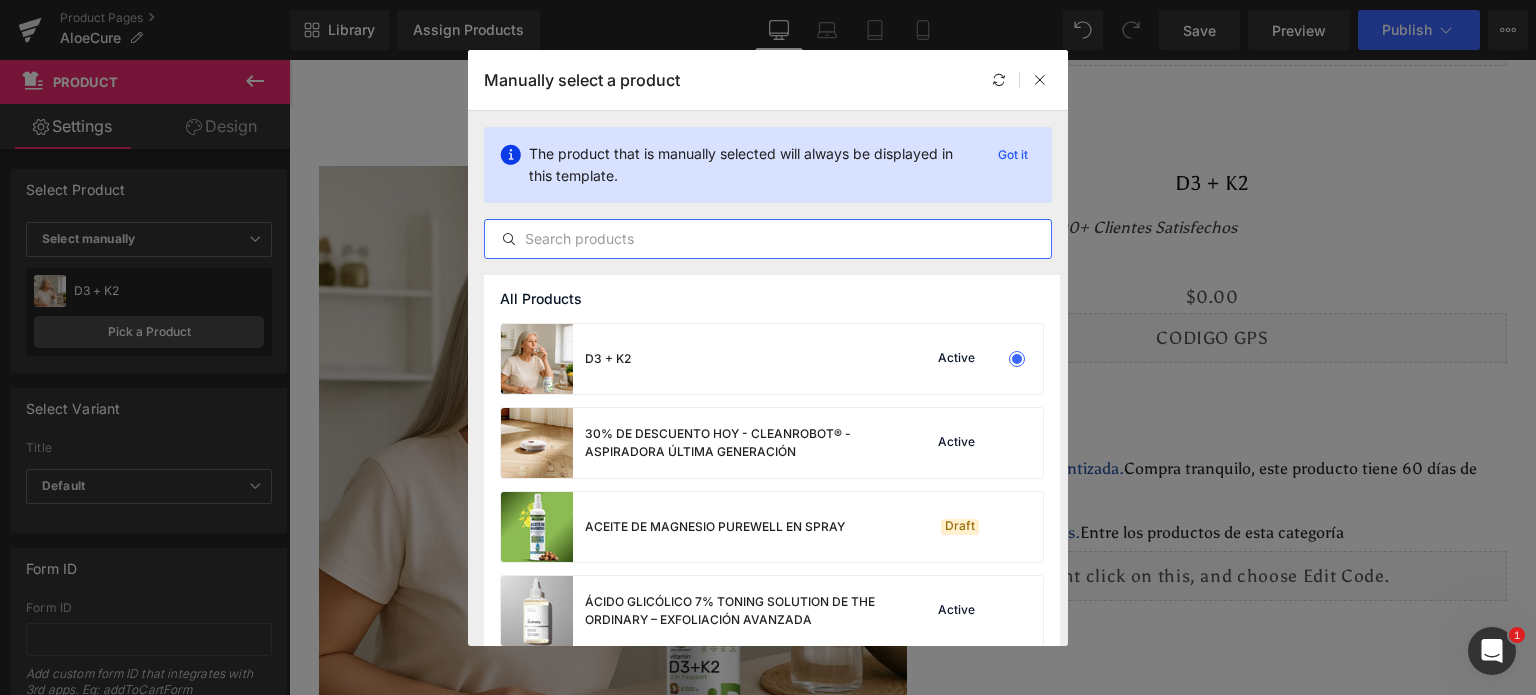 click at bounding box center (768, 239) 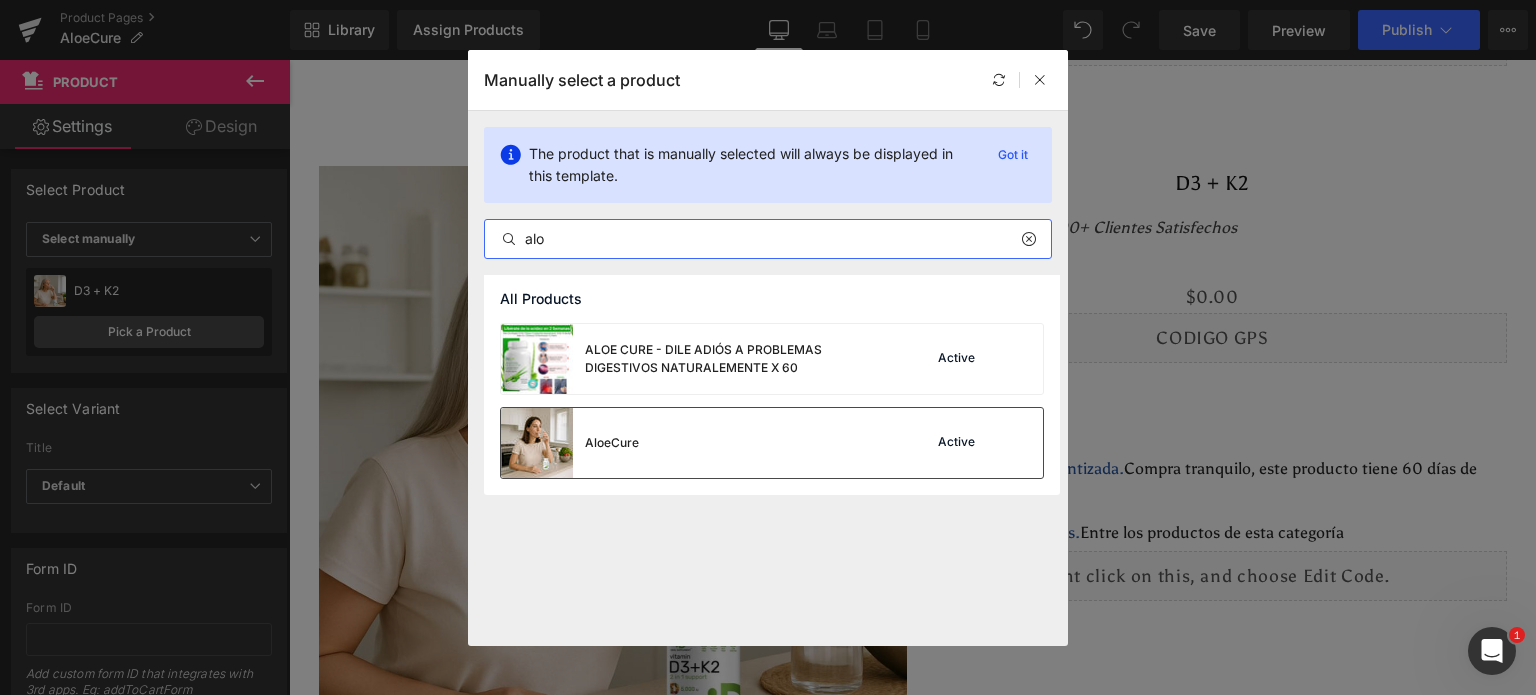 type on "alo" 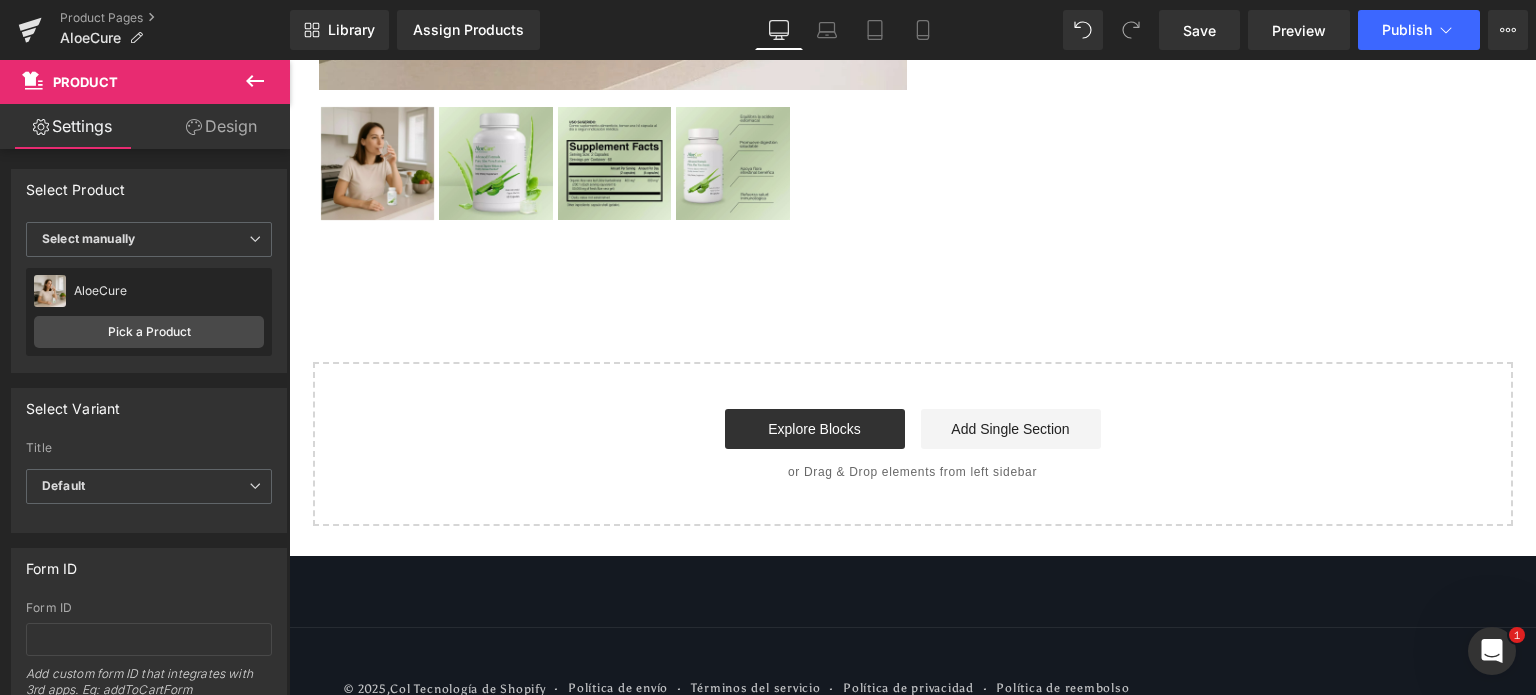 scroll, scrollTop: 3299, scrollLeft: 0, axis: vertical 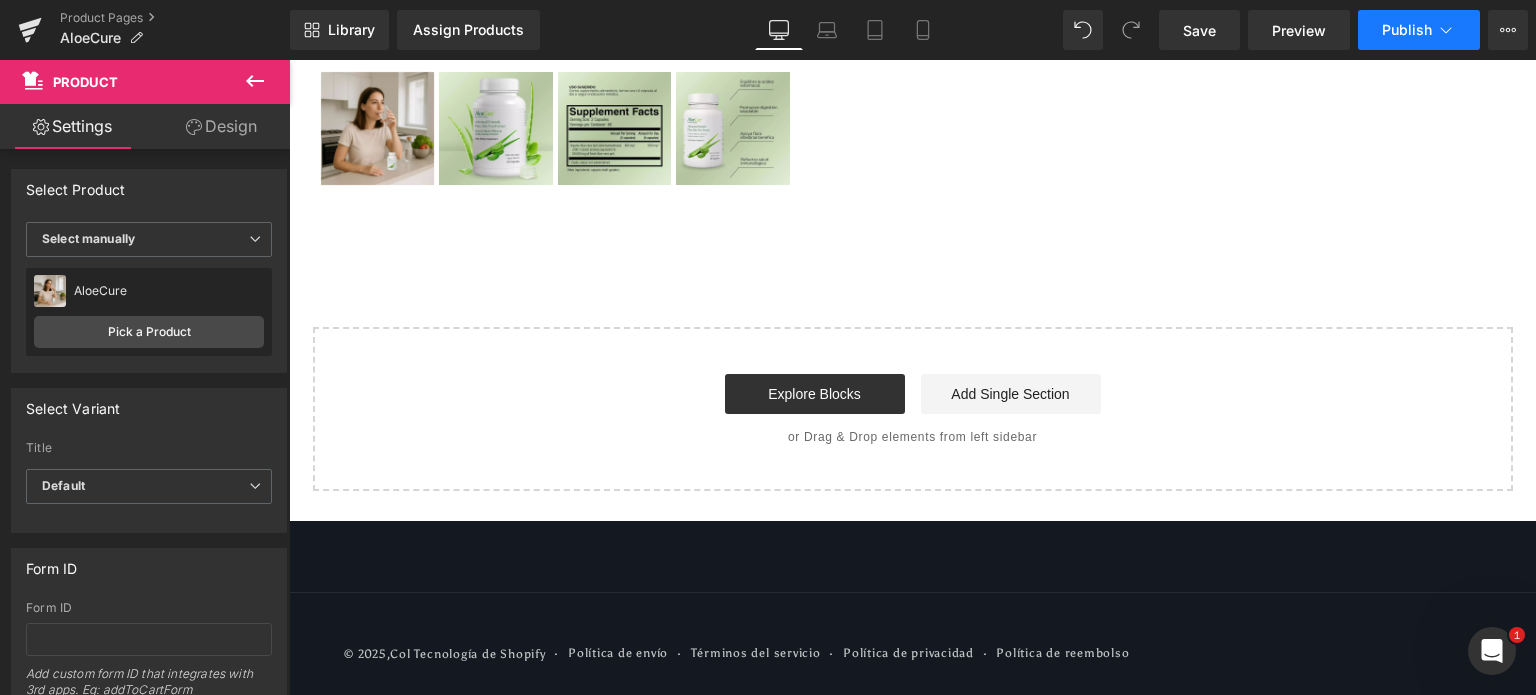 click on "Publish" at bounding box center [1407, 30] 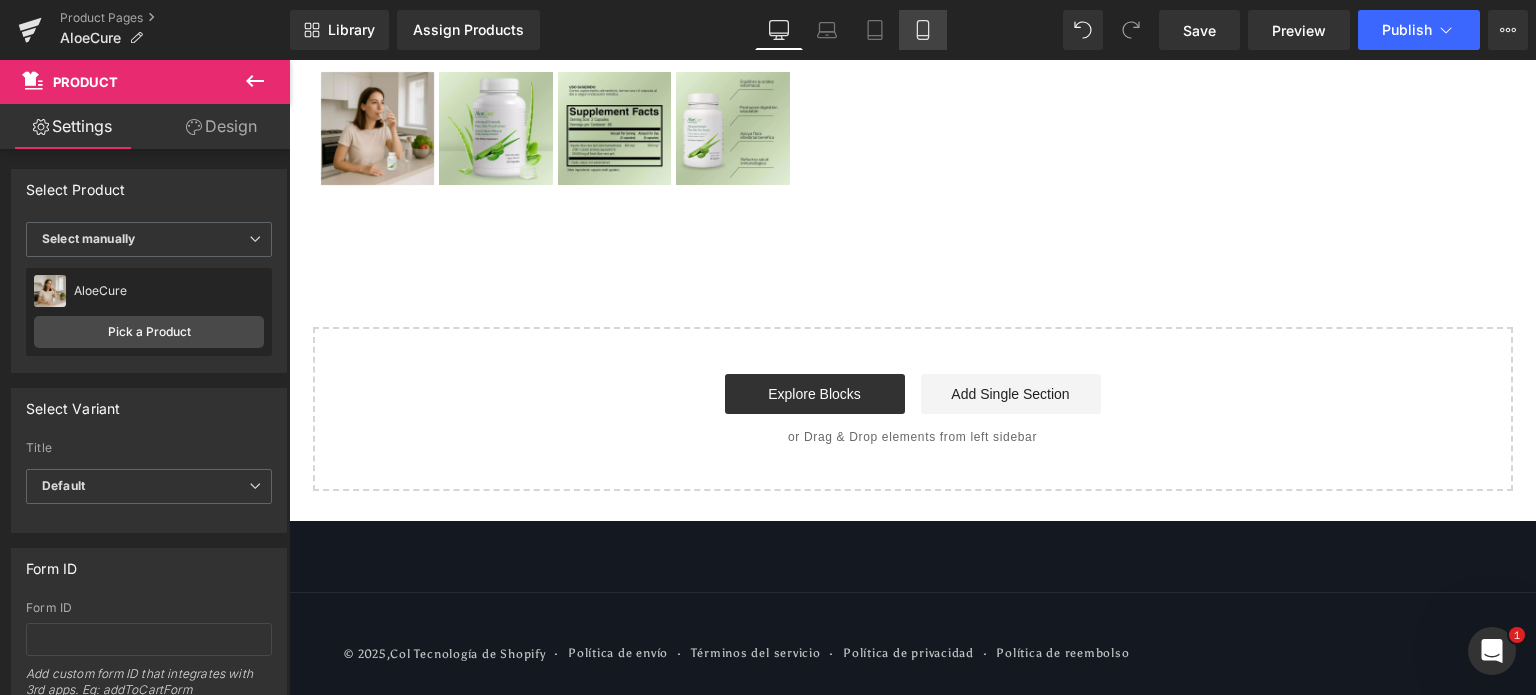 click 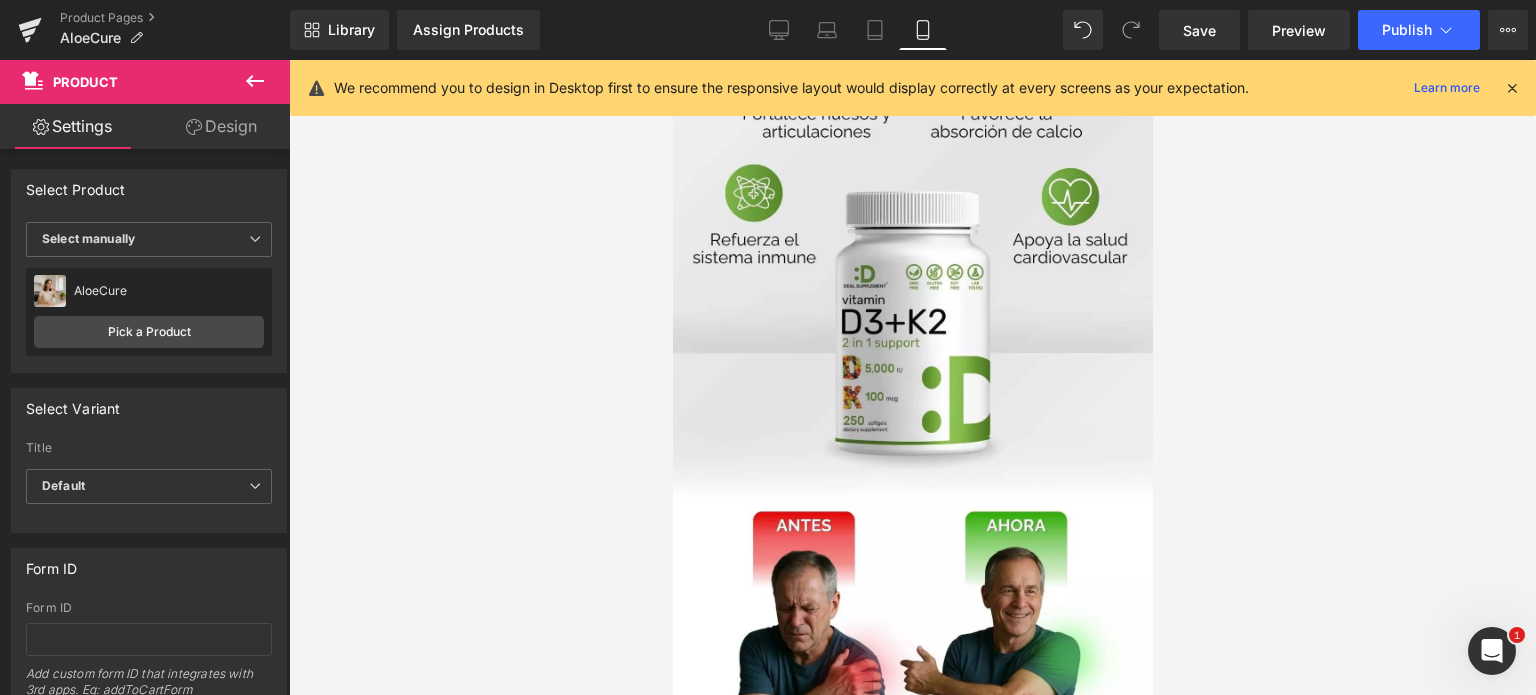 scroll, scrollTop: 0, scrollLeft: 0, axis: both 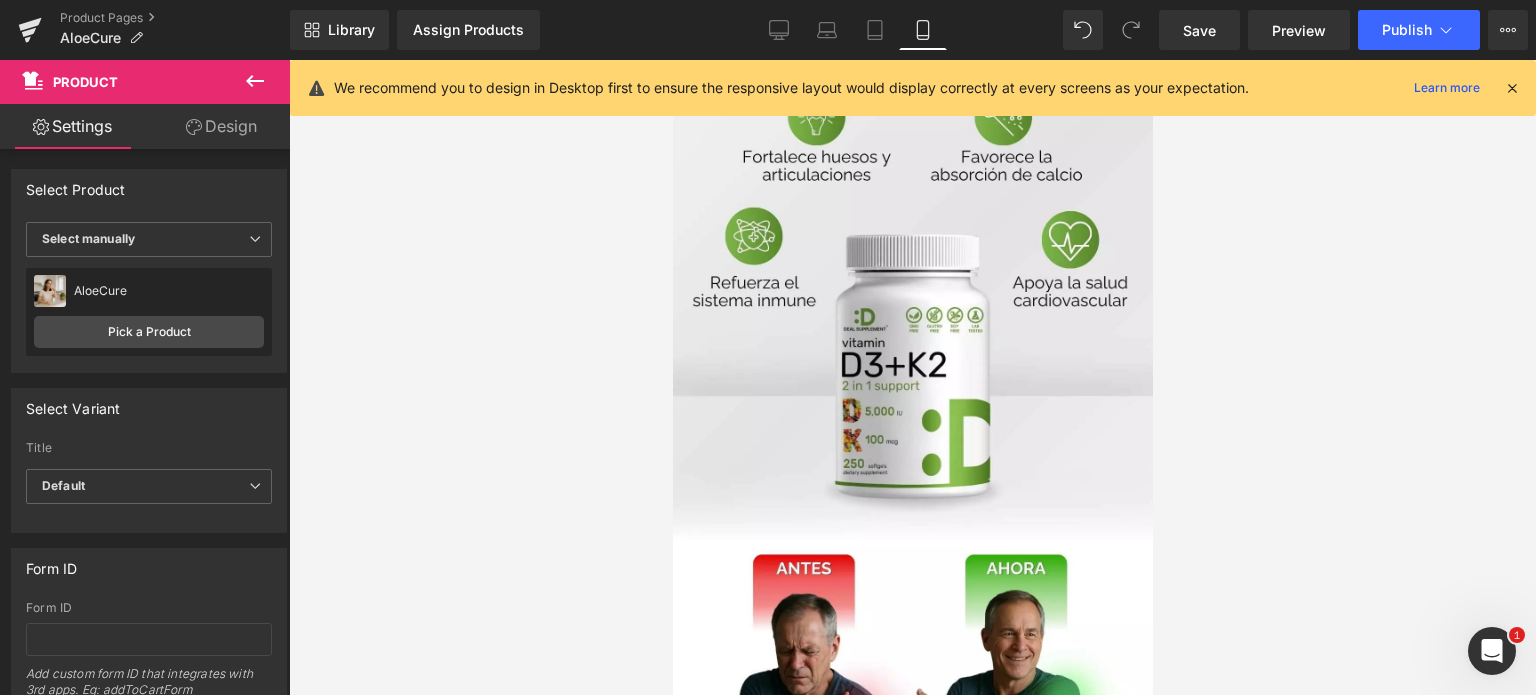 click at bounding box center (912, 300) 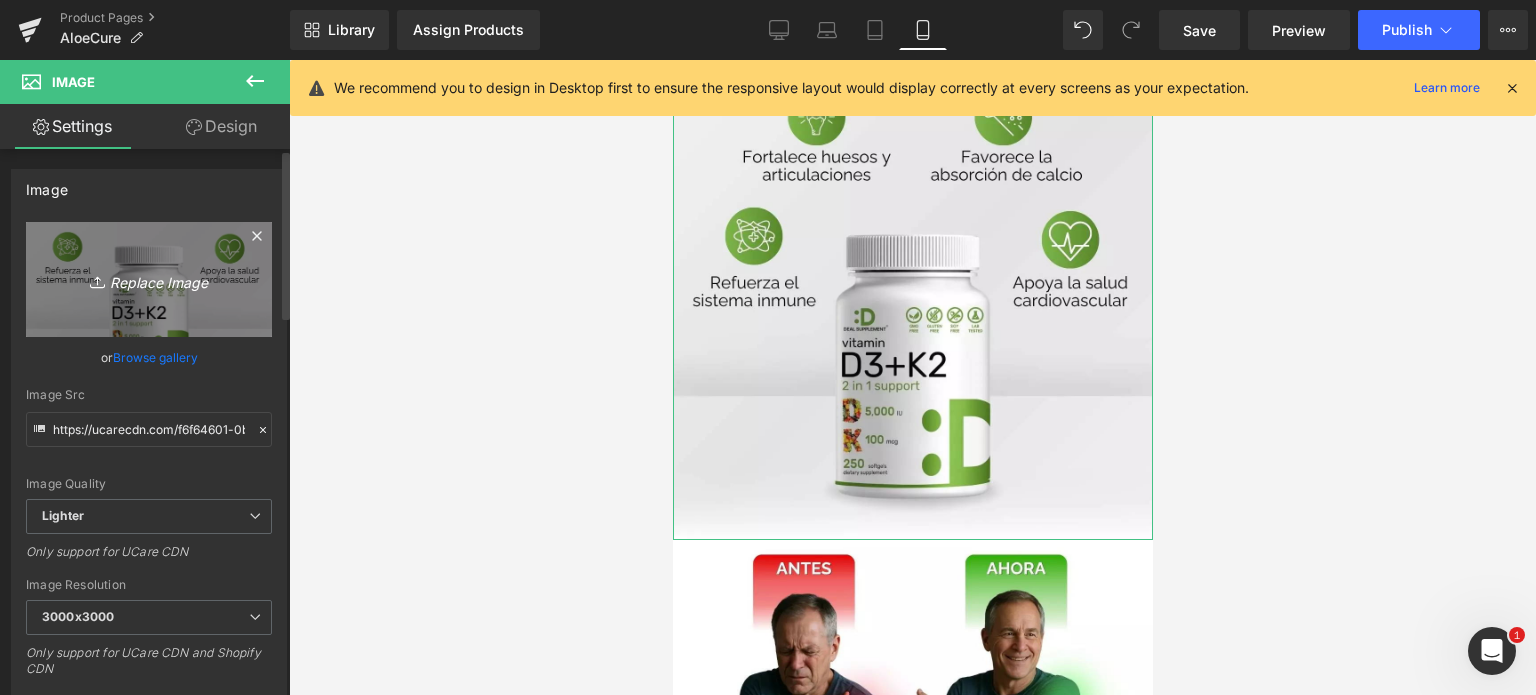 click on "Replace Image" at bounding box center [149, 279] 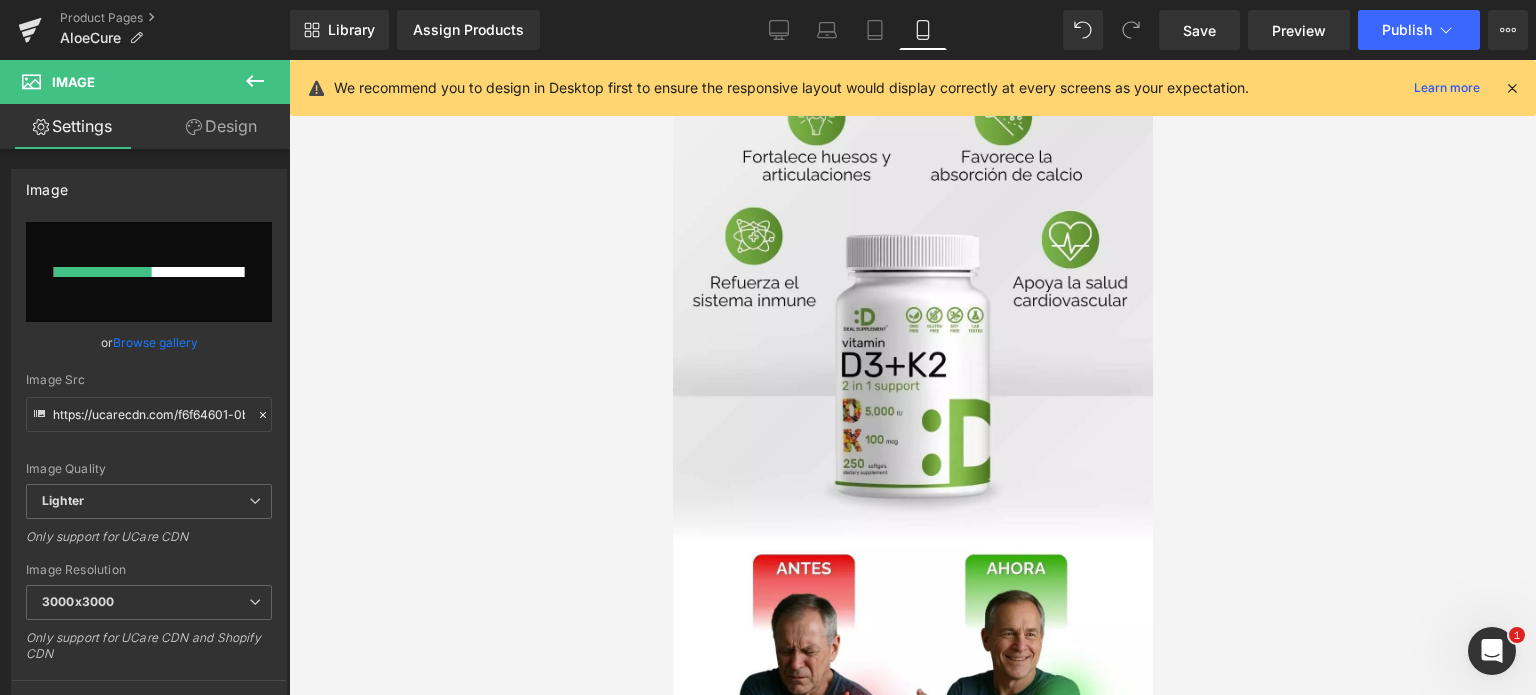 type 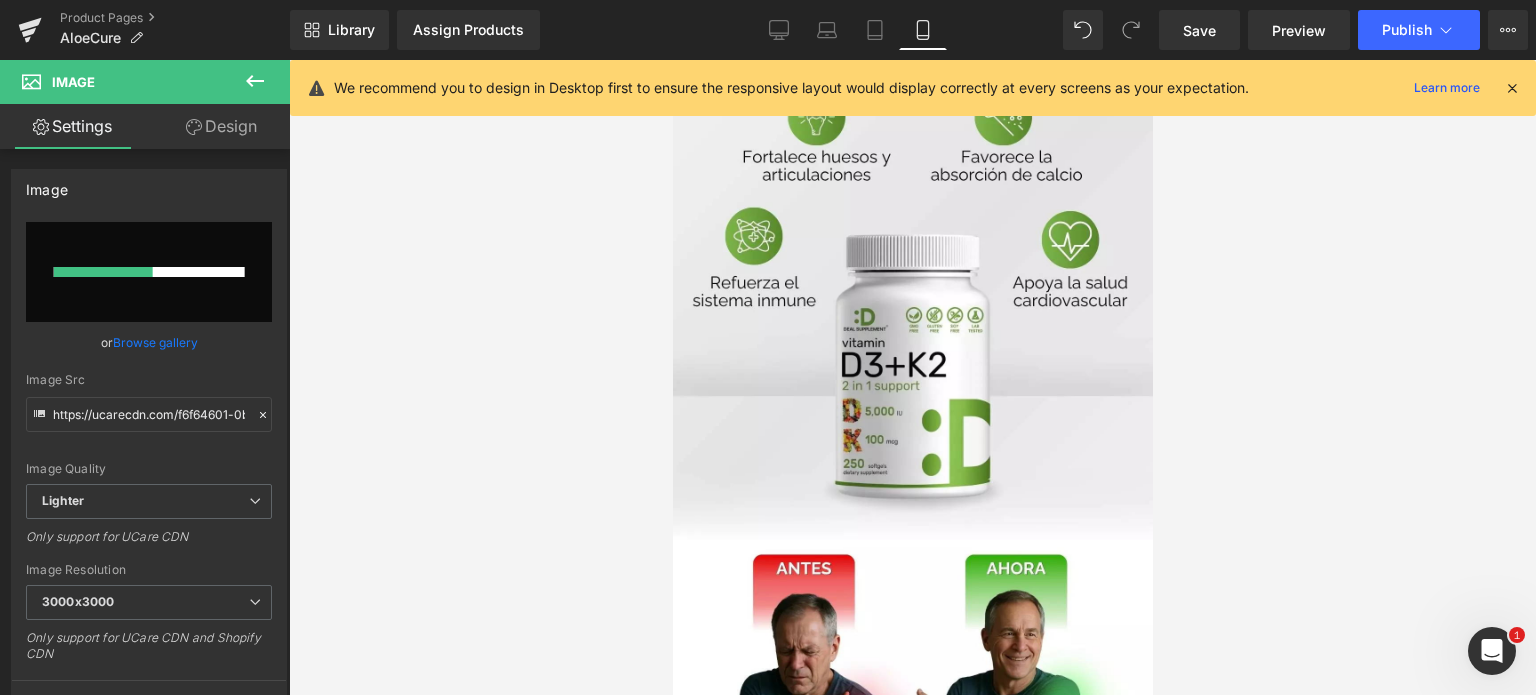 click at bounding box center [1512, 88] 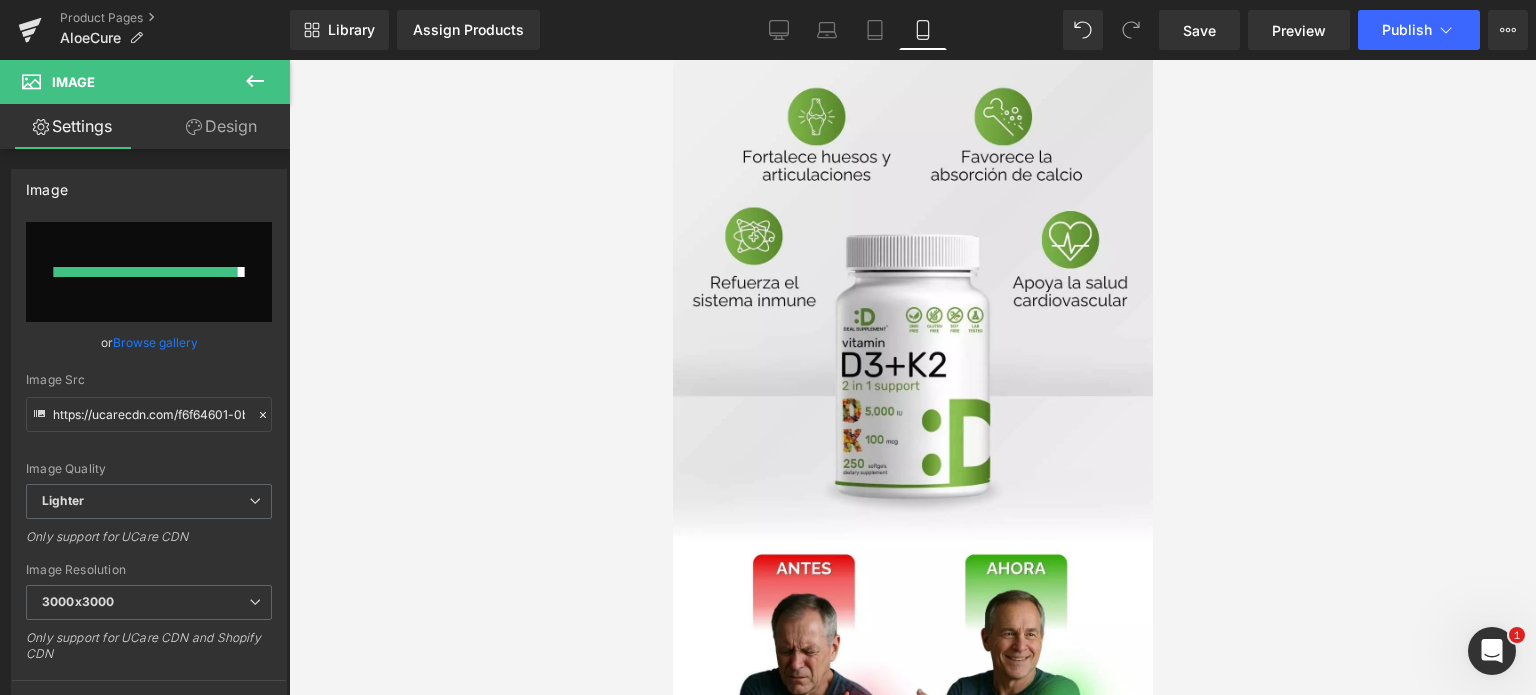 type on "https://ucarecdn.com/4770537f-8f15-49a6-b891-948863ad9d5a/-/format/auto/-/preview/3000x3000/-/quality/lighter/AnyConv.com__1080%201080%20MONTOYA%20_4_.webp" 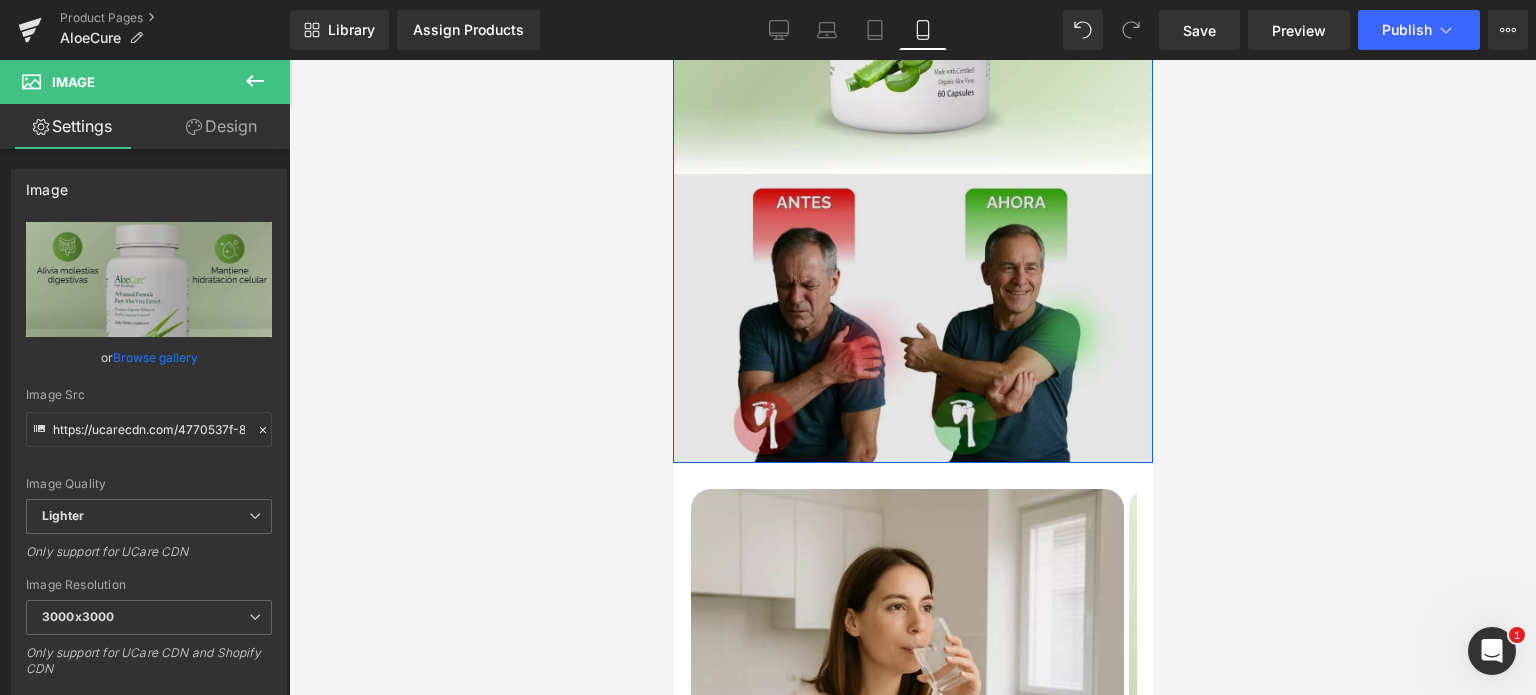 scroll, scrollTop: 400, scrollLeft: 0, axis: vertical 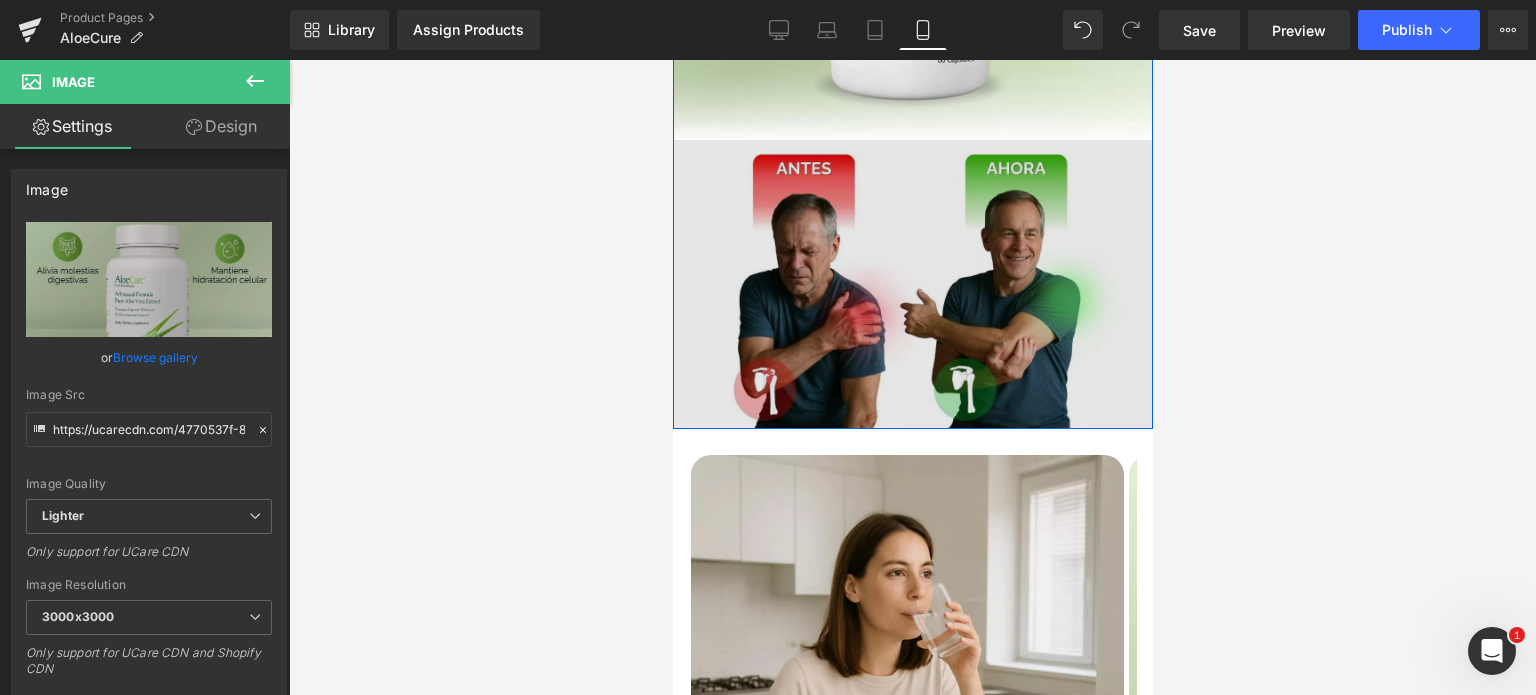 click at bounding box center [912, 284] 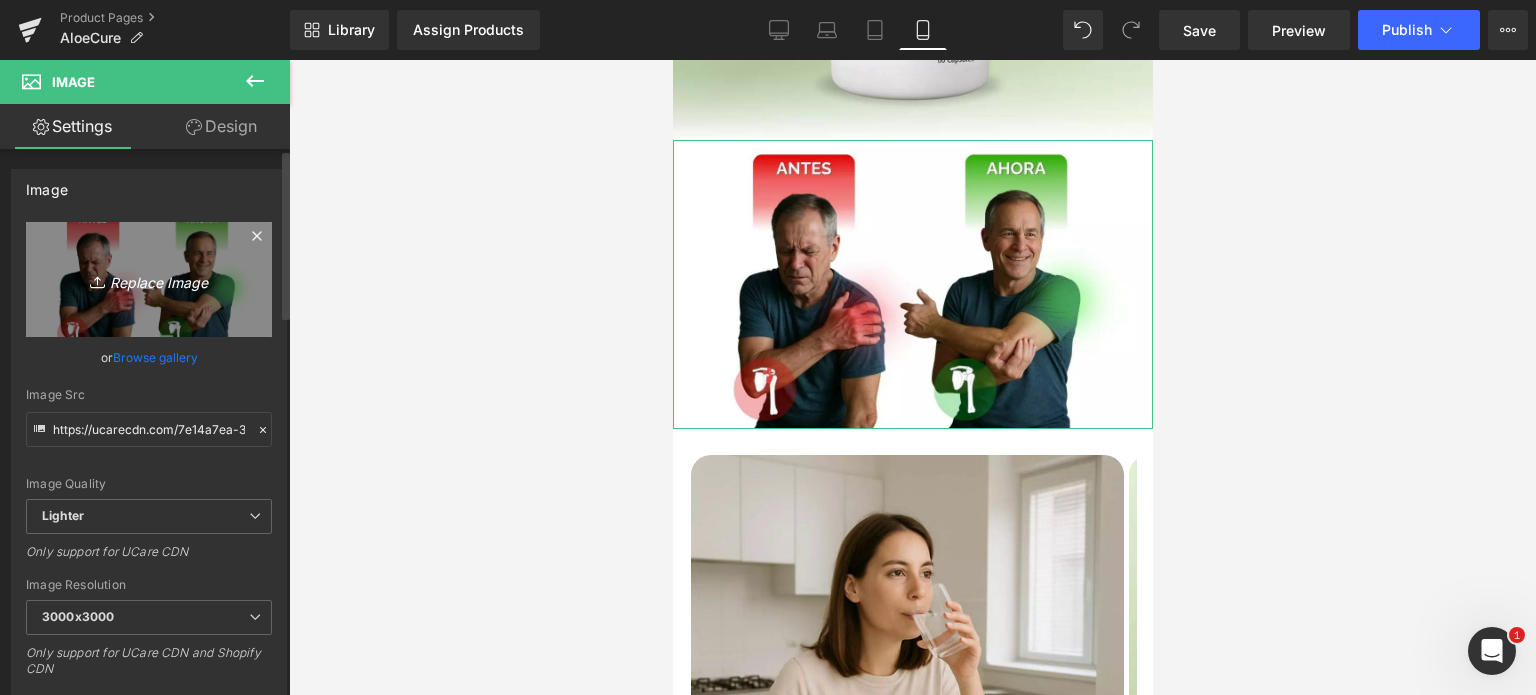 click on "Replace Image" at bounding box center (149, 279) 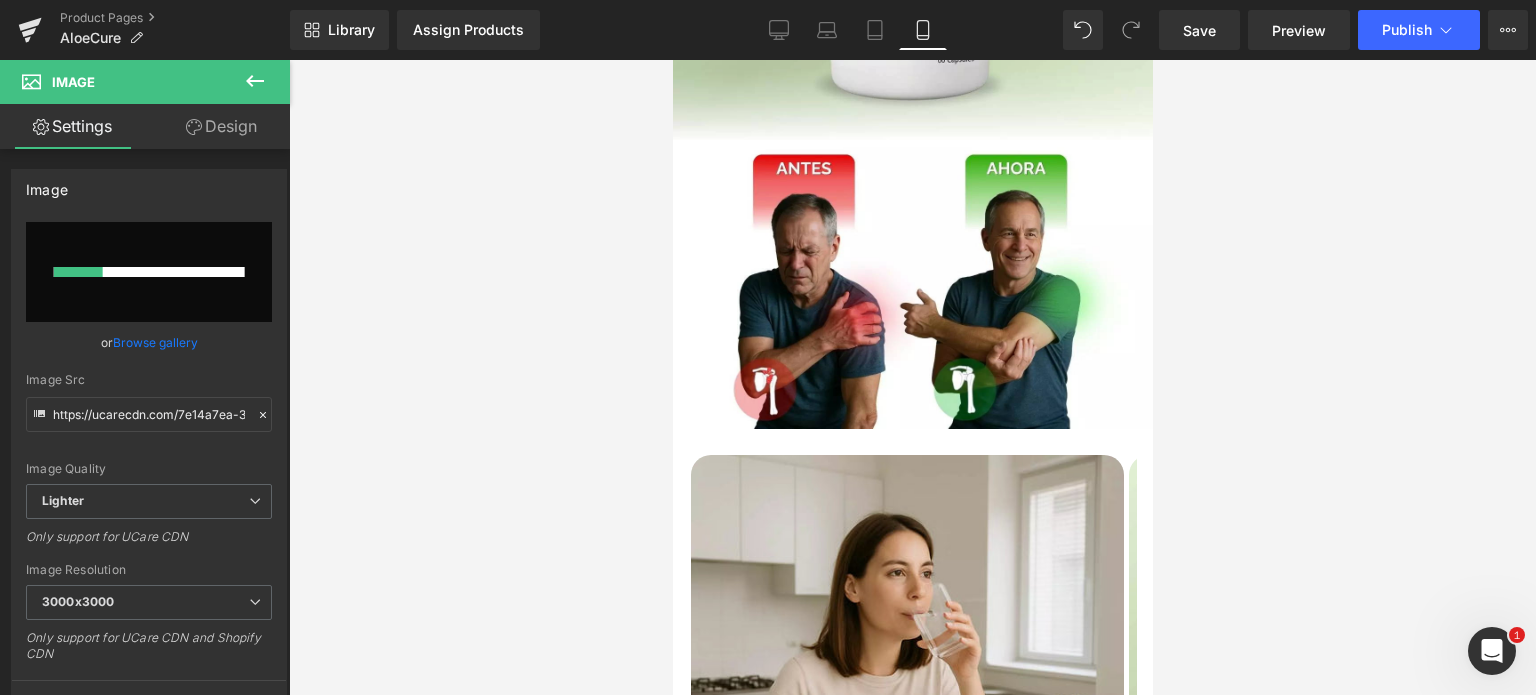 type 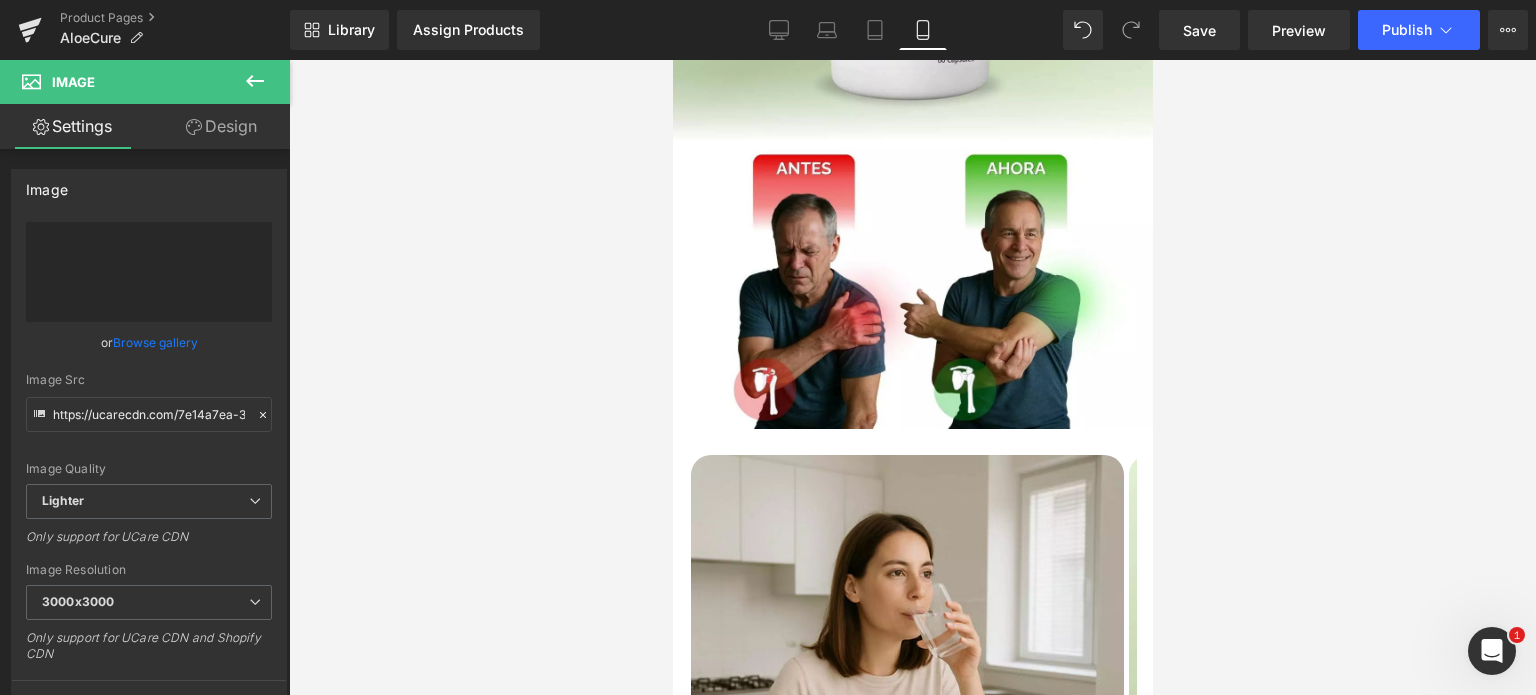 type on "https://ucarecdn.com/9abbfe11-152d-40de-afad-7b061b50fc81/-/format/auto/-/preview/3000x3000/-/quality/lighter/AnyConv.com__ANTES%20Y%20DESPU%C3%89S%20MONTOYA.webp" 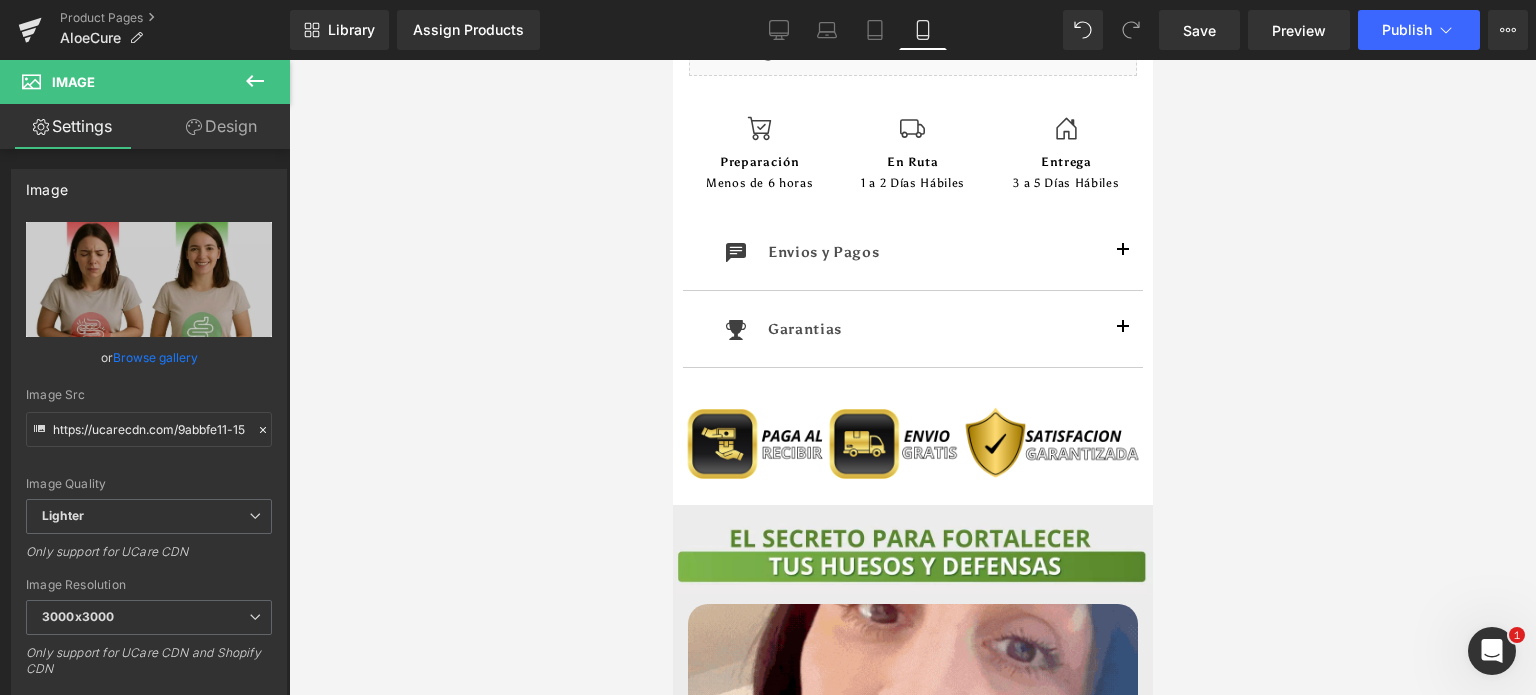 scroll, scrollTop: 1800, scrollLeft: 0, axis: vertical 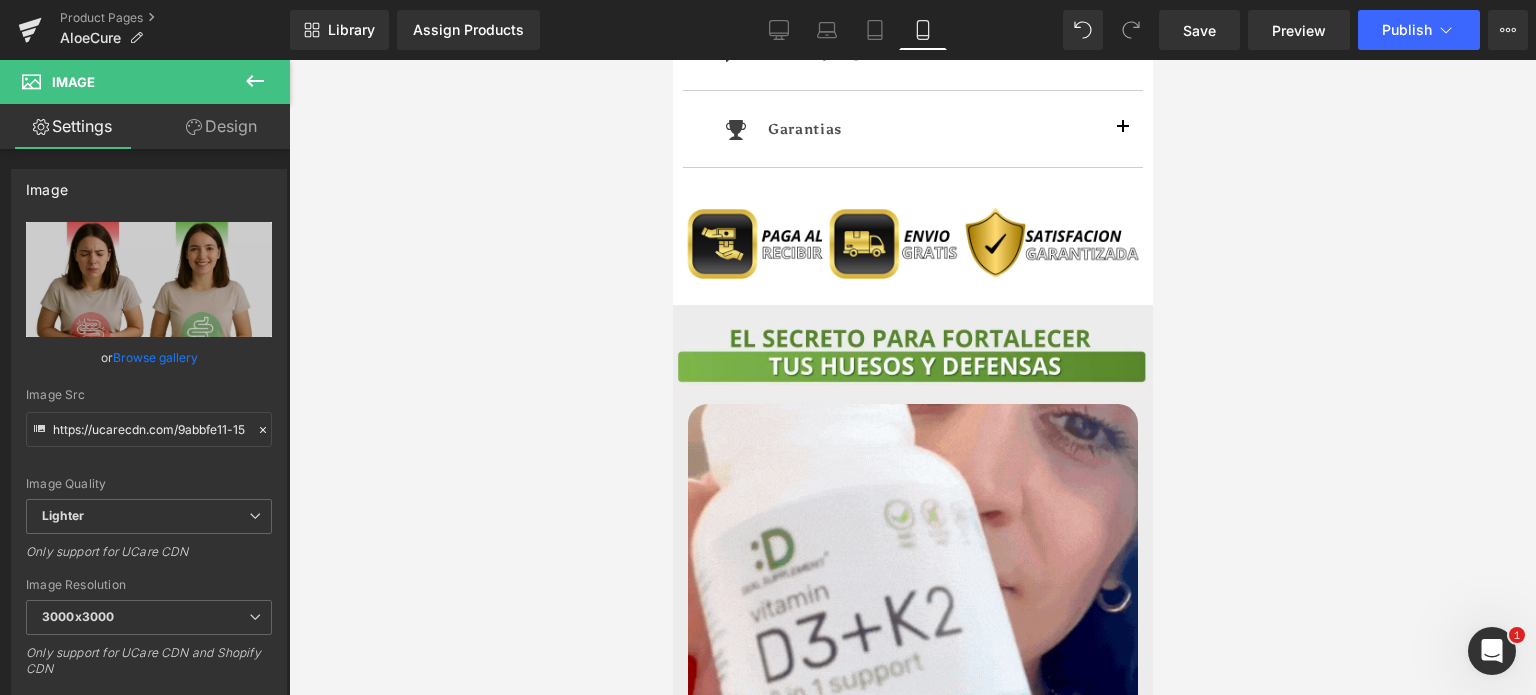 click at bounding box center [943, 353] 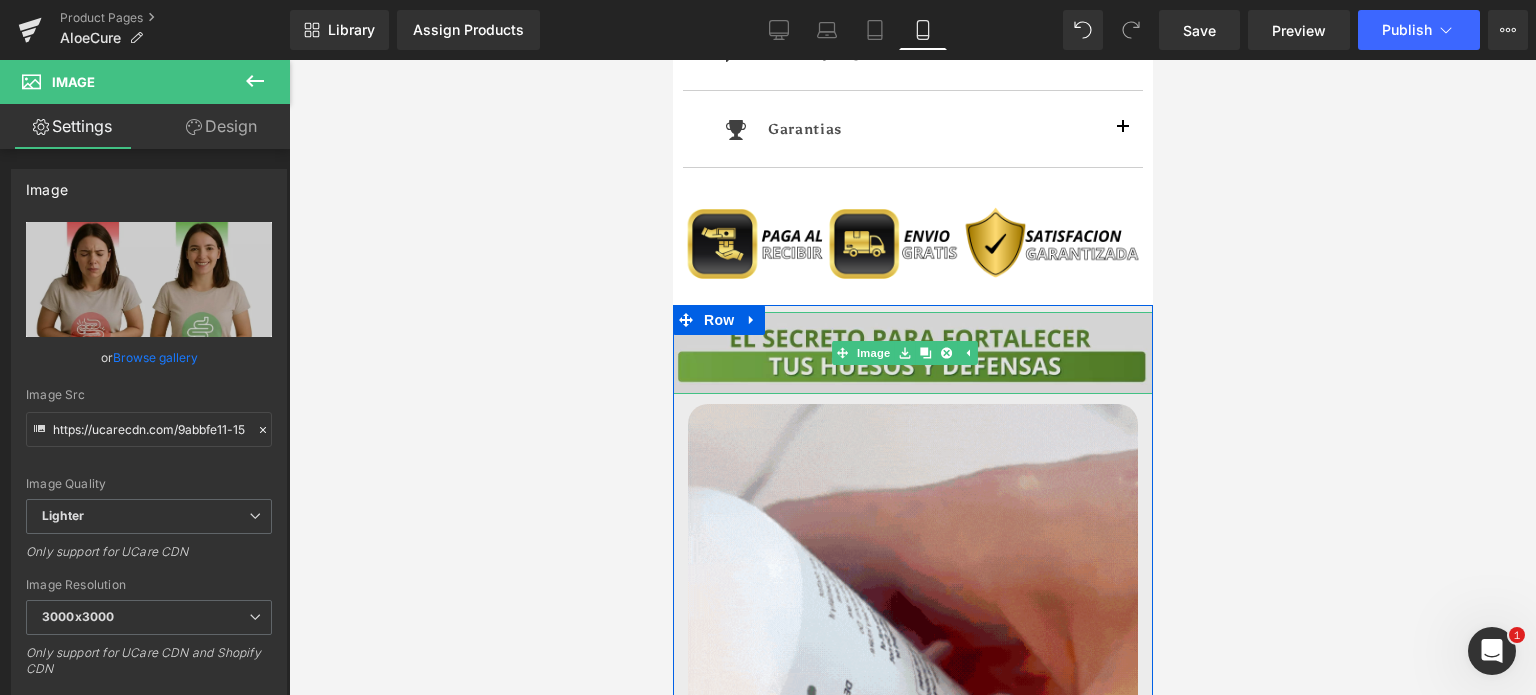 click at bounding box center (912, 353) 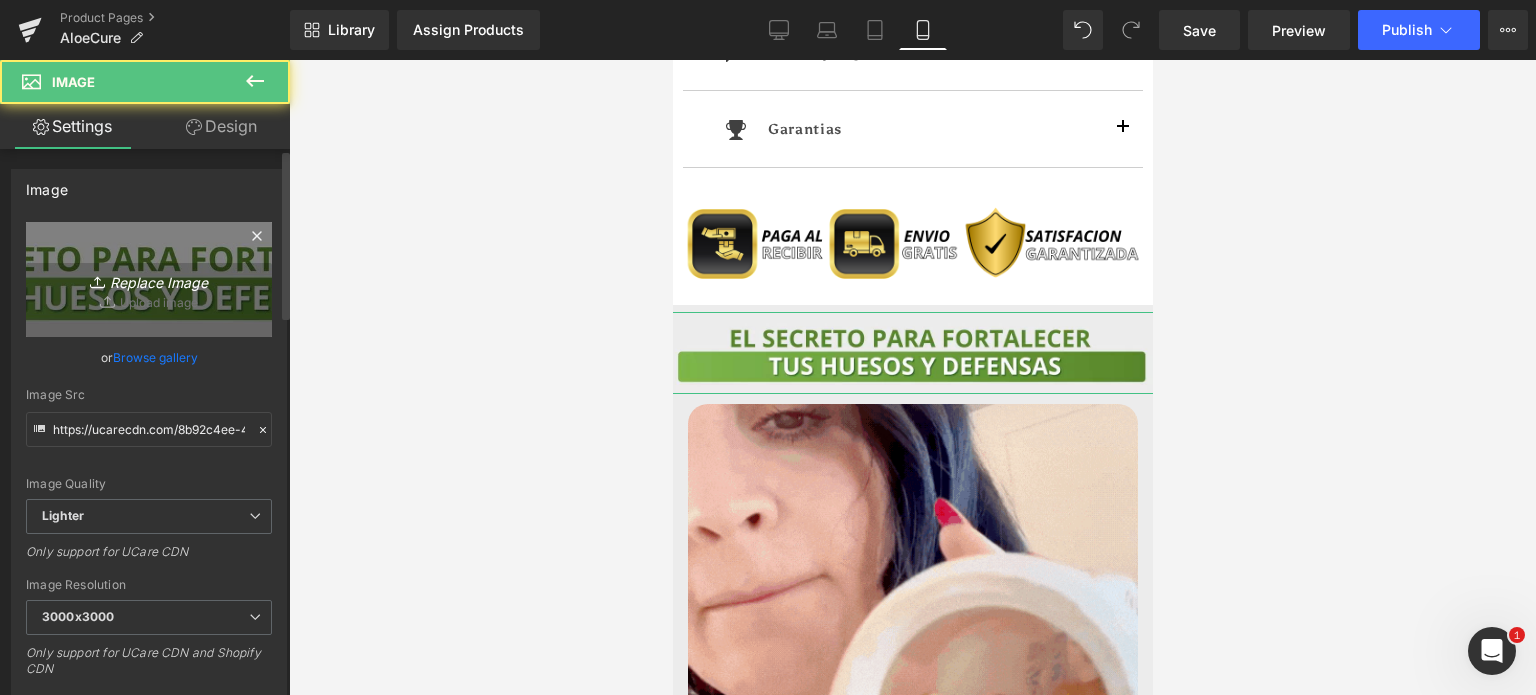 click on "Replace Image" at bounding box center [149, 279] 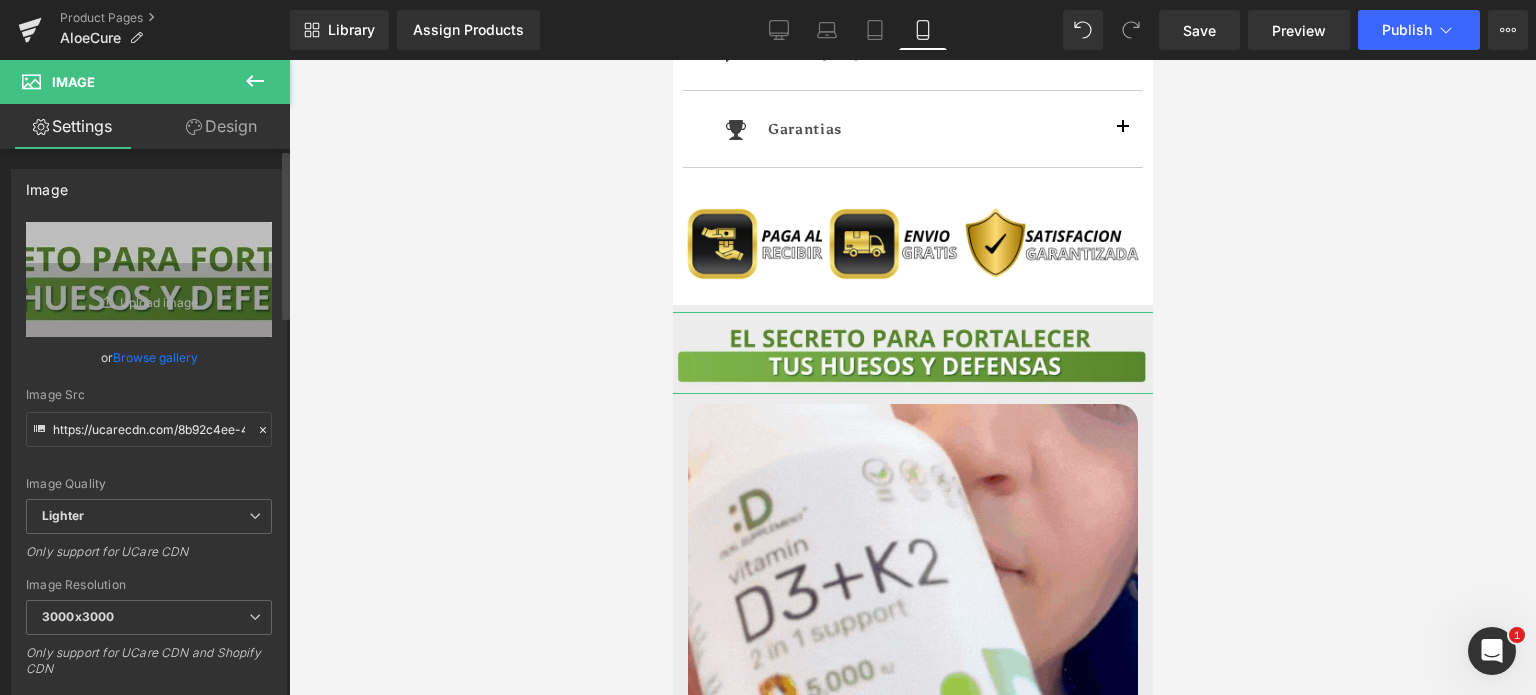 click on "Browse gallery" at bounding box center (155, 357) 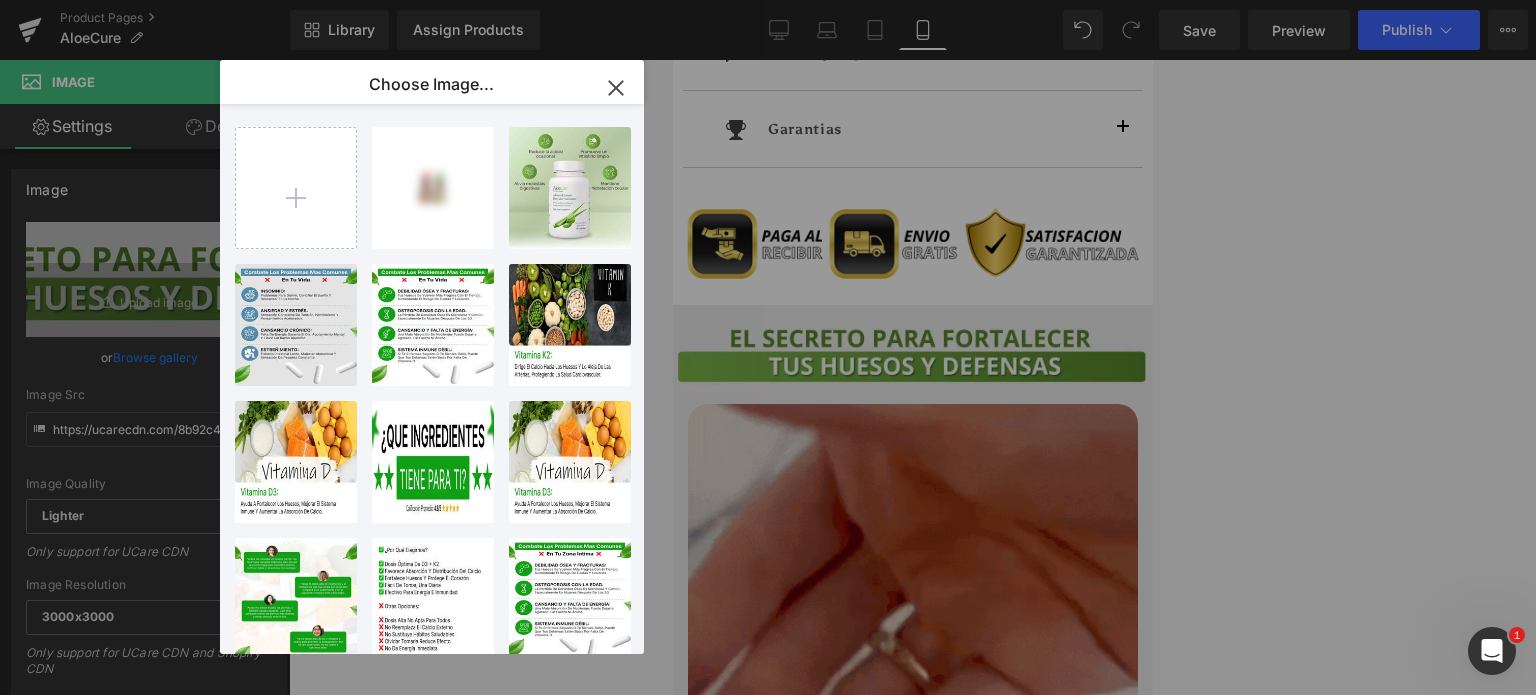 click 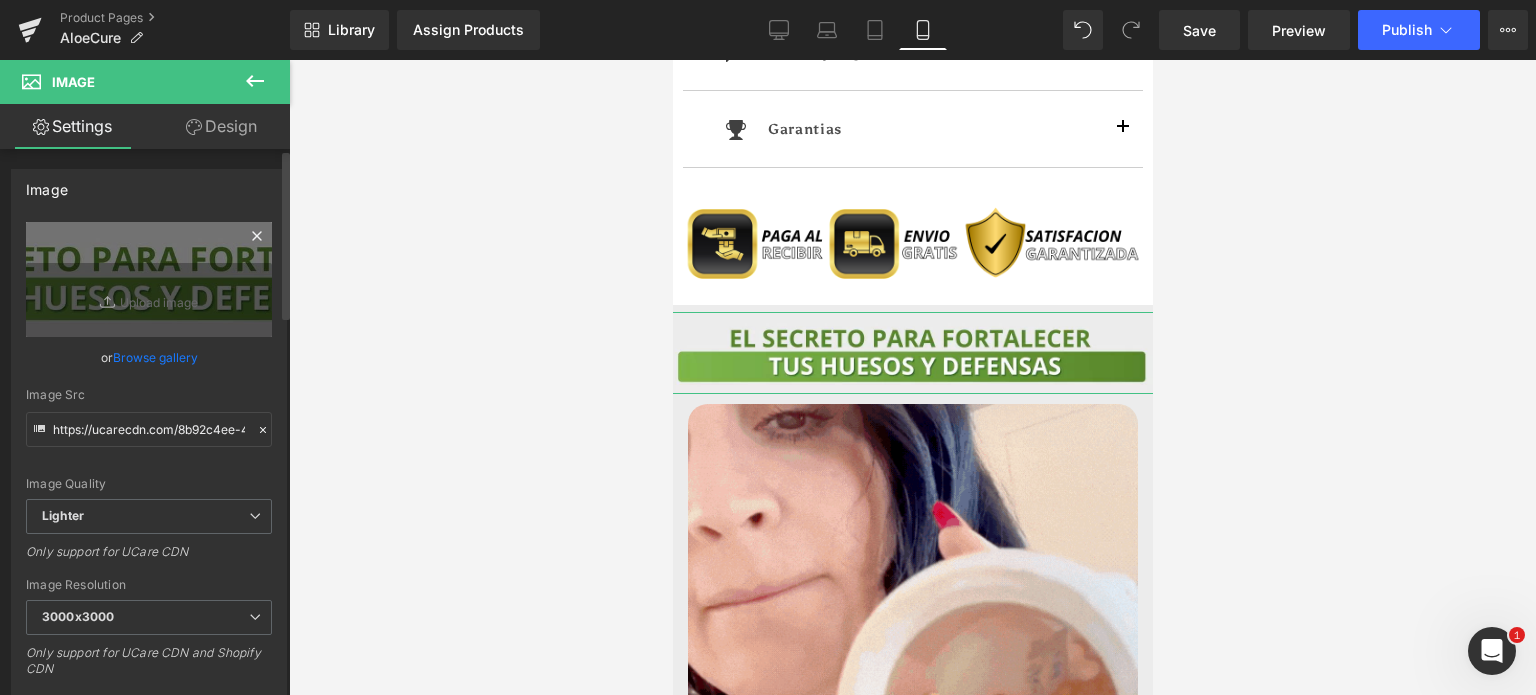 click 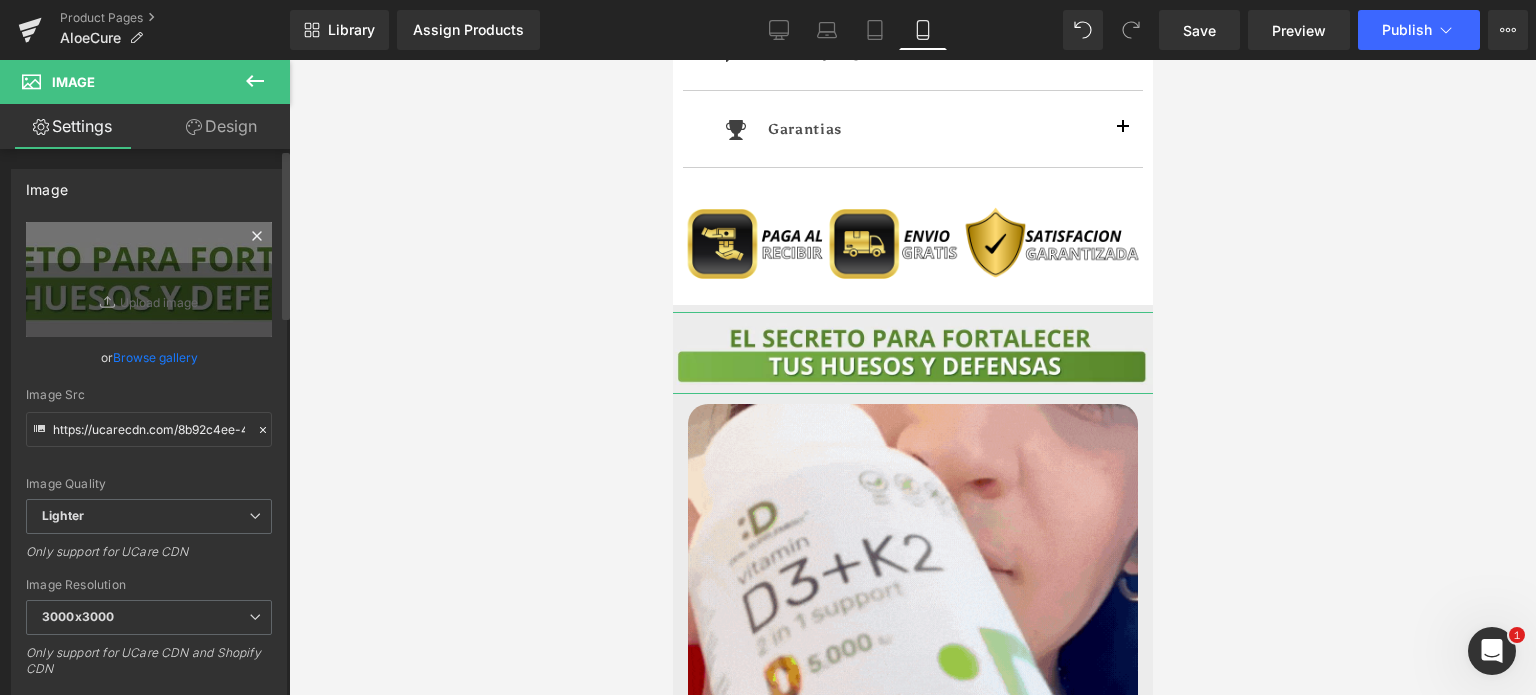 type on "C:\fakepath\AnyConv.com__TÍTULOS MONTOYA (1).webp" 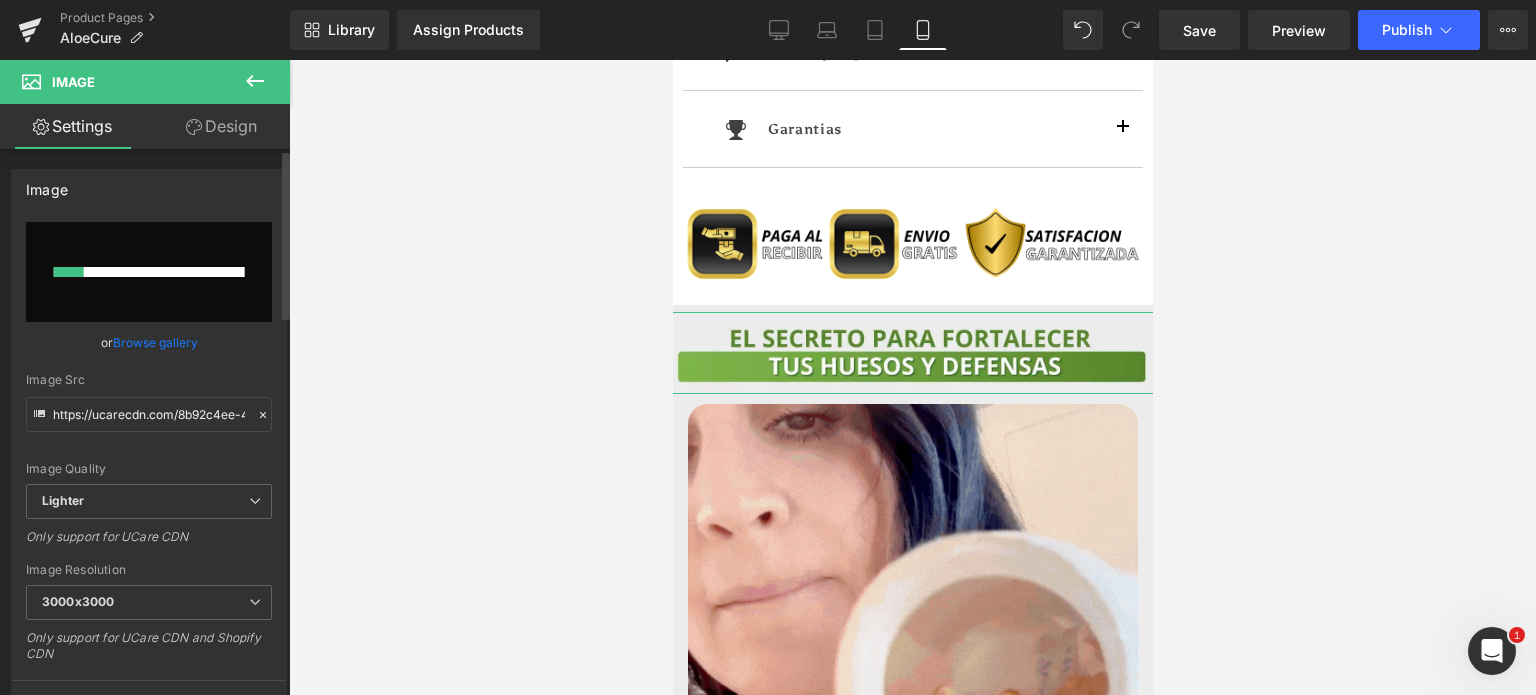 type 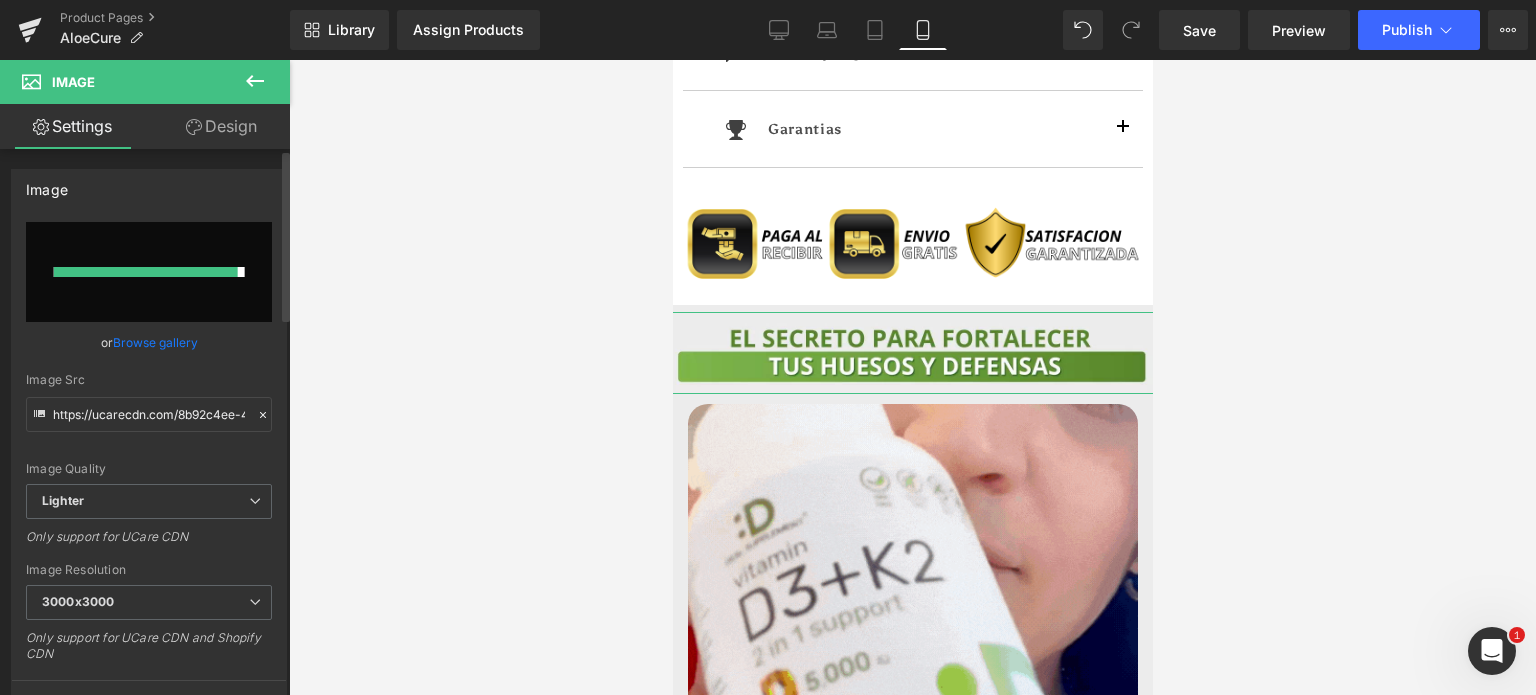 type on "https://ucarecdn.com/3cabcdfc-4b7a-4e87-b9f2-fa5980896c02/-/format/auto/-/preview/3000x3000/-/quality/lighter/AnyConv.com__T%C3%8DTULOS%20MONTOYA%20_1_.webp" 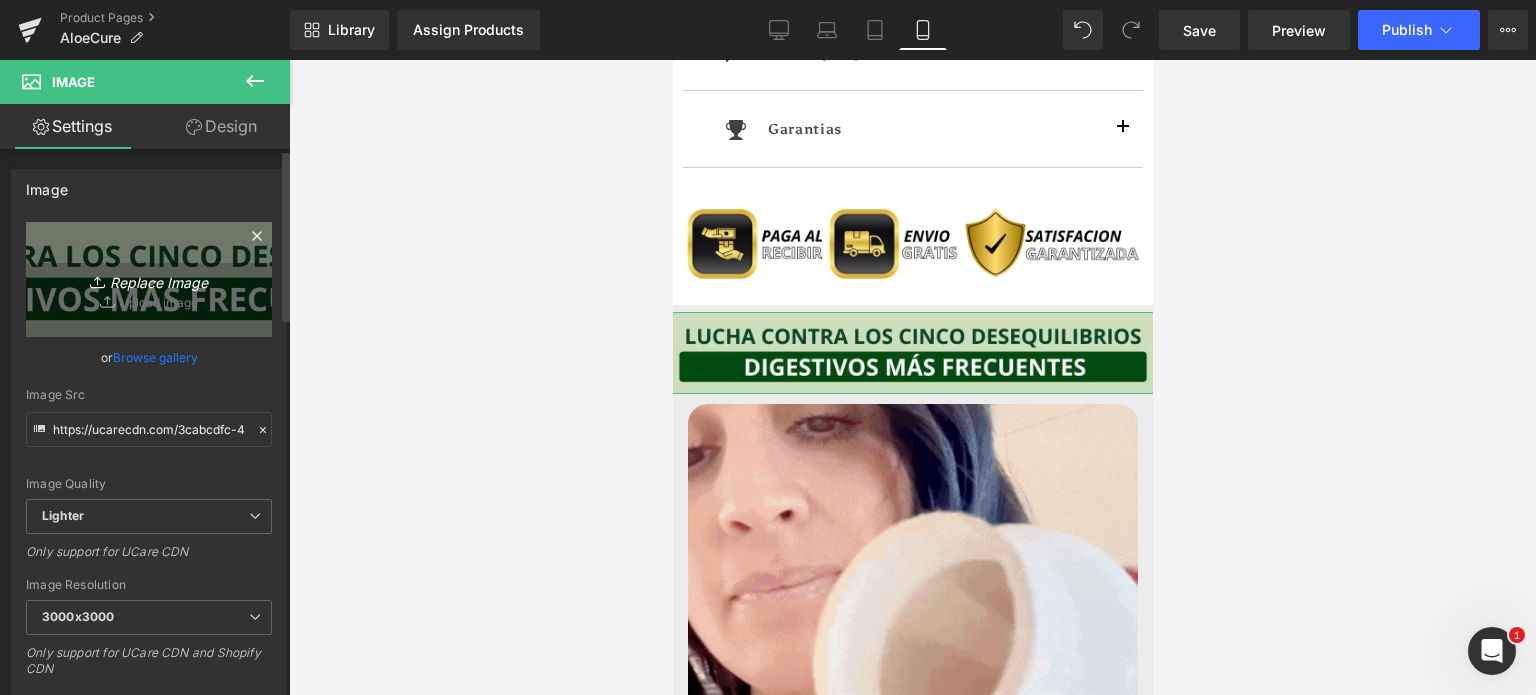 click on "Replace Image" at bounding box center [149, 279] 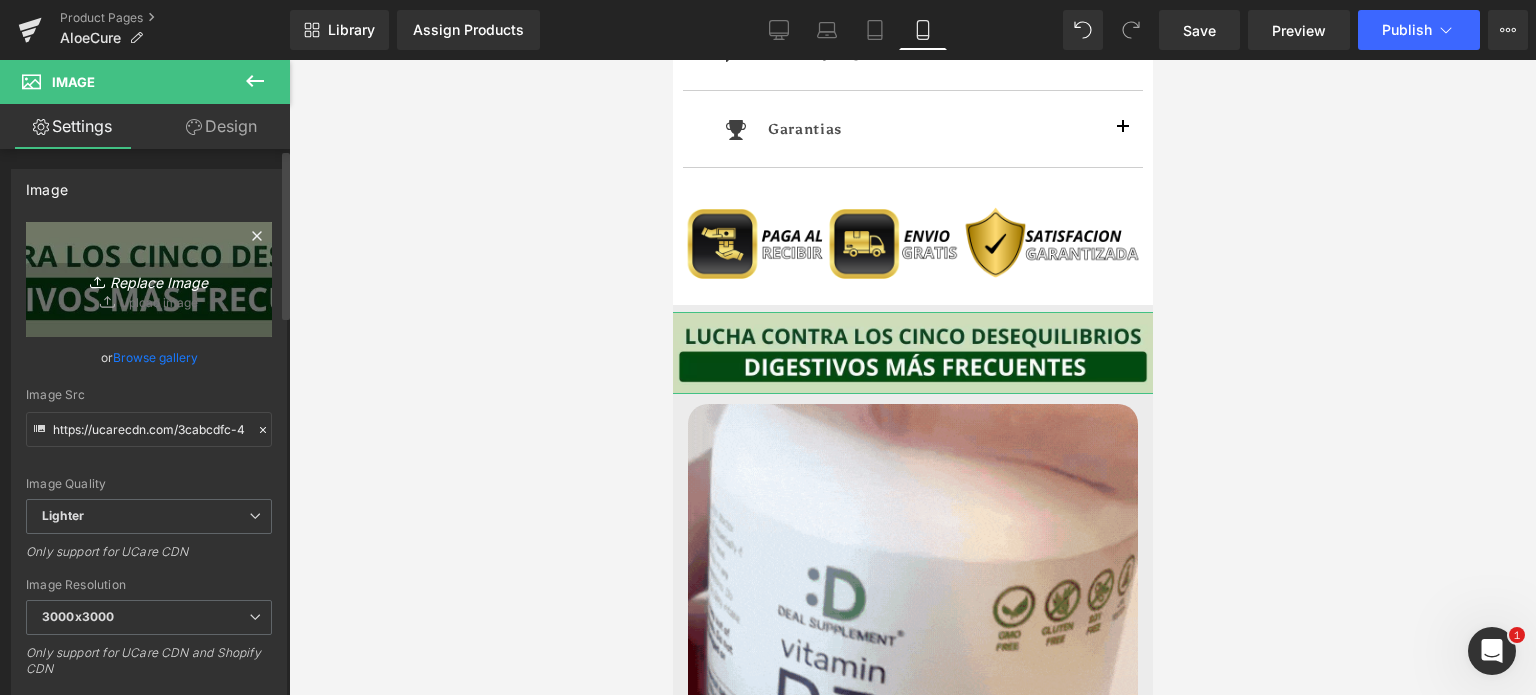type on "C:\fakepath\[FILENAME].webp" 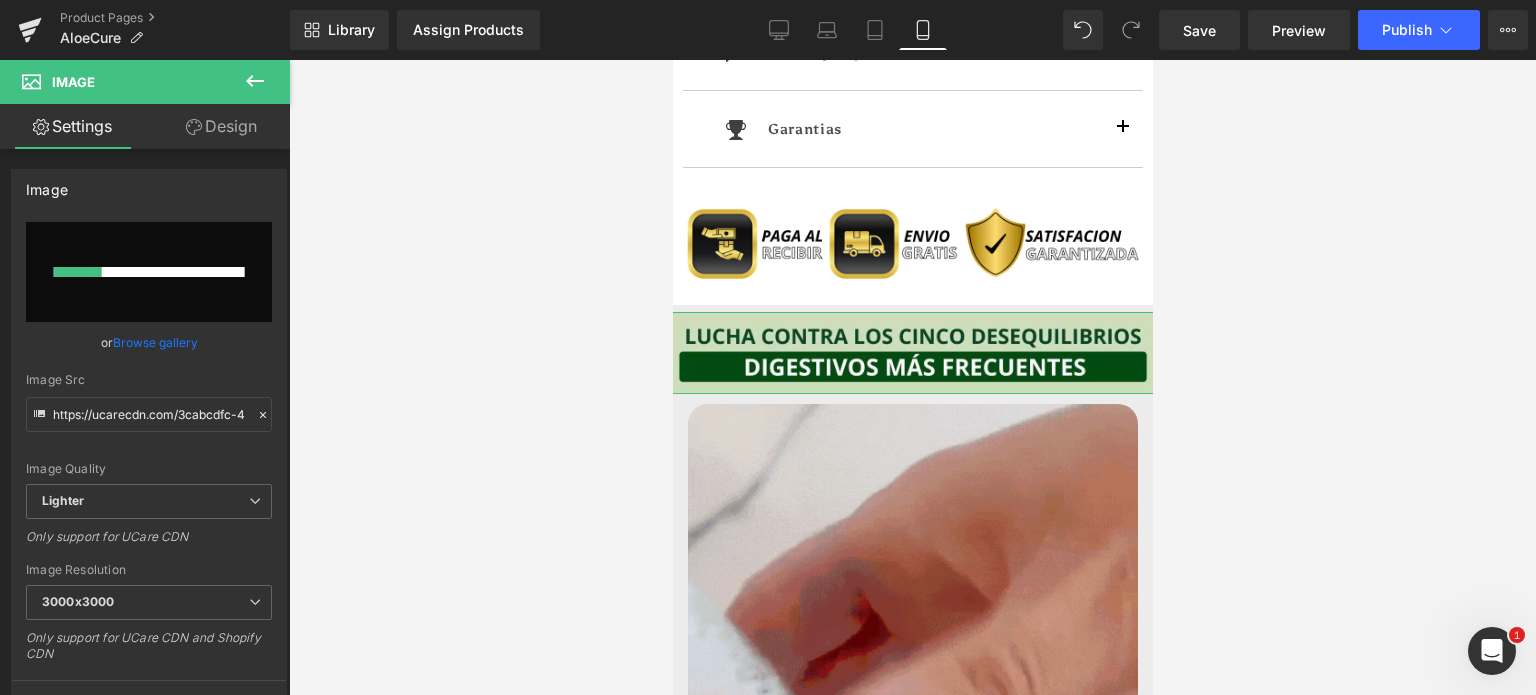 type 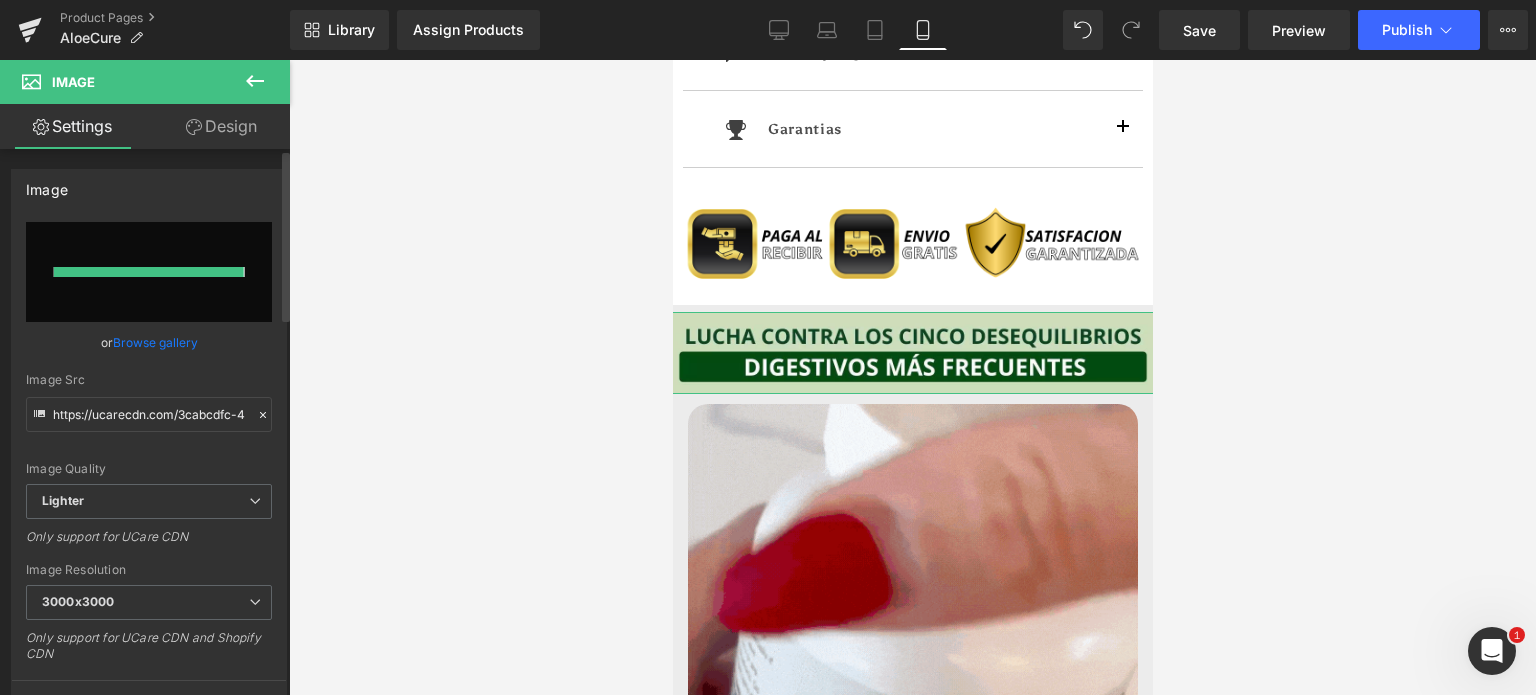 type on "https://ucarecdn.com/dfdcf432-4c48-41f9-b1f7-d565c70753df/-/format/auto/-/preview/3000x3000/-/quality/lighter/AnyConv.com__T%C3%8DTULOS%20MONTOYA%20_2_.webp" 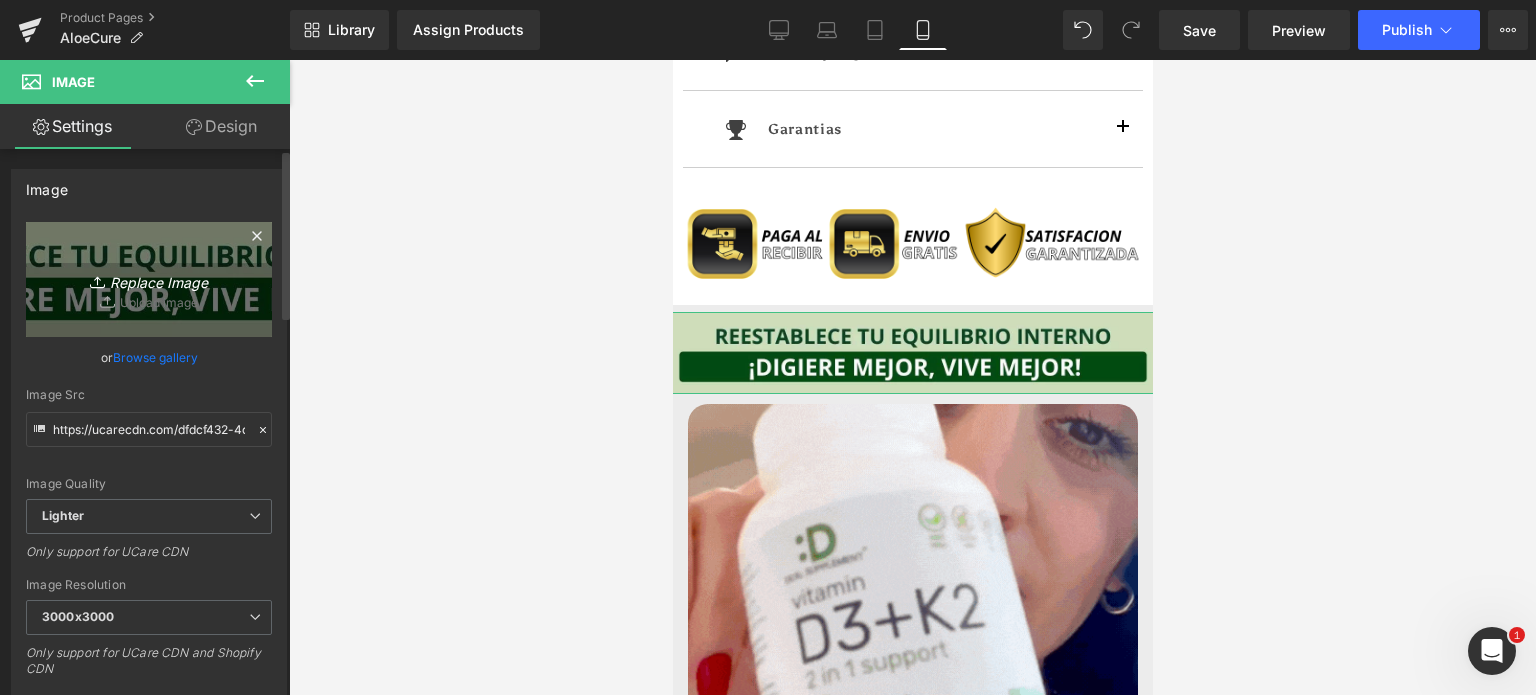 click on "Replace Image" at bounding box center [149, 279] 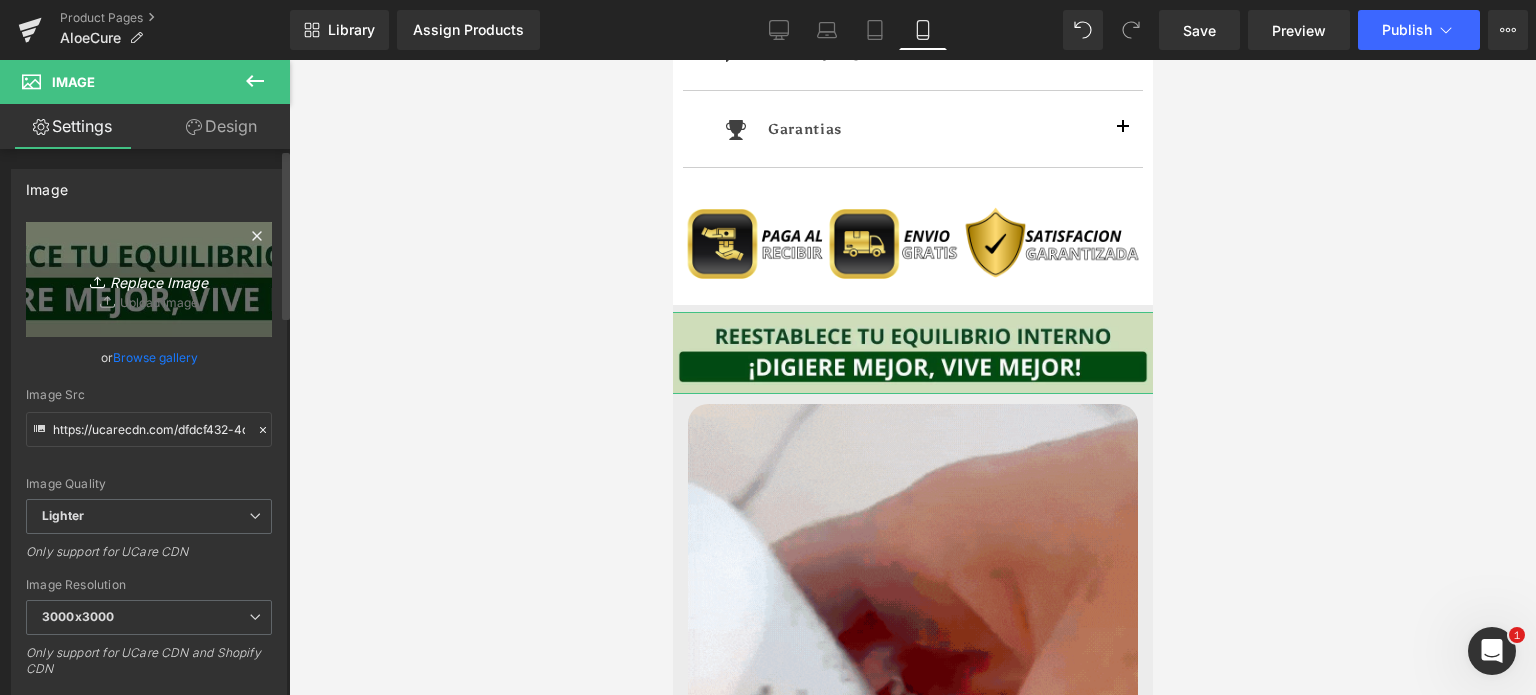 type on "C:\fakepath\[FILENAME].webp" 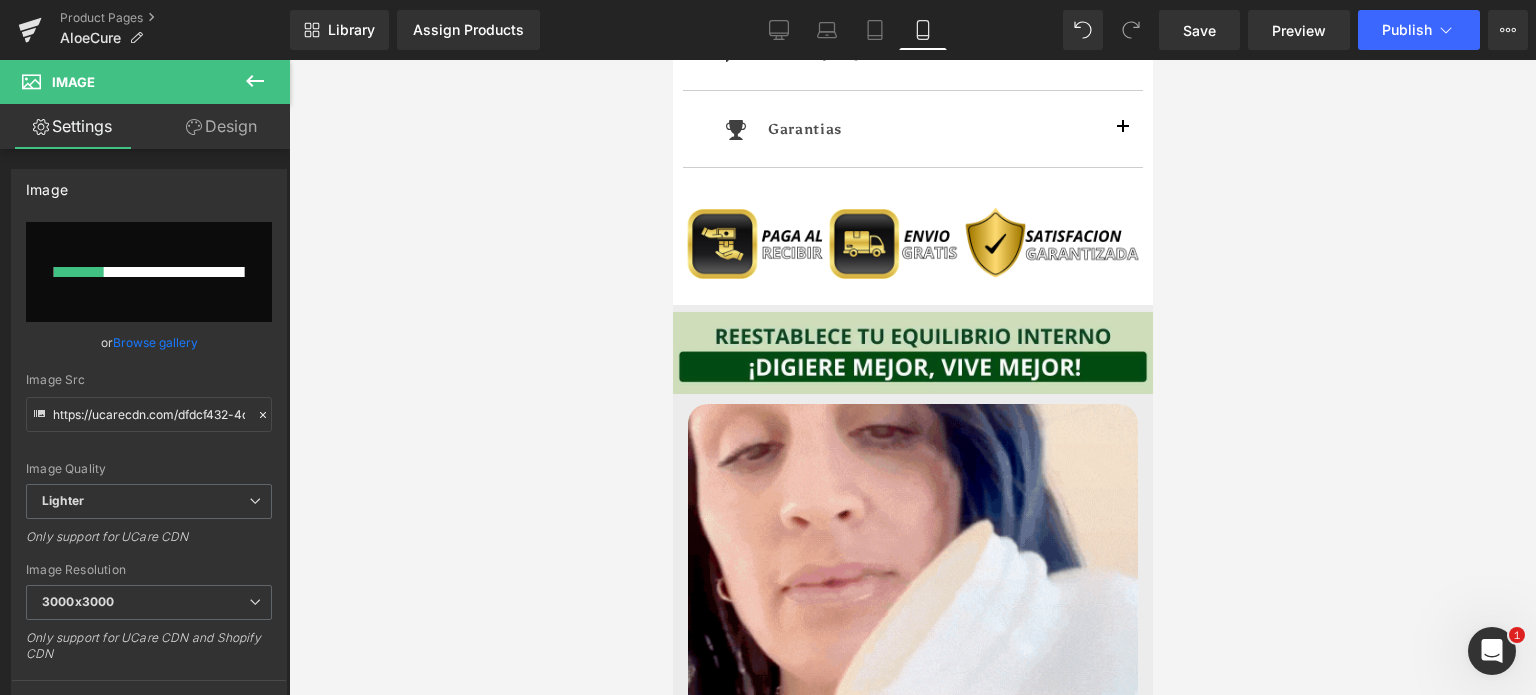 type 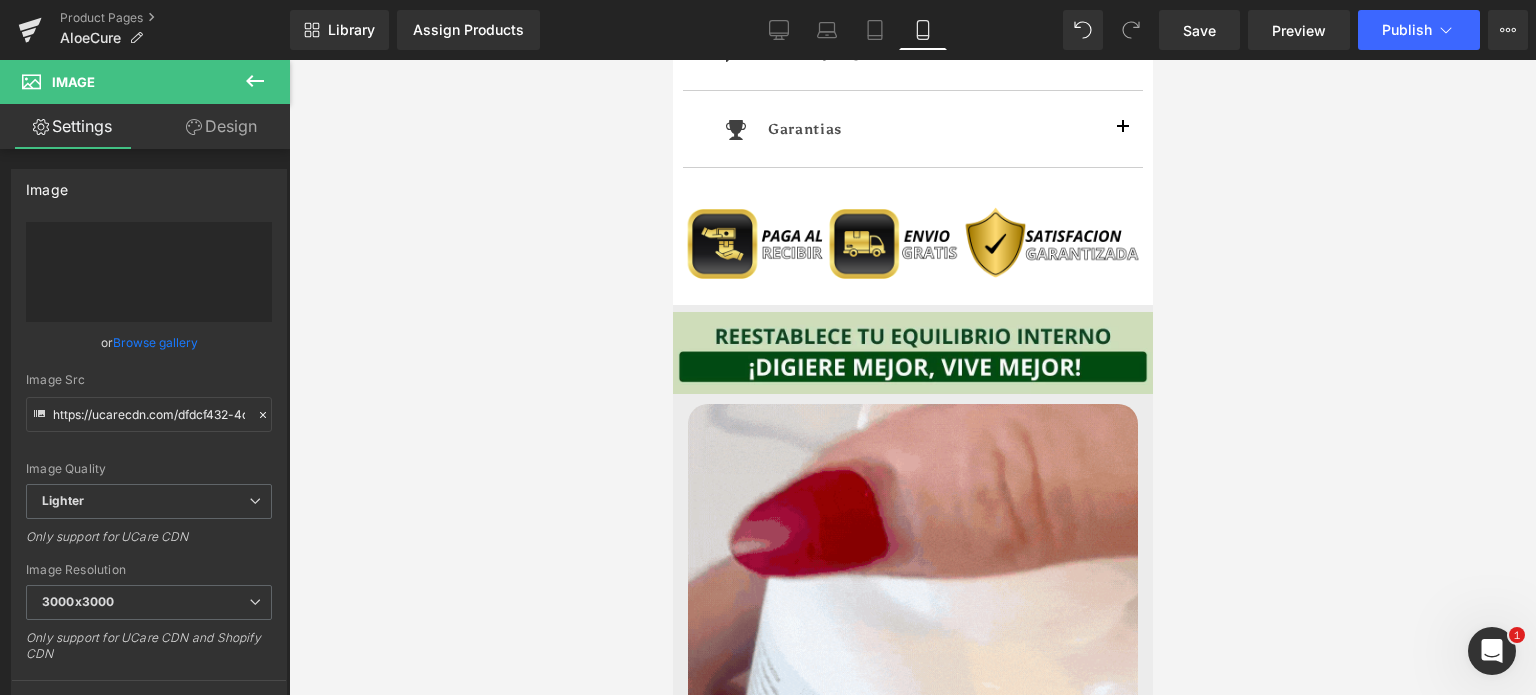 type on "https://ucarecdn.com/f20c8802-5116-43cb-97ca-66c4958b1cc3/-/format/auto/-/preview/3000x3000/-/quality/lighter/AnyConv.com__T%C3%8DTULOS%20MONTOYA.webp" 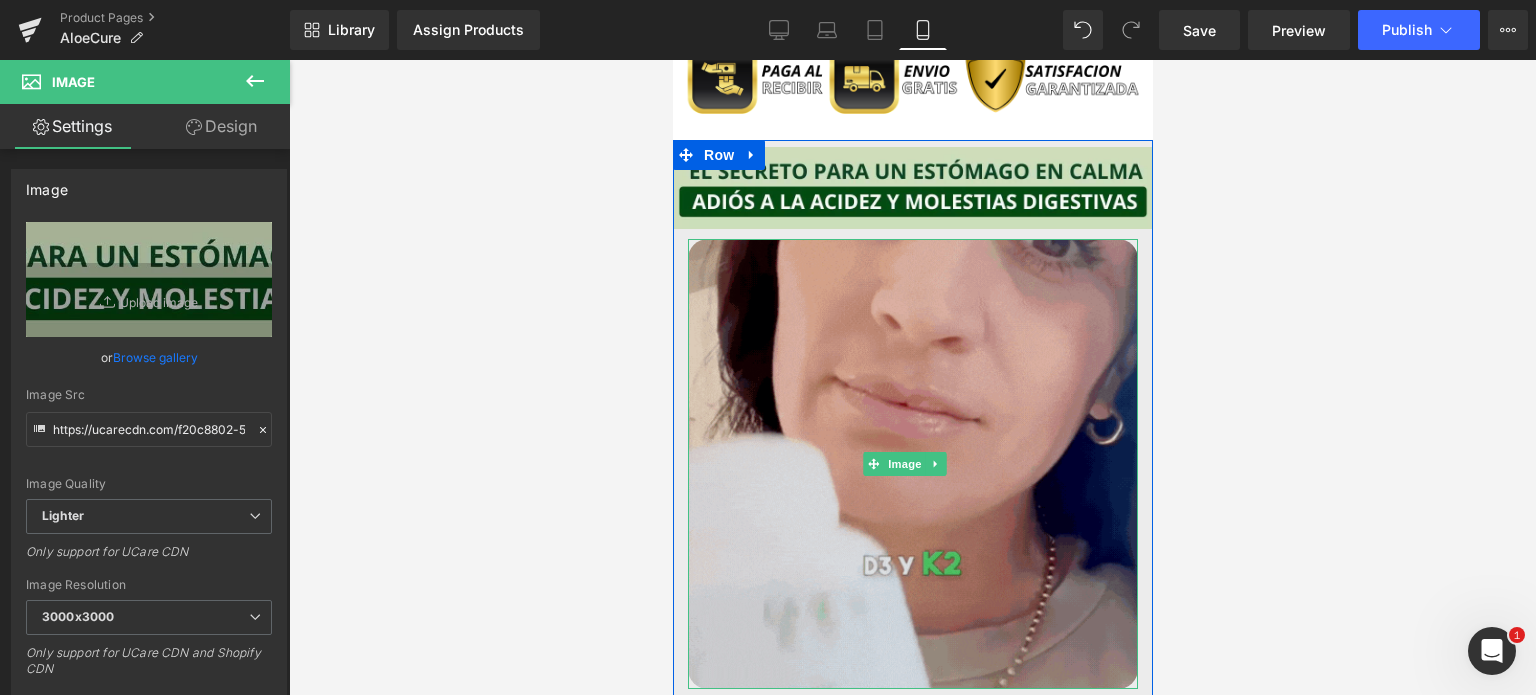 scroll, scrollTop: 2000, scrollLeft: 0, axis: vertical 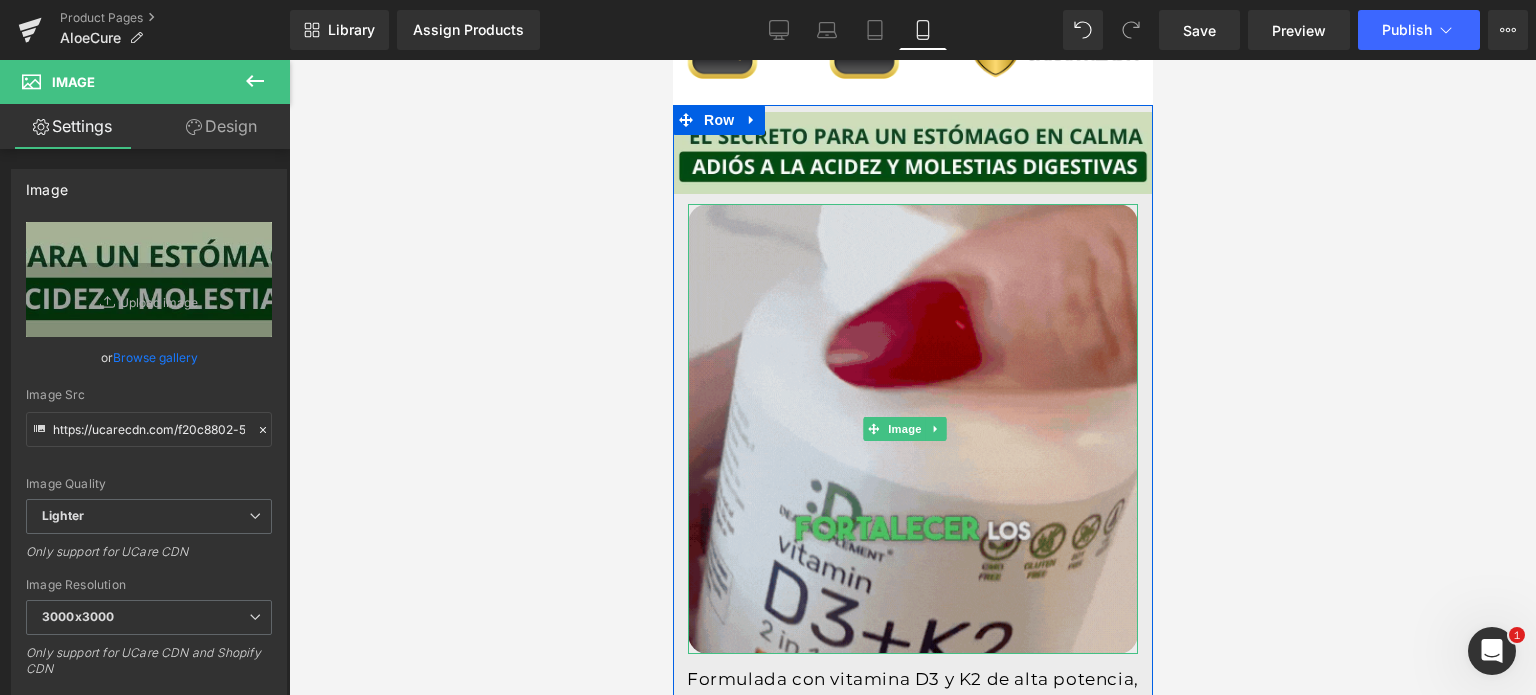 click at bounding box center [912, 429] 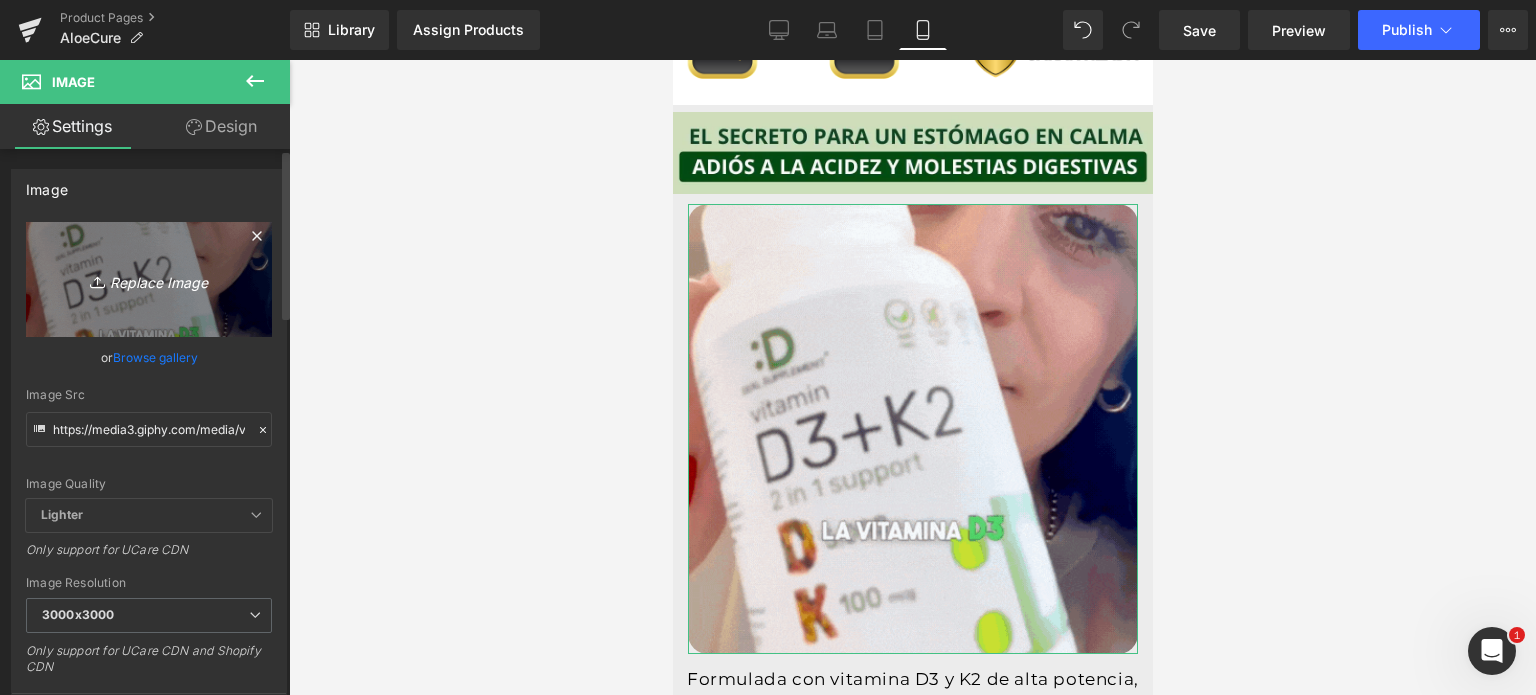 click on "Replace Image" at bounding box center (149, 279) 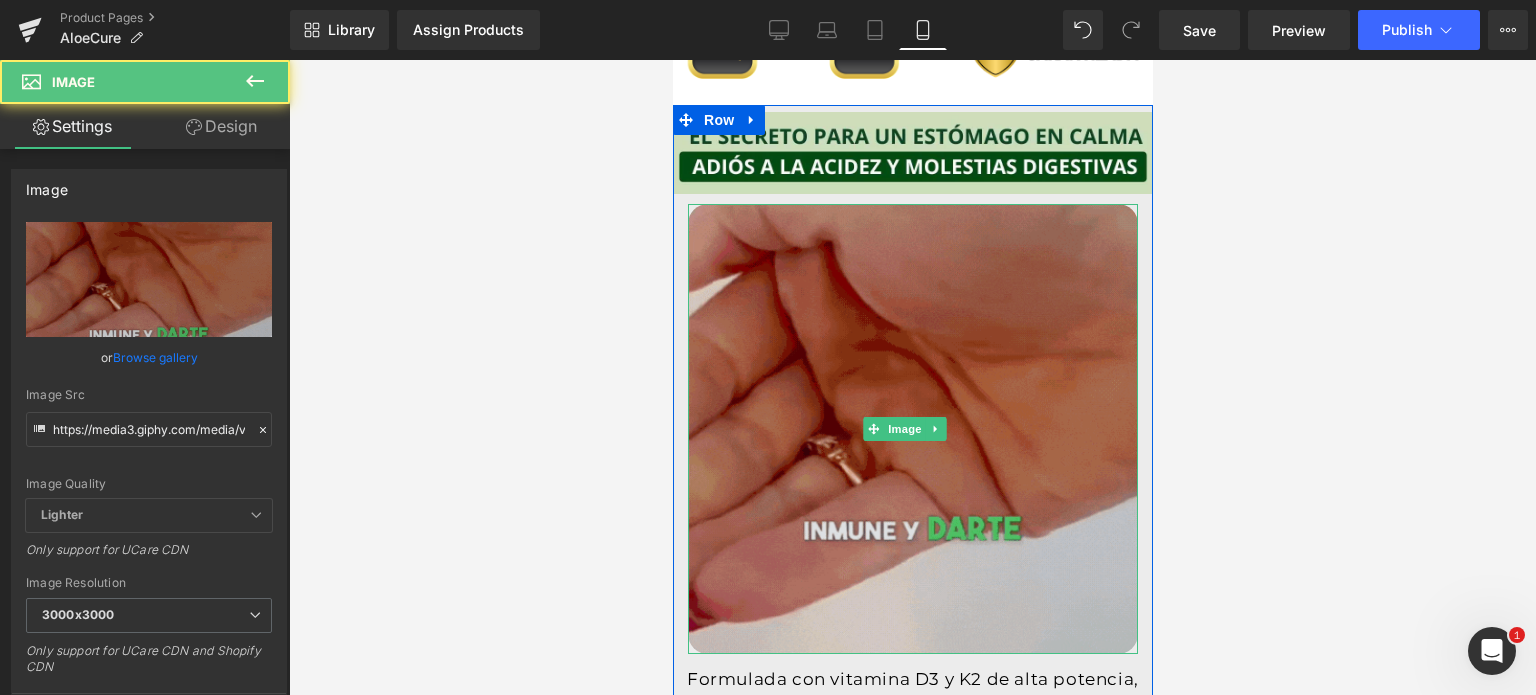 drag, startPoint x: 857, startPoint y: 282, endPoint x: 1662, endPoint y: 71, distance: 832.1935 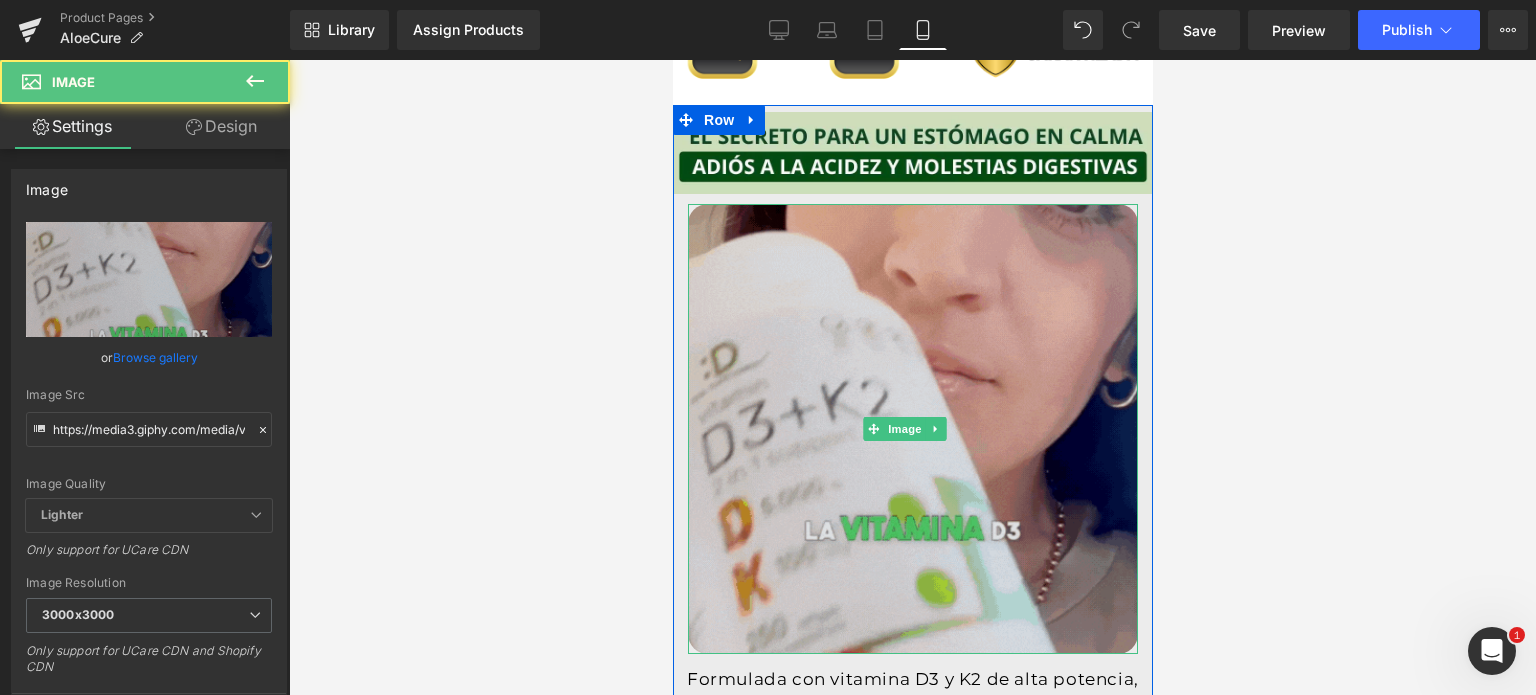 click at bounding box center (912, 429) 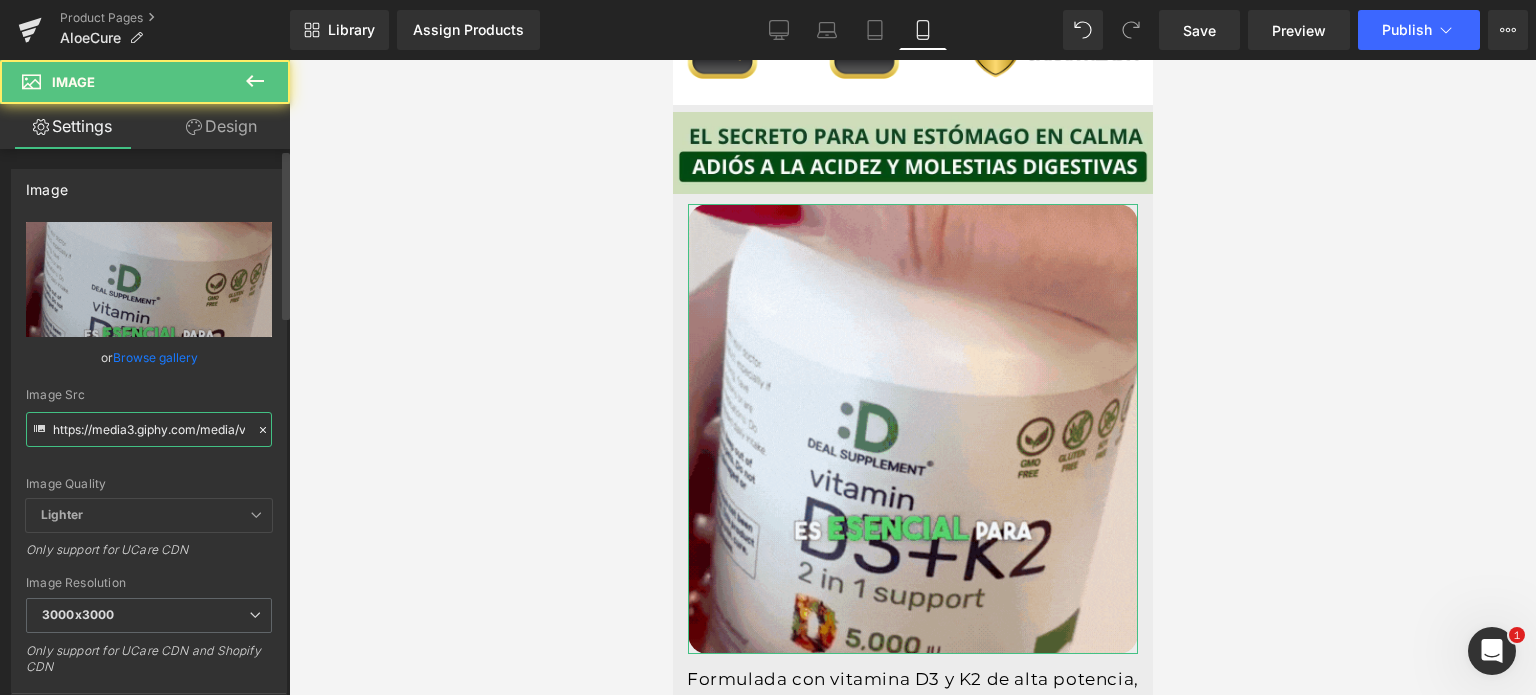 click on "https://media3.giphy.com/media/v1.Y2lkPTc5MGI3NjExdDUxaWxyNTBjN3UwYnVqb2J1a3kza3FnMmlma252MXp6OTJmYjV2aSZlcD12MV9pbnRlcm5hbF9naWZfYnlfaWQmY3Q9Zw/4XRcx74eBRukRZdbyV/giphy.gif" at bounding box center [149, 429] 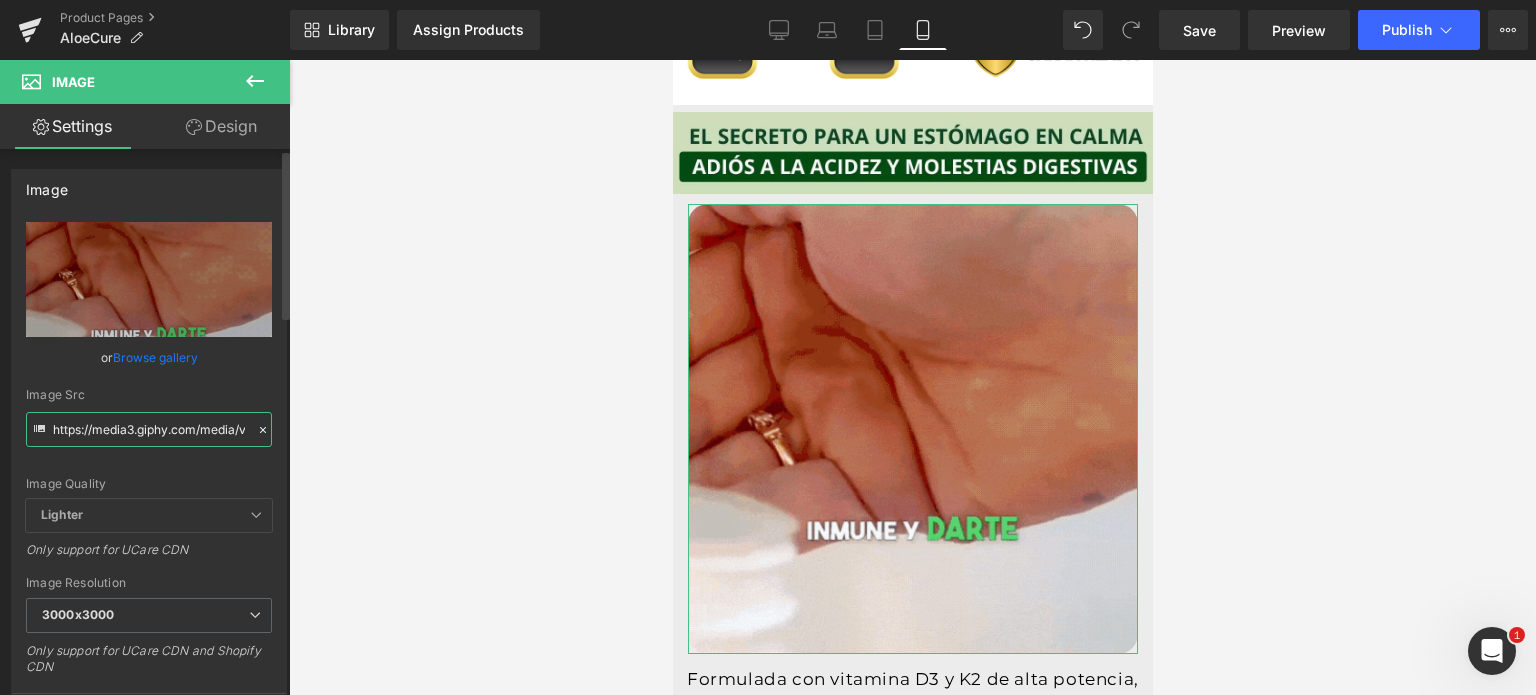 click on "https://media3.giphy.com/media/v1.Y2lkPTc5MGI3NjExdDUxaWxyNTBjN3UwYnVqb2J1a3kza3FnMmlma252MXp6OTJmYjV2aSZlcD12MV9pbnRlcm5hbF9naWZfYnlfaWQmY3Q9Zw/4XRcx74eBRukRZdbyV/giphy.gif" at bounding box center (149, 429) 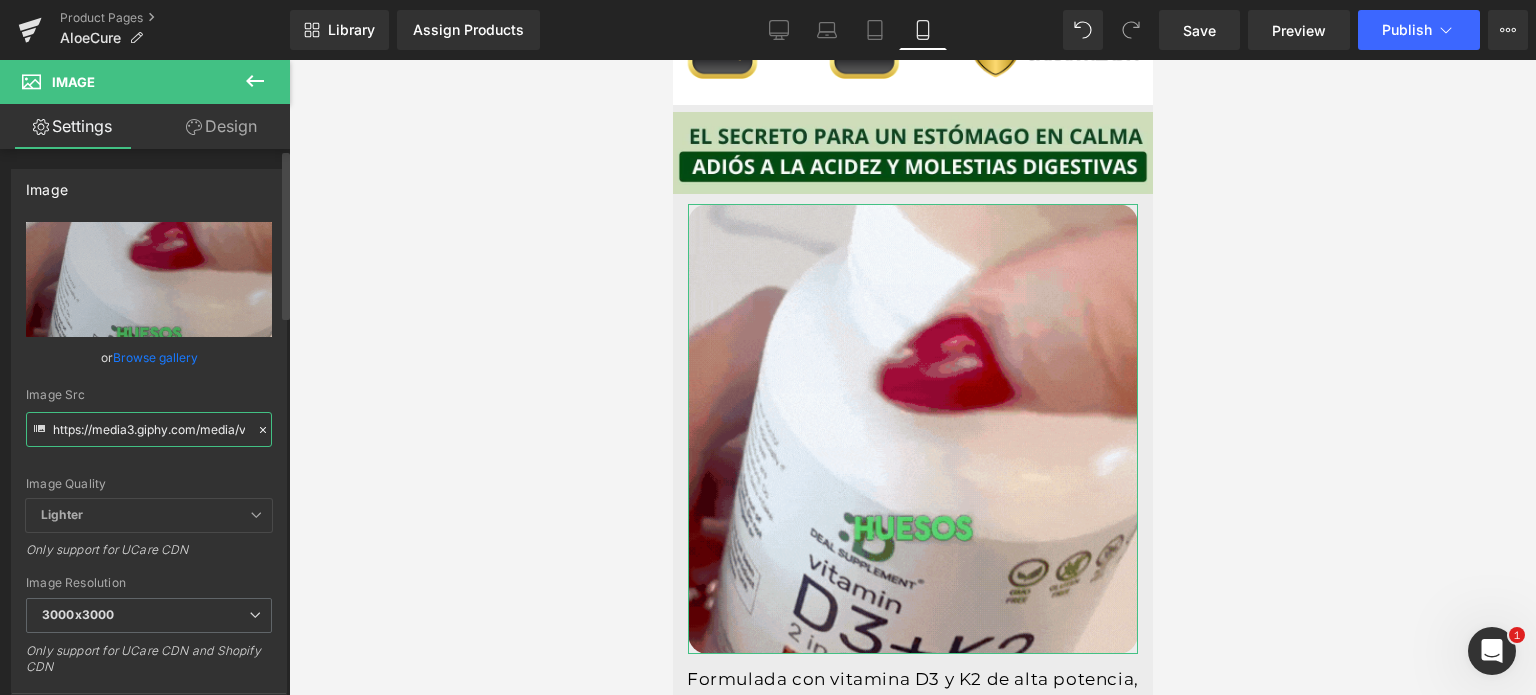 click on "https://media3.giphy.com/media/v1.Y2lkPTc5MGI3NjExdDUxaWxyNTBjN3UwYnVqb2J1a3kza3FnMmlma252MXp6OTJmYjV2aSZlcD12MV9pbnRlcm5hbF9naWZfYnlfaWQmY3Q9Zw/4XRcx74eBRukRZdbyV/giphy.gif" at bounding box center (149, 429) 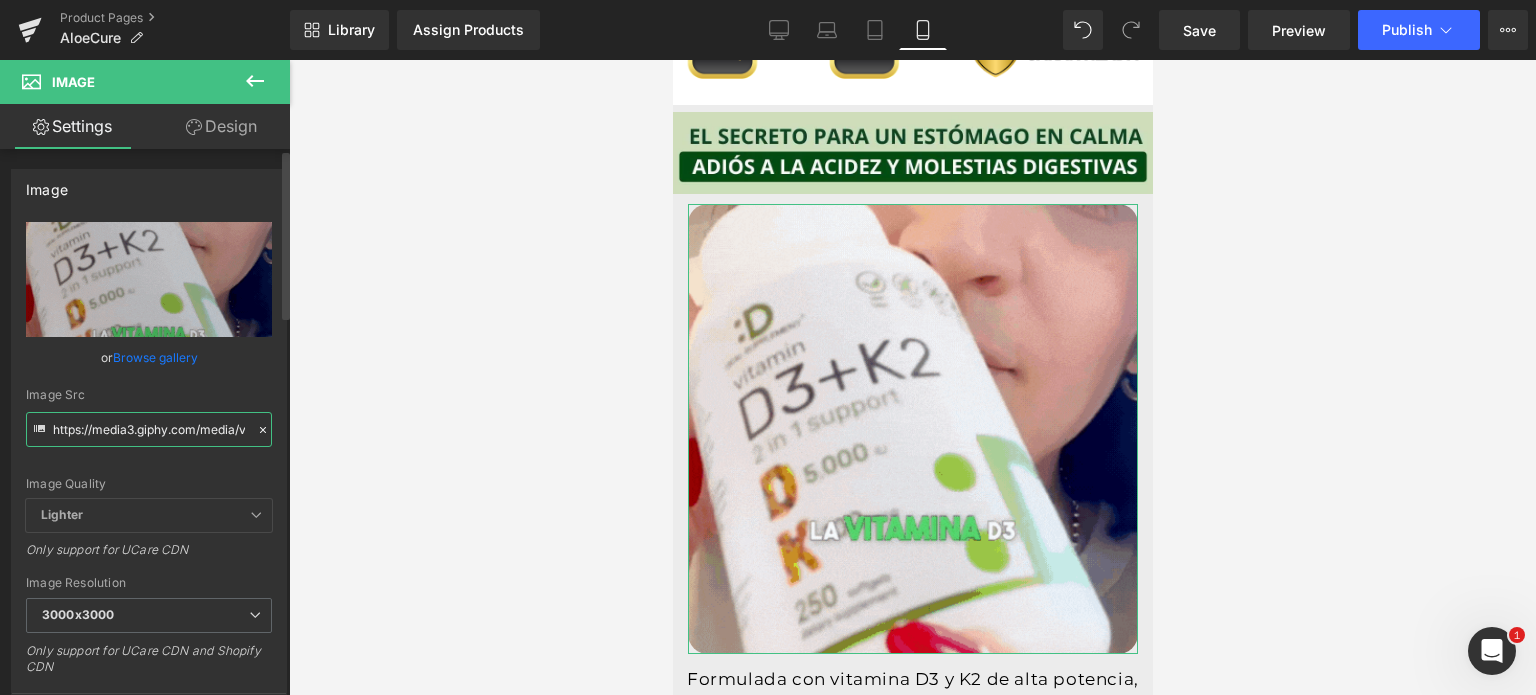 paste on "2.giphy.com/media/v1.Y2lkPTc5MGI3NjExYm85aWRweDQ5enV1M3g3NzU3N3hwZTNsNTV6Z2hhOXh2Nno2MDNmMCZlcD12MV9pbnRlcm5hbF9naWZfYnlfaWQmY3Q9Zw/kA390SdNhRuvvh1KpJ" 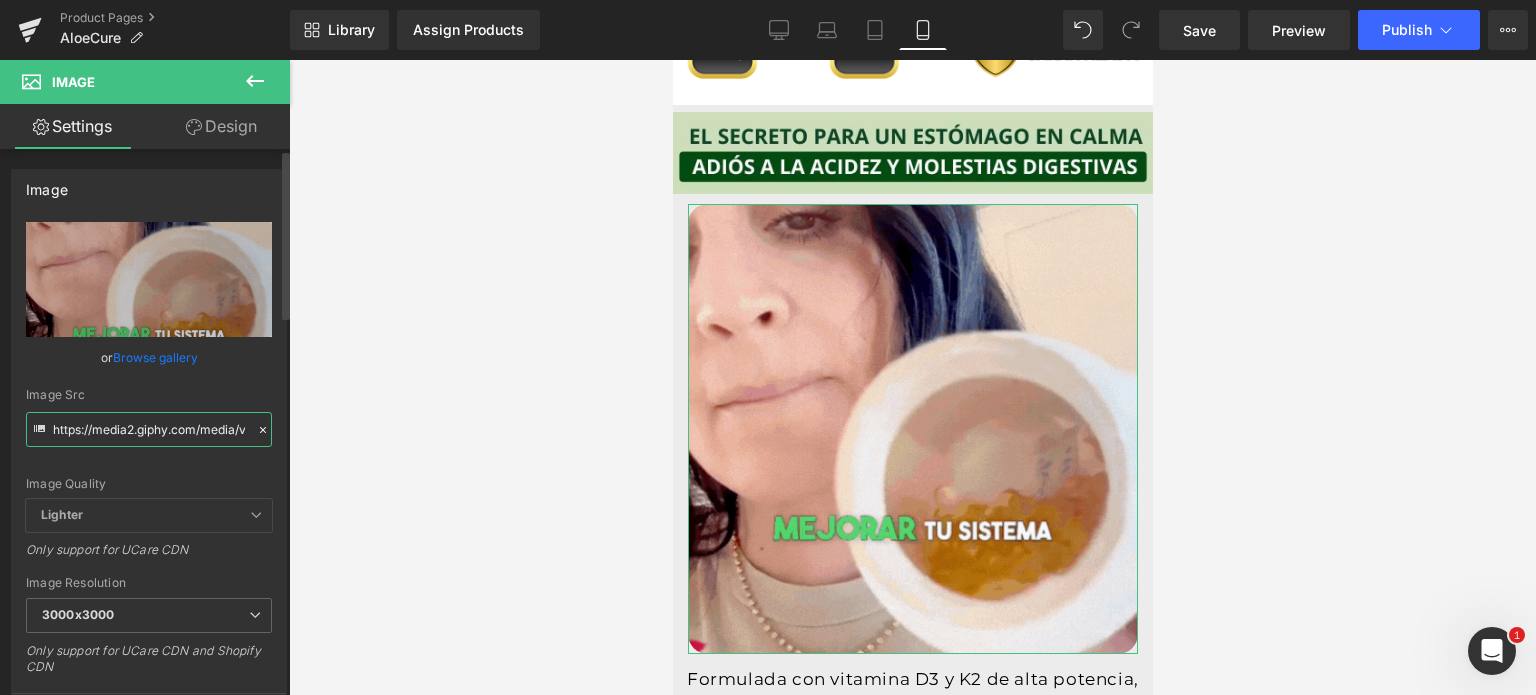 scroll, scrollTop: 0, scrollLeft: 1052, axis: horizontal 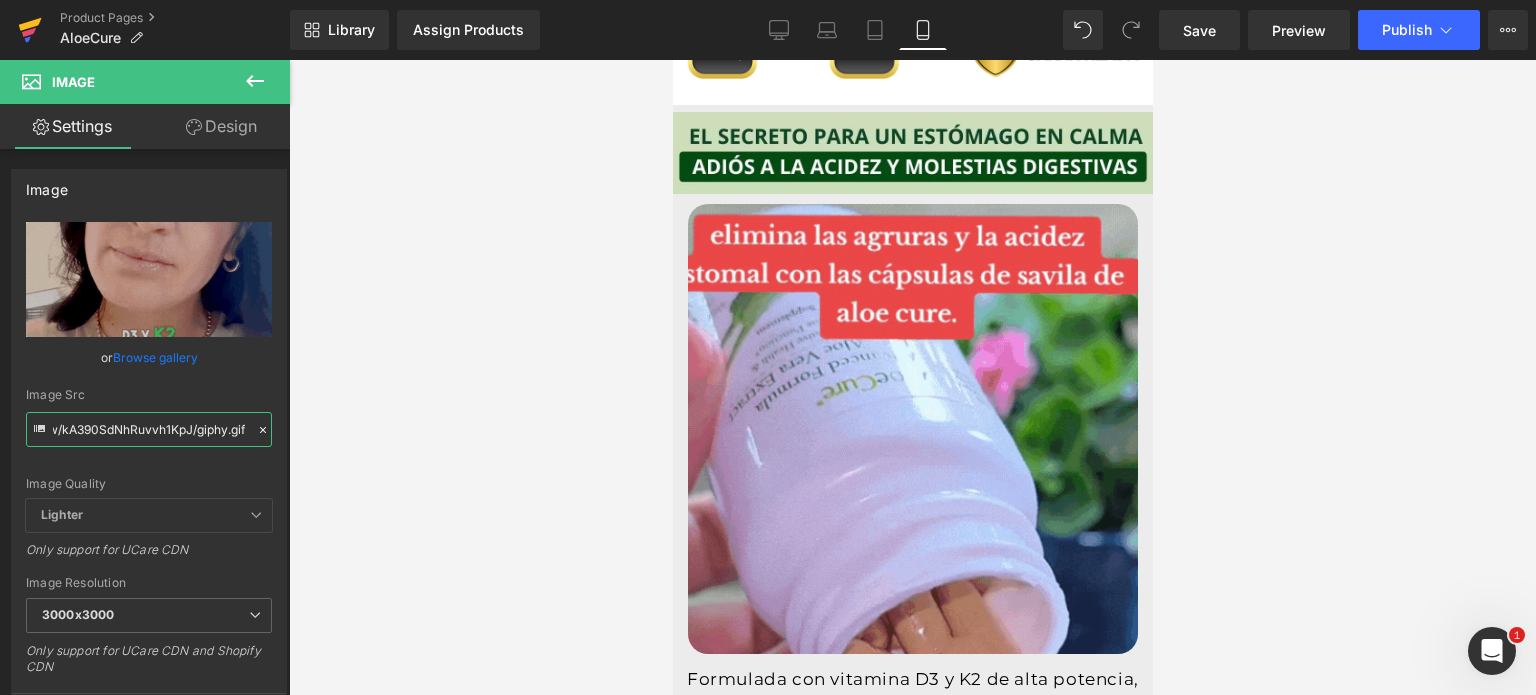 type on "https://media2.giphy.com/media/v1.Y2lkPTc5MGI3NjExYm85aWRweDQ5enV1M3g3NzU3N3hwZTNsNTV6Z2hhOXh2Nno2MDNmMCZlcD12MV9pbnRlcm5hbF9naWZfYnlfaWQmY3Q9Zw/kA390SdNhRuvvh1KpJ/giphy.gif" 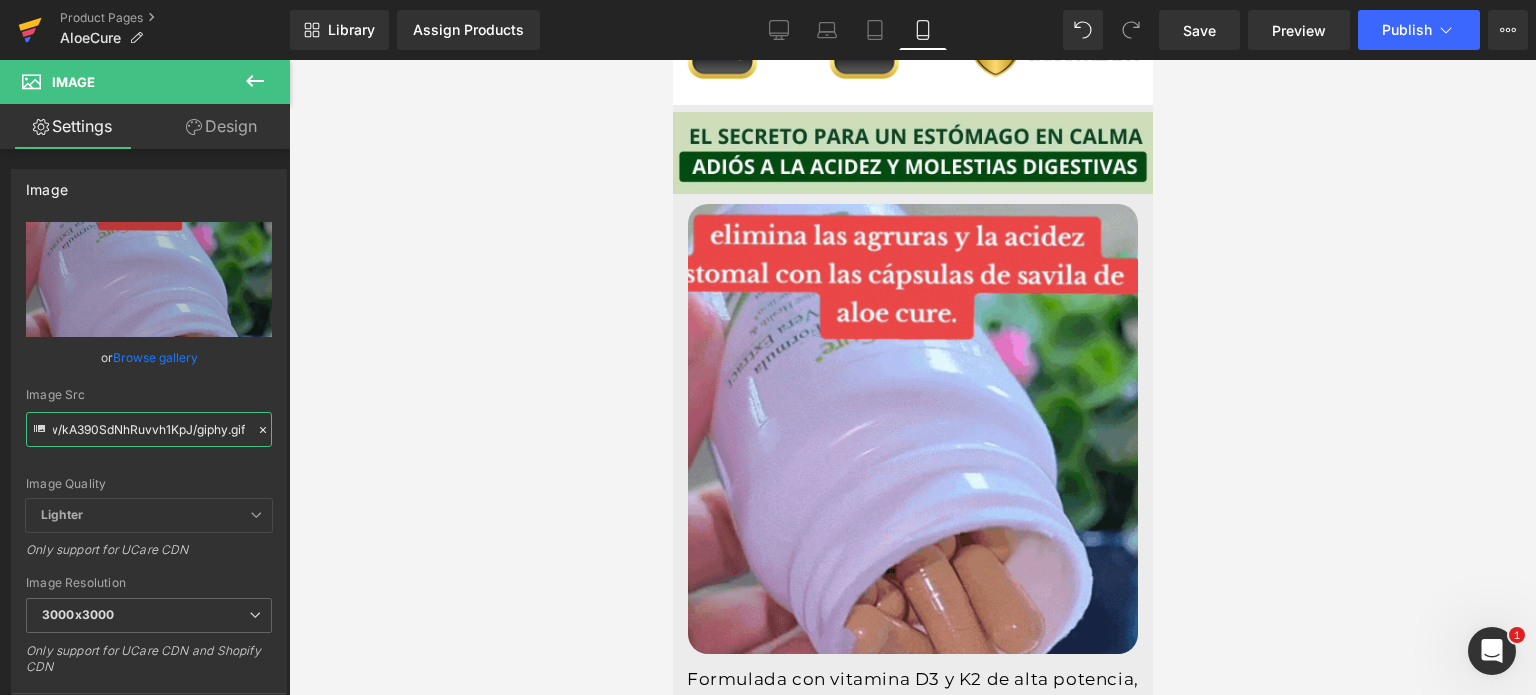scroll, scrollTop: 0, scrollLeft: 0, axis: both 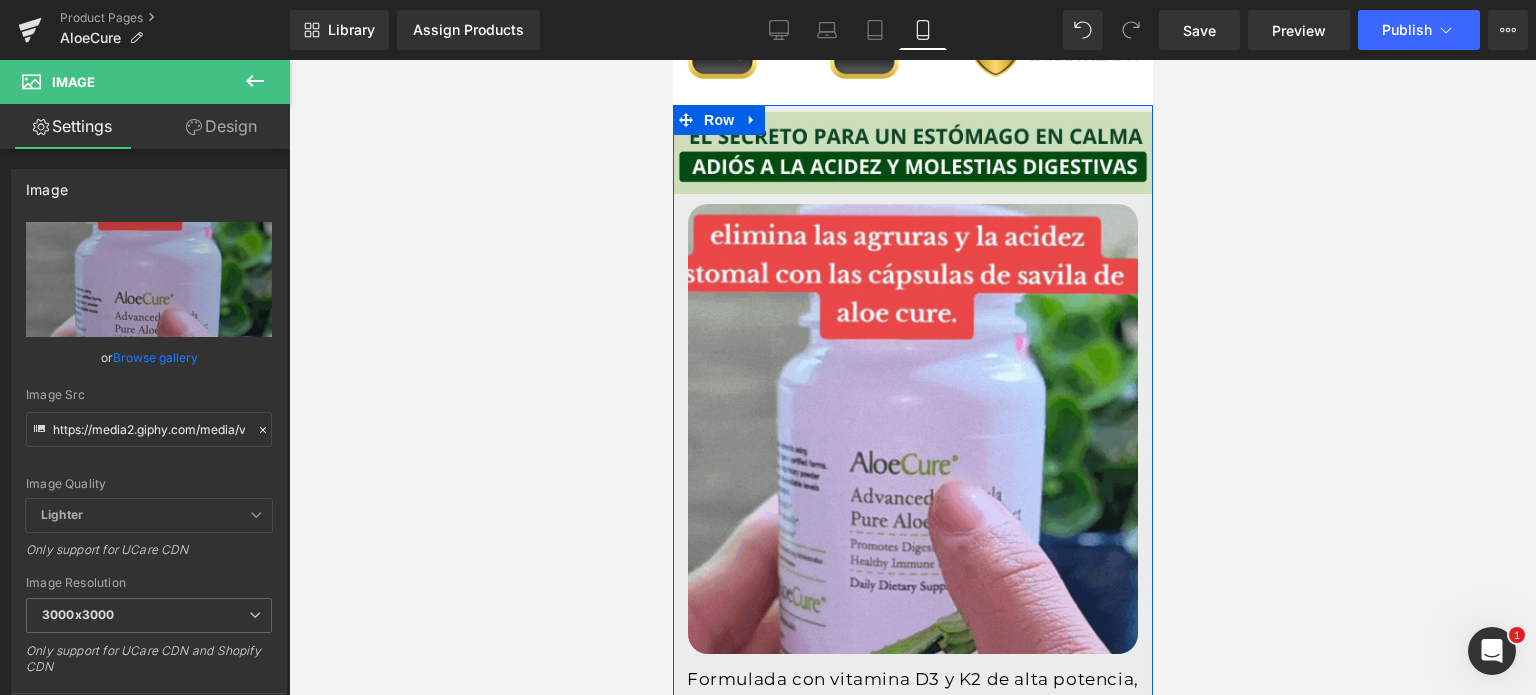 click on "Image         Image         Formulada con vitamina D3 y K2 de alta potencia, esta combinación ha sido clínicamente respaldada para optimizar la absorción de calcio, apoyar la salud cardiovascular y fortalecer tu sistema inmunológico sin complicaciones ni efectos secundarios. Text Block         Image         Image         Row" at bounding box center (912, 807) 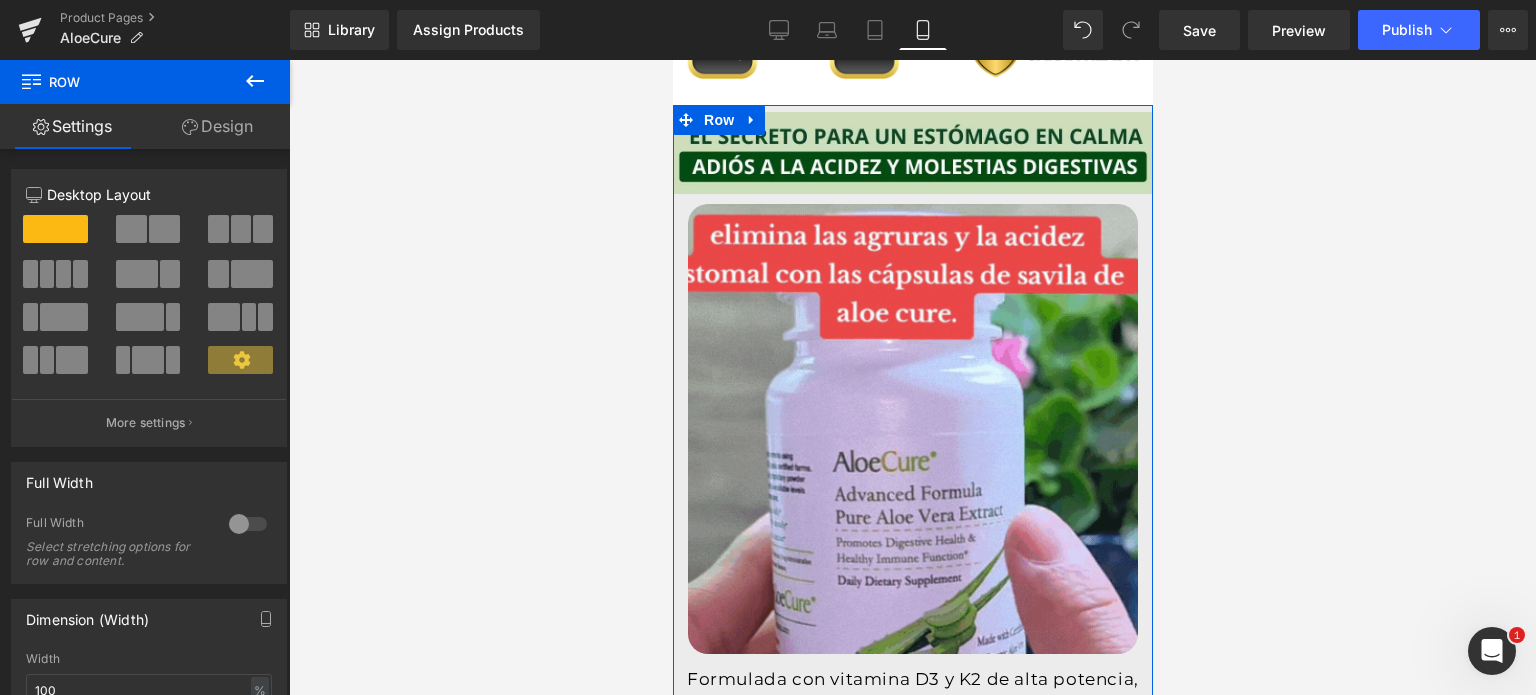 click on "Image         Image         Formulada con vitamina D3 y K2 de alta potencia, esta combinación ha sido clínicamente respaldada para optimizar la absorción de calcio, apoyar la salud cardiovascular y fortalecer tu sistema inmunológico sin complicaciones ni efectos secundarios. Text Block         Image         Image" at bounding box center [912, 807] 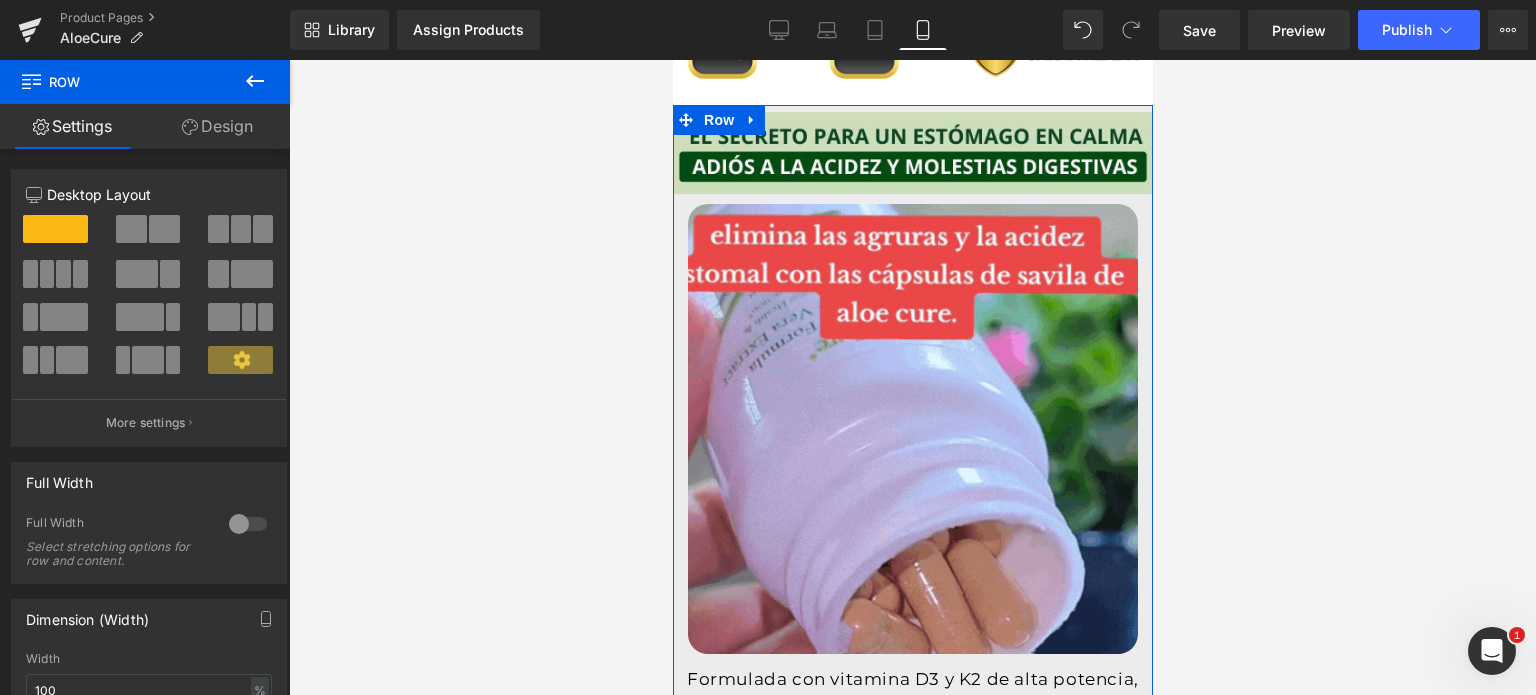 click on "Design" at bounding box center (217, 126) 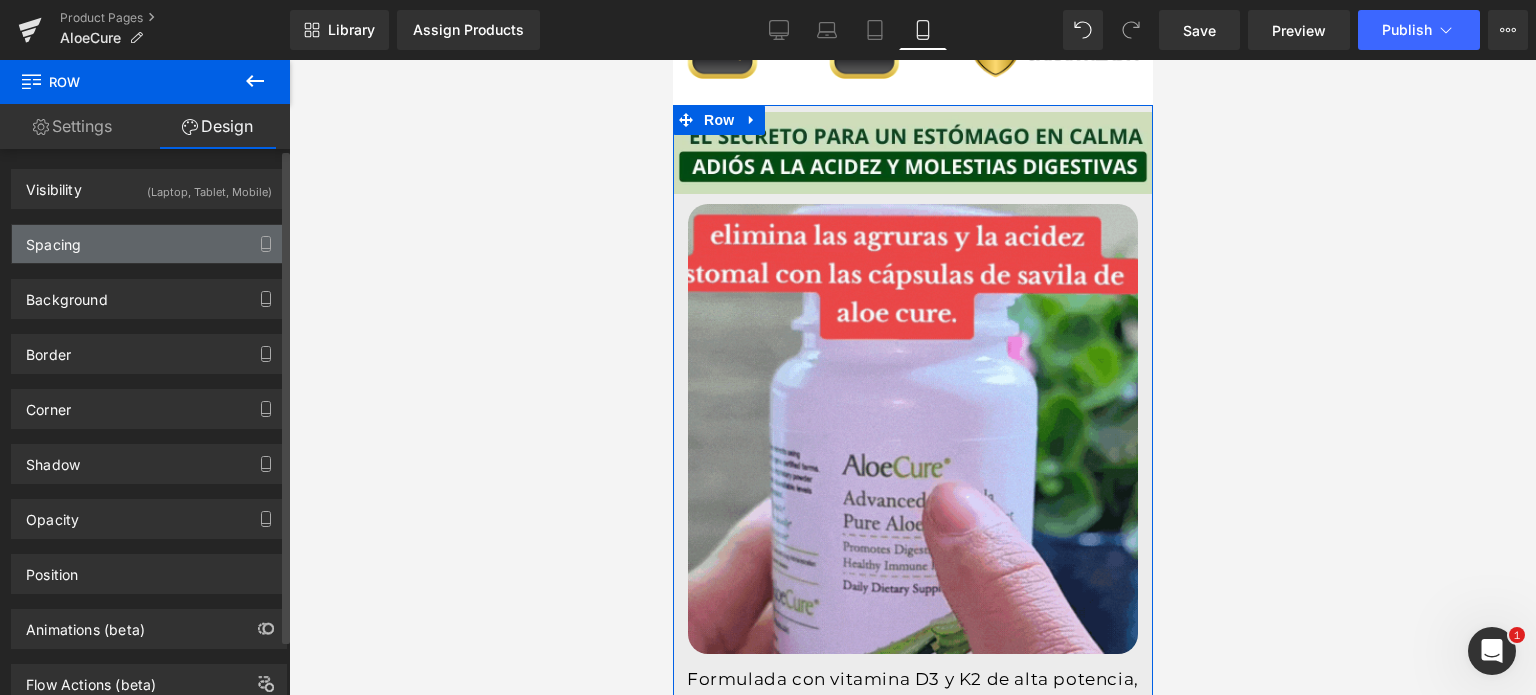 type on "#ececec" 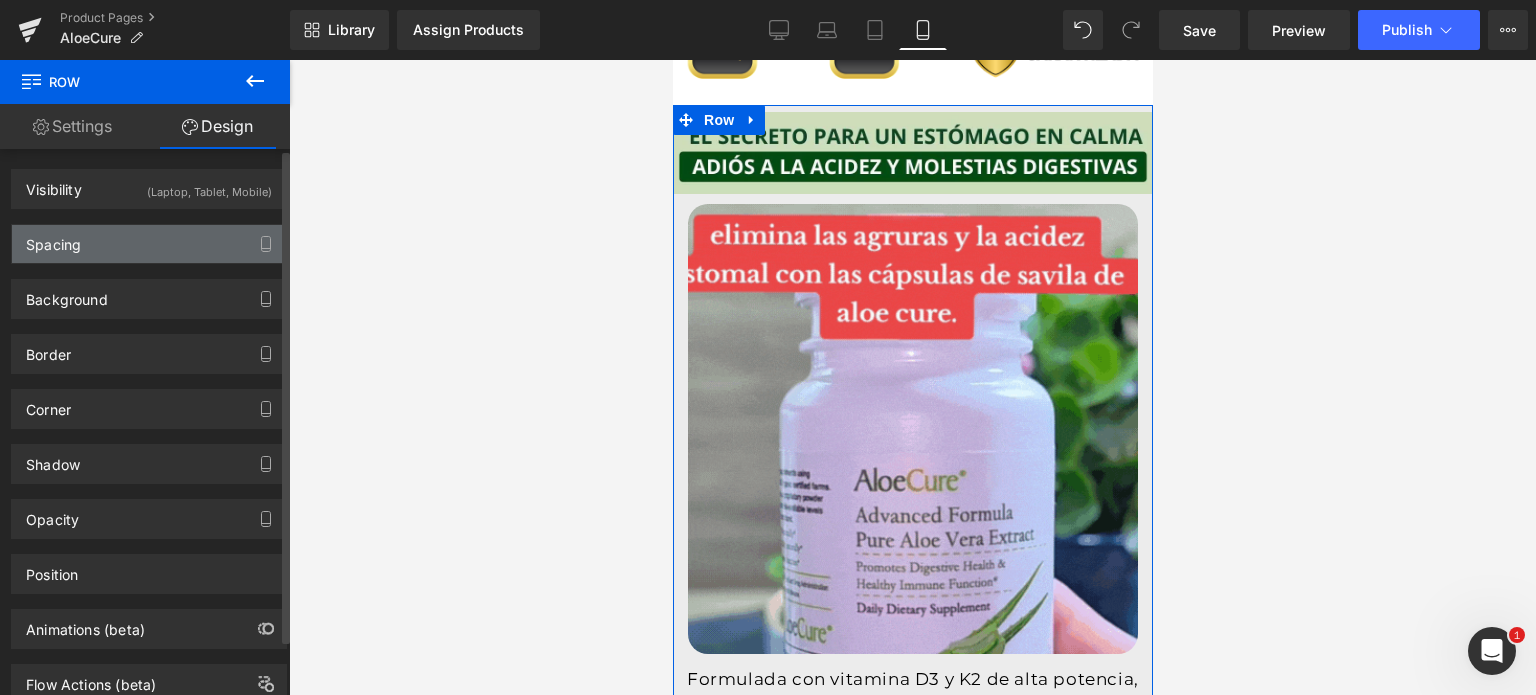 type on "100" 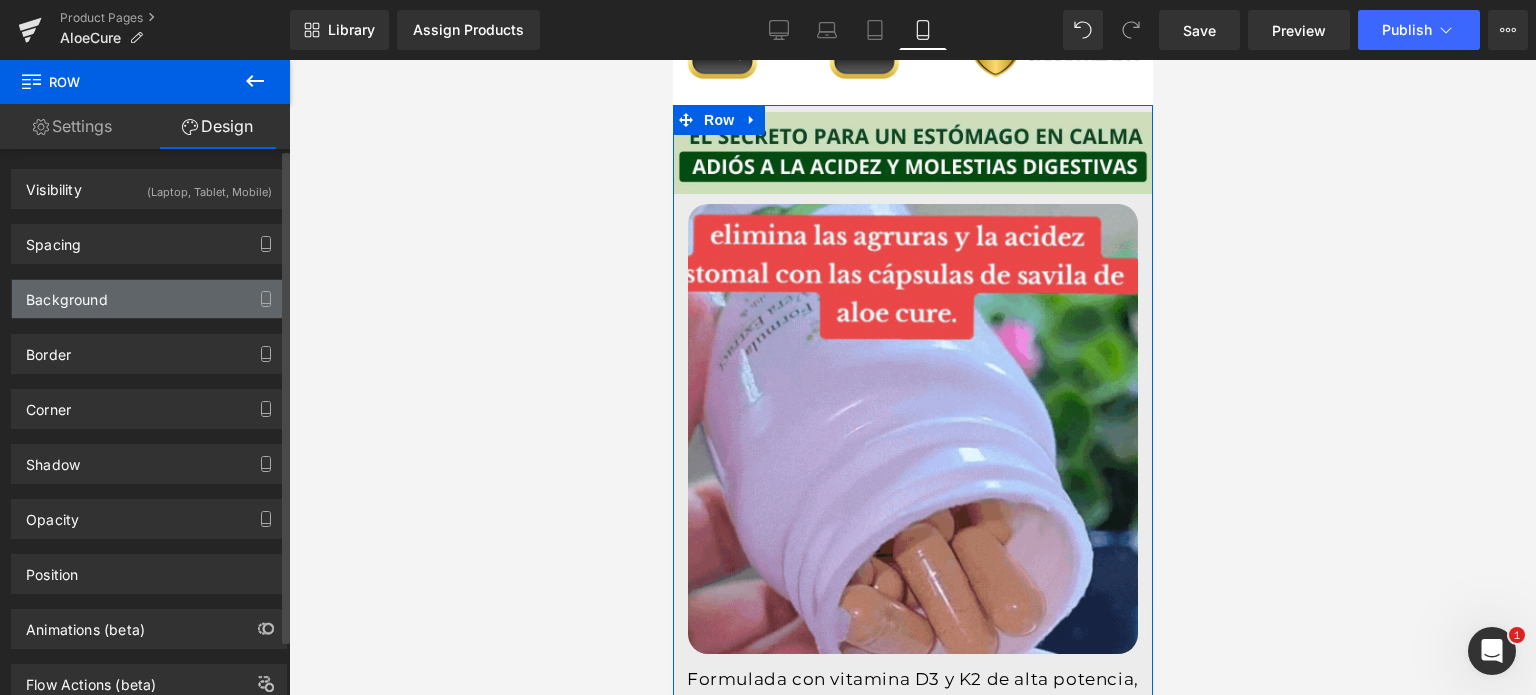 click on "Background" at bounding box center [149, 299] 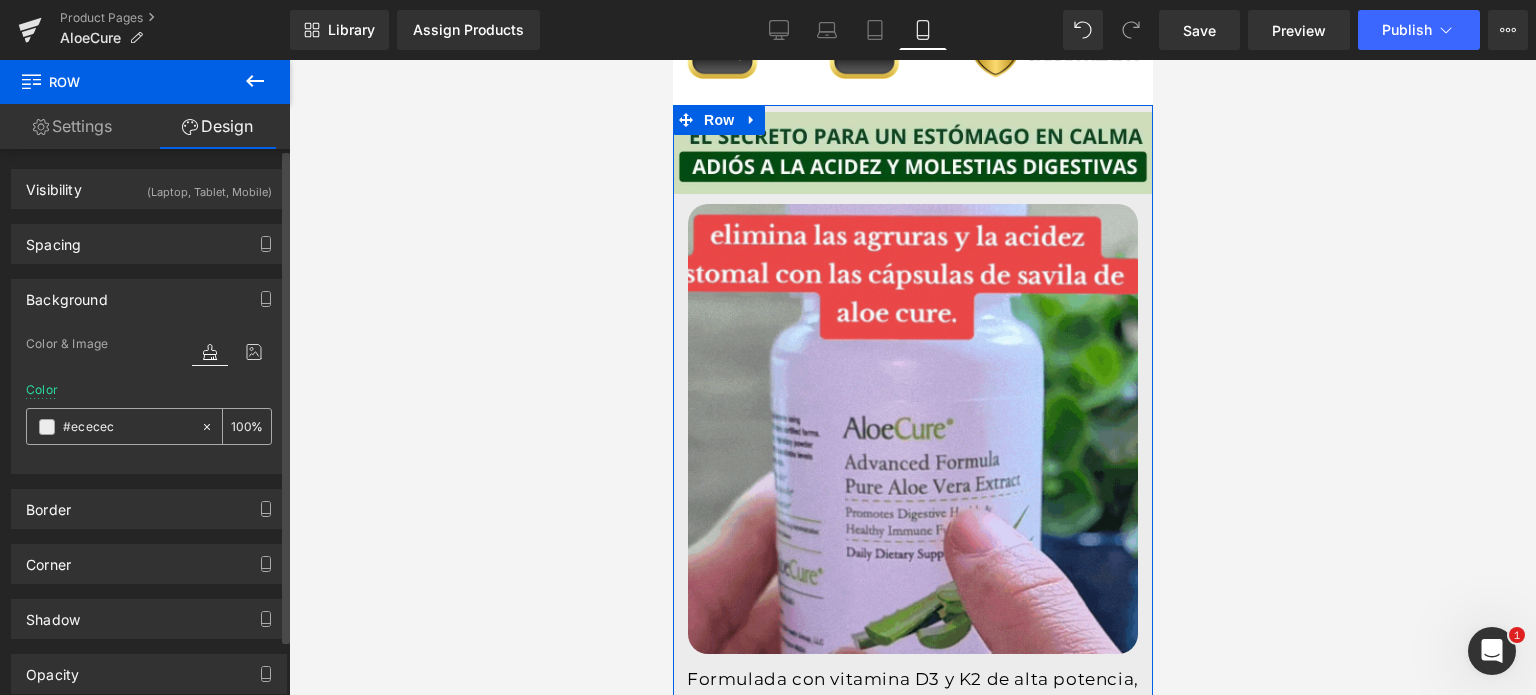 click on "#ececec" at bounding box center [127, 427] 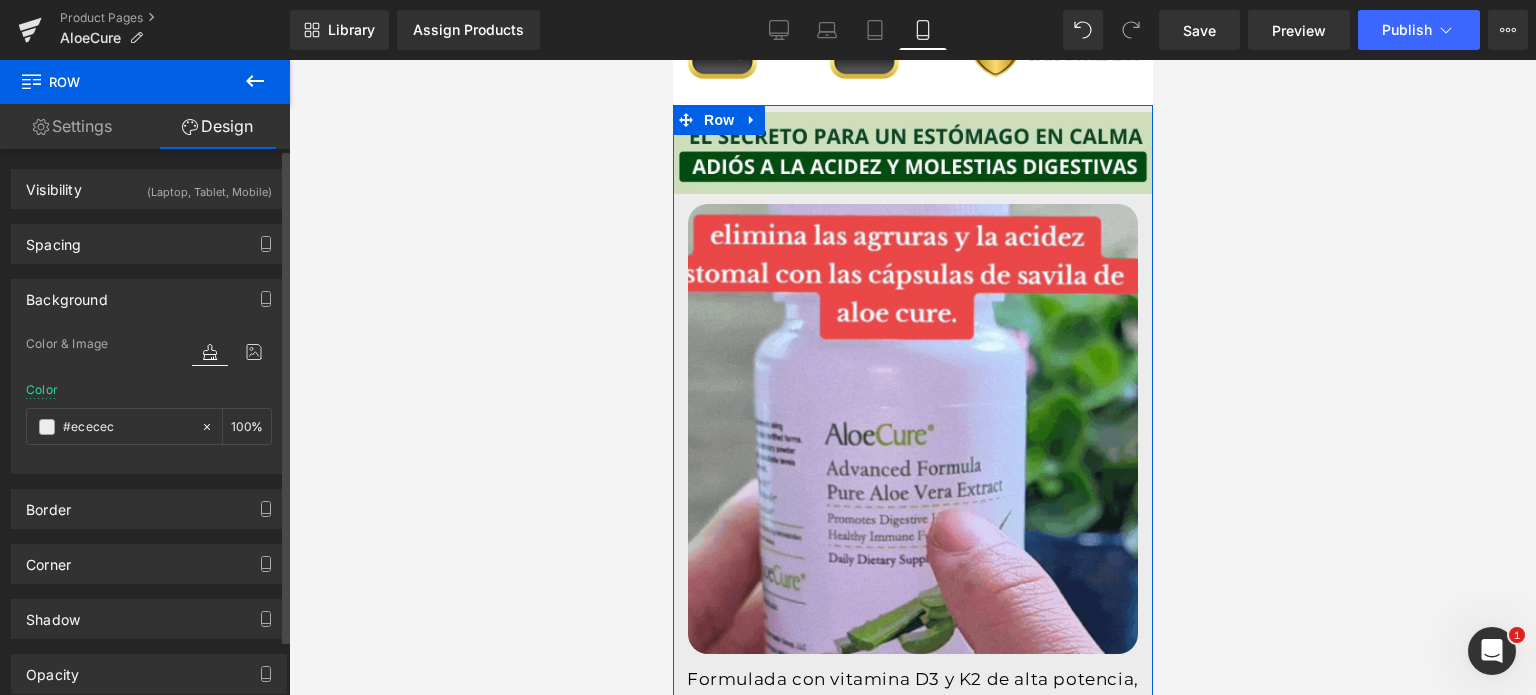 click at bounding box center [210, 352] 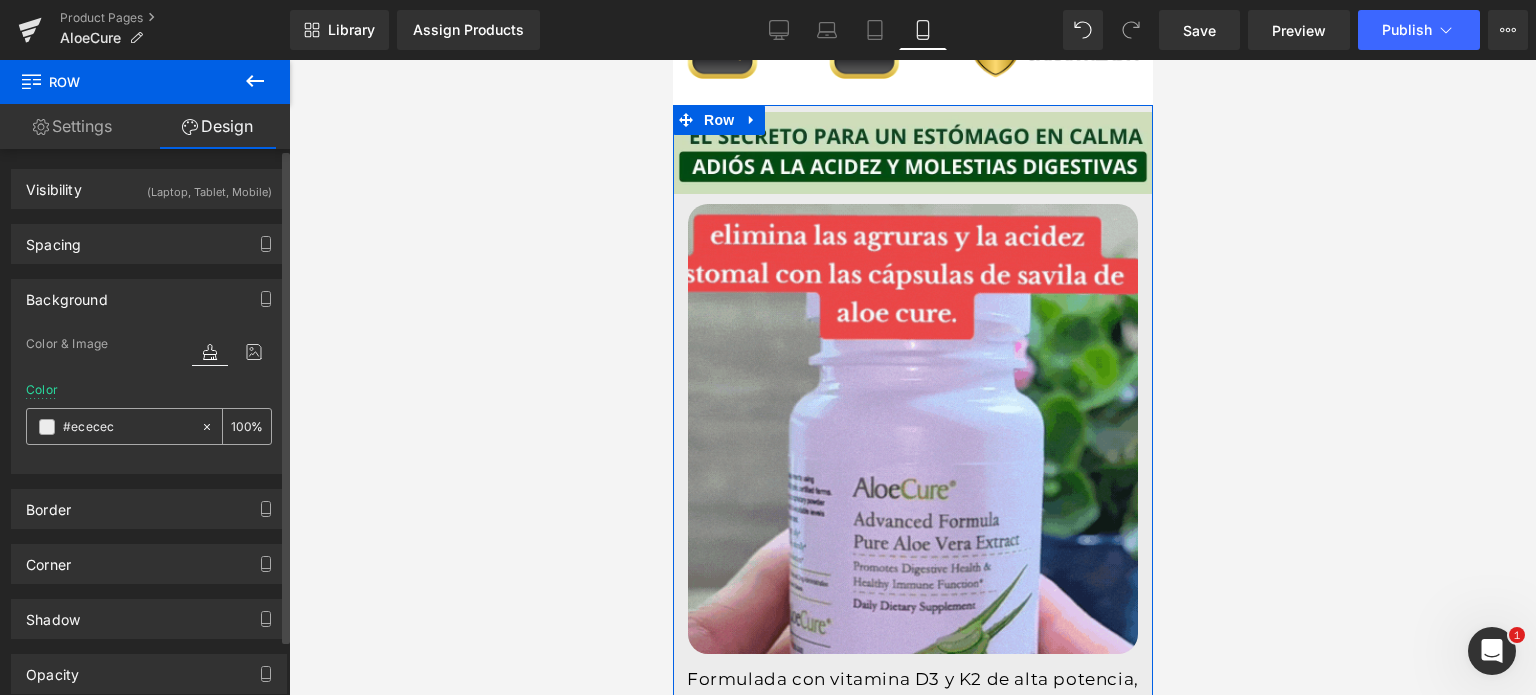 click on "#ececec" at bounding box center [127, 427] 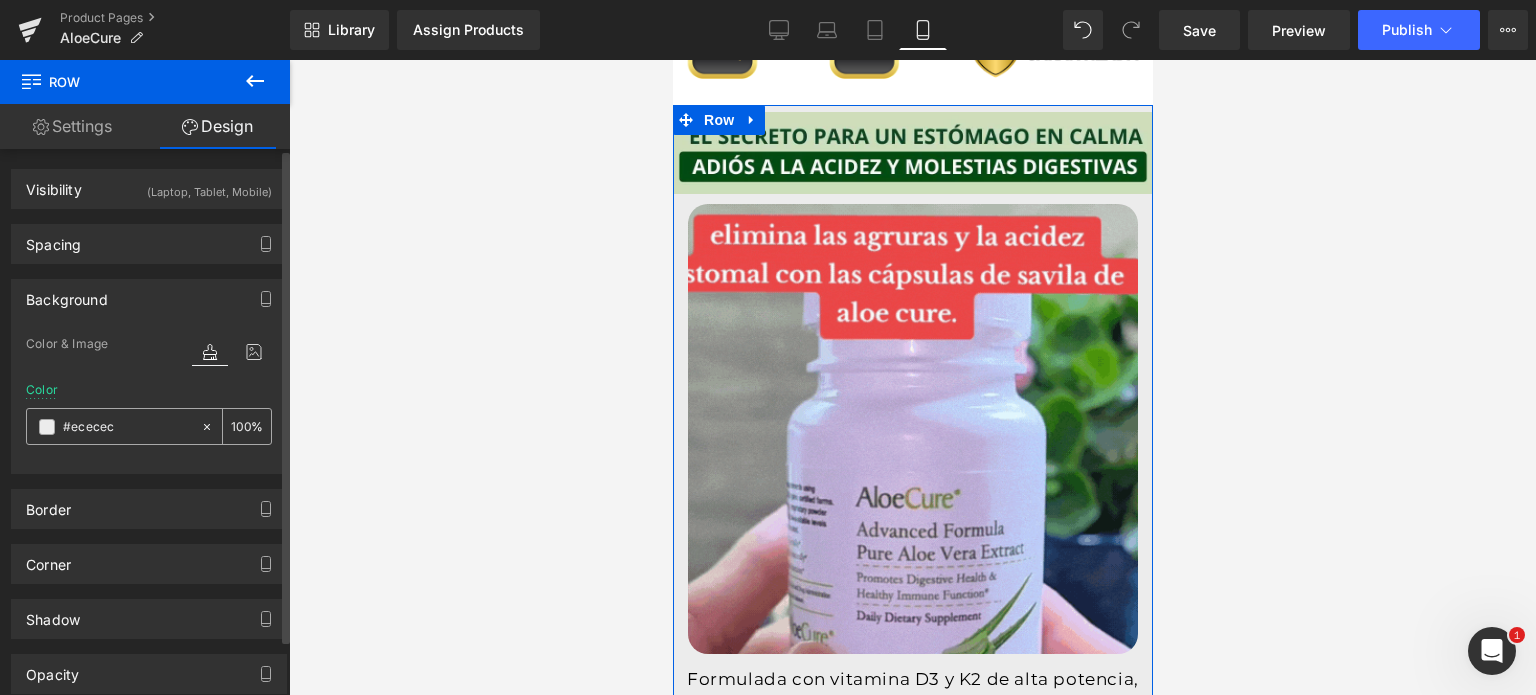 click on "#ececec" at bounding box center [127, 427] 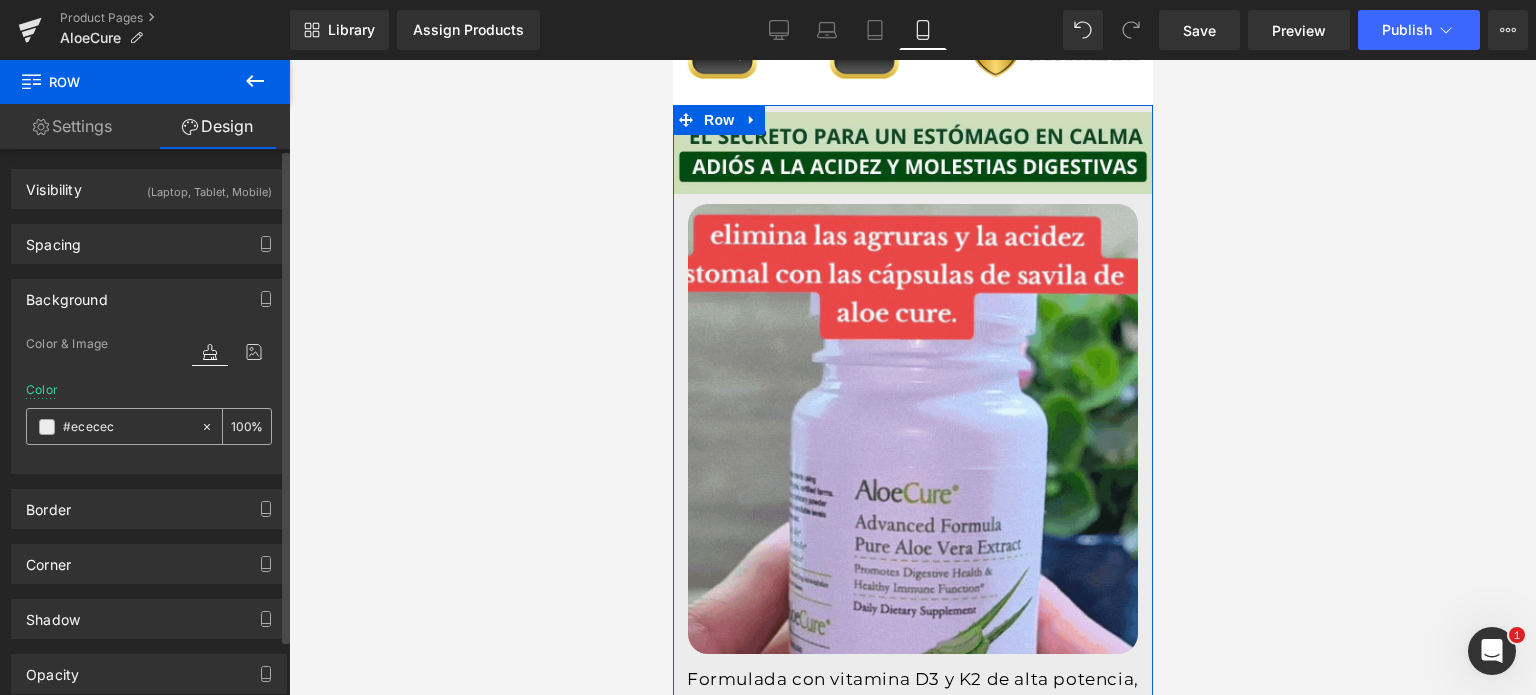 click on "#ececec" at bounding box center [127, 427] 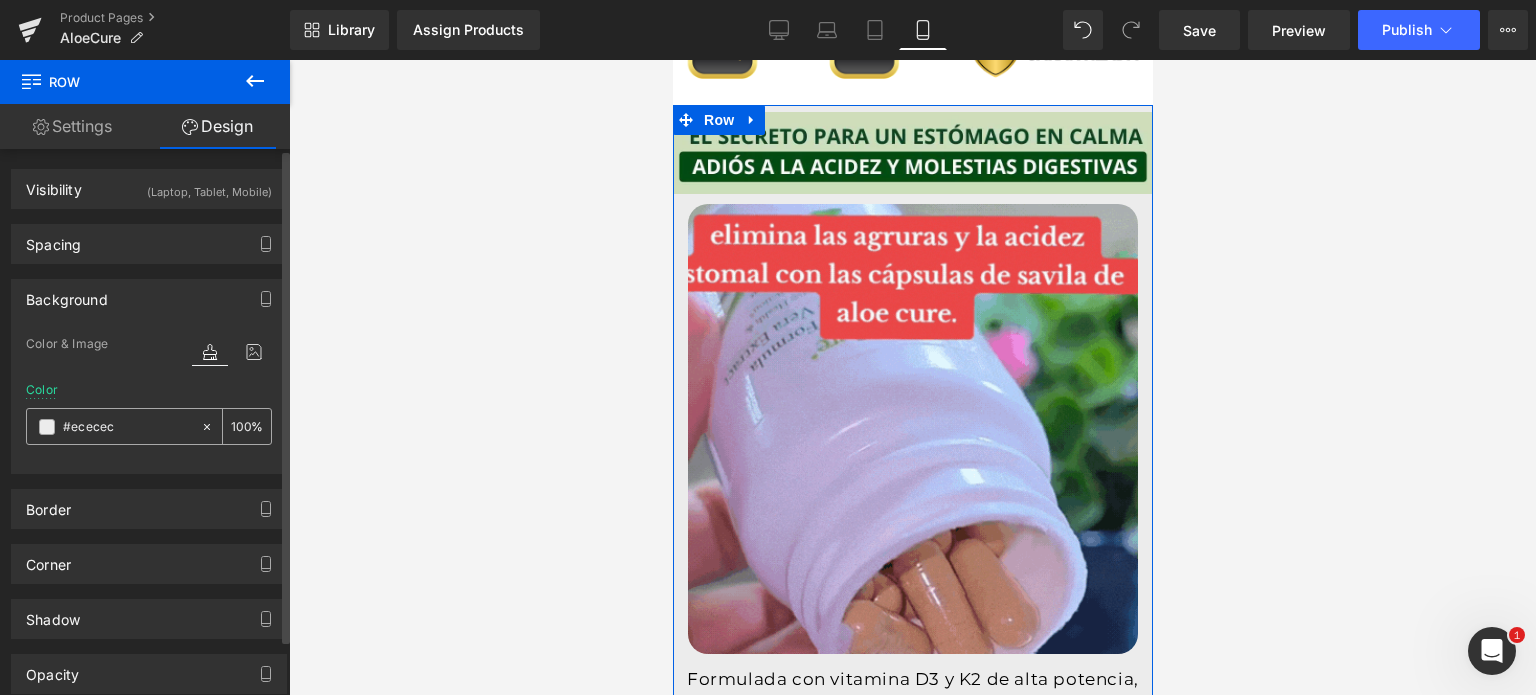 paste on "cddeb" 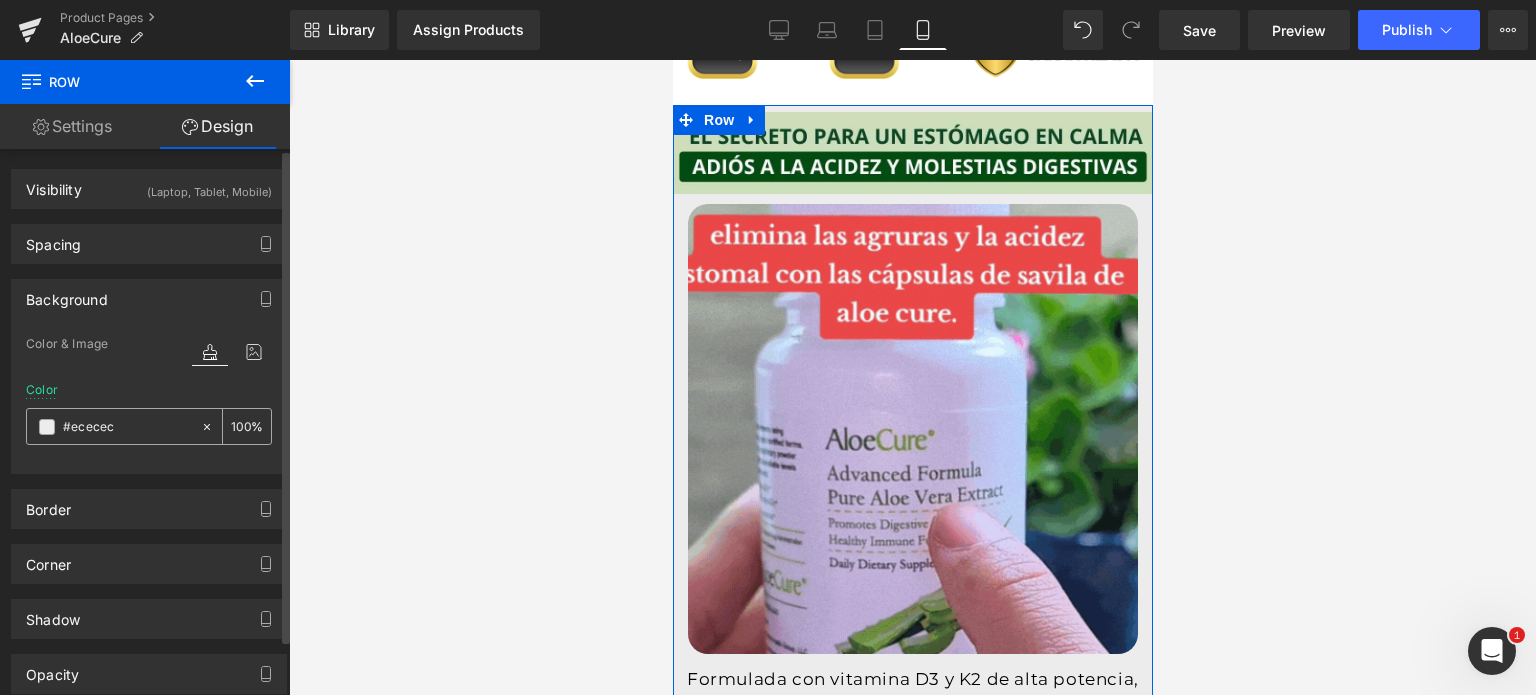 type on "cddebc" 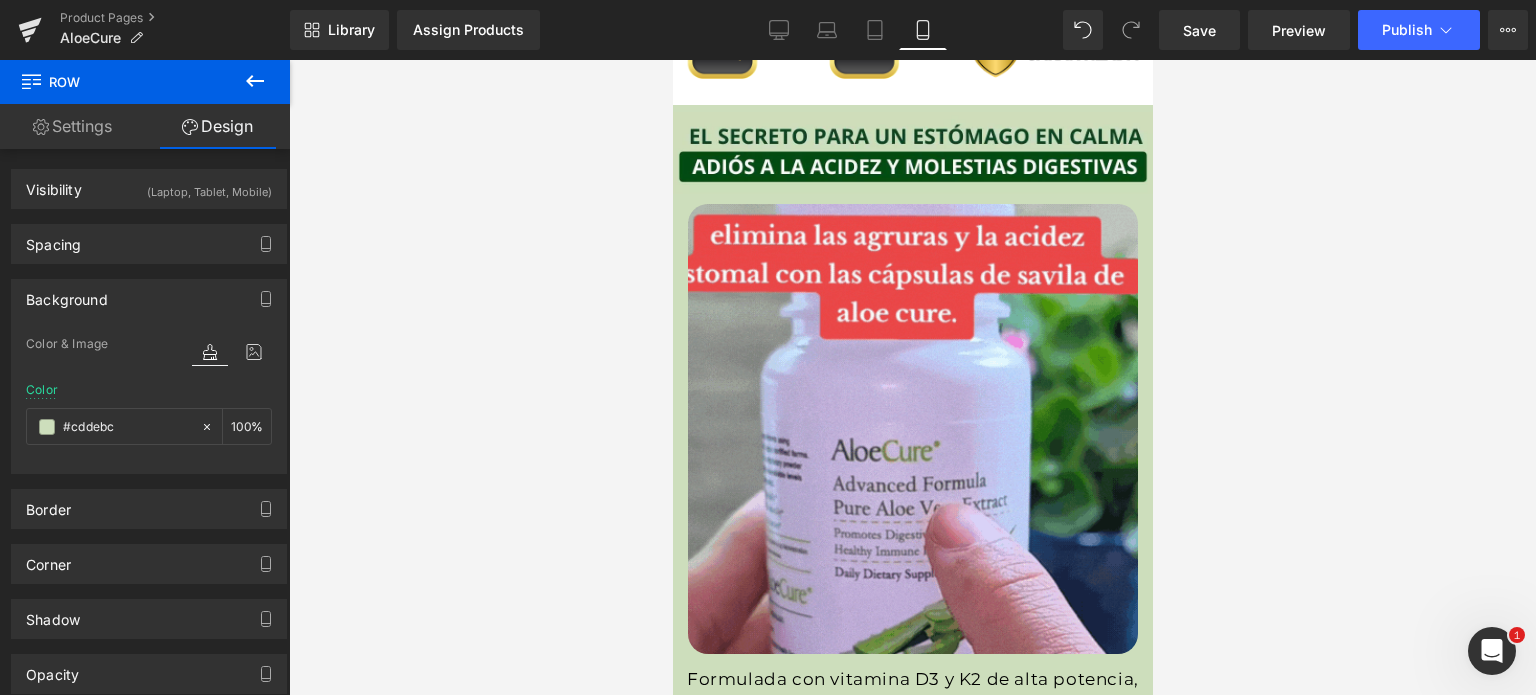 click at bounding box center [912, 377] 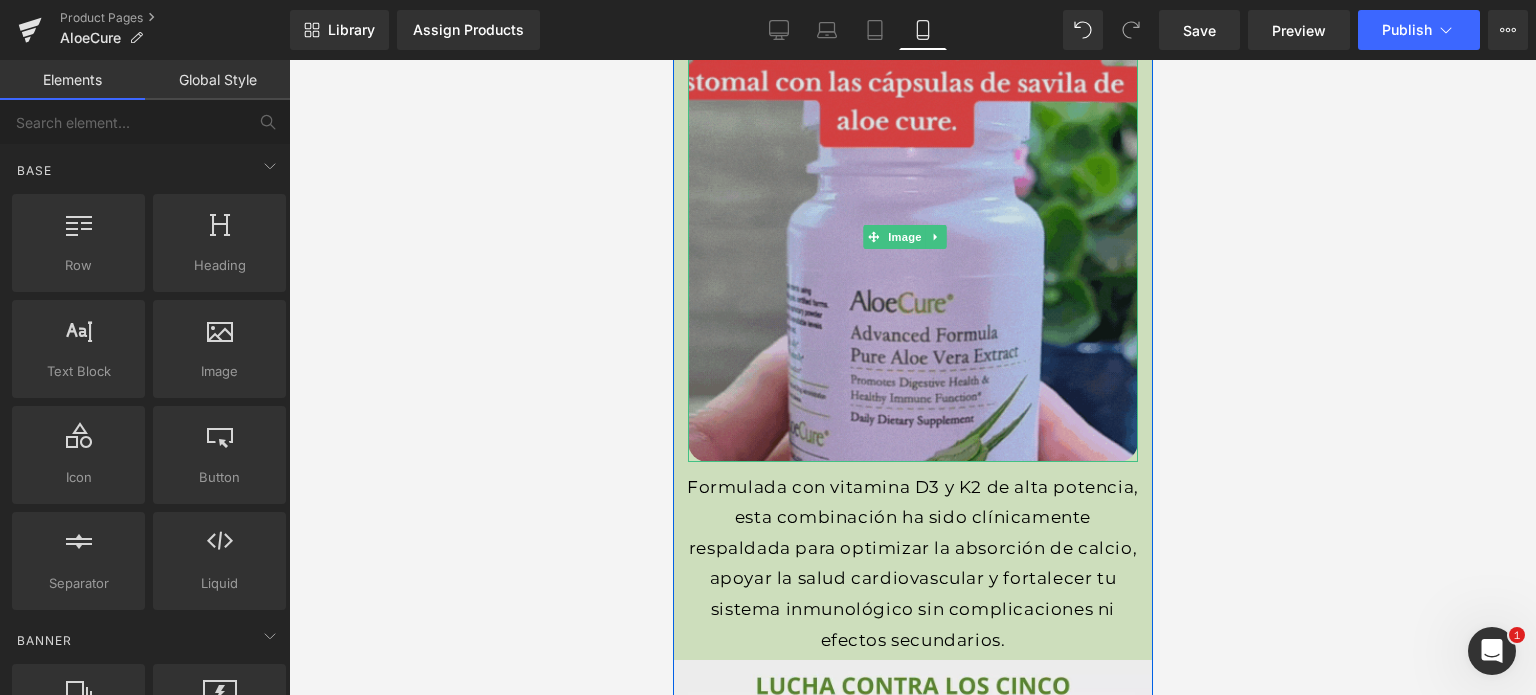 scroll, scrollTop: 2400, scrollLeft: 0, axis: vertical 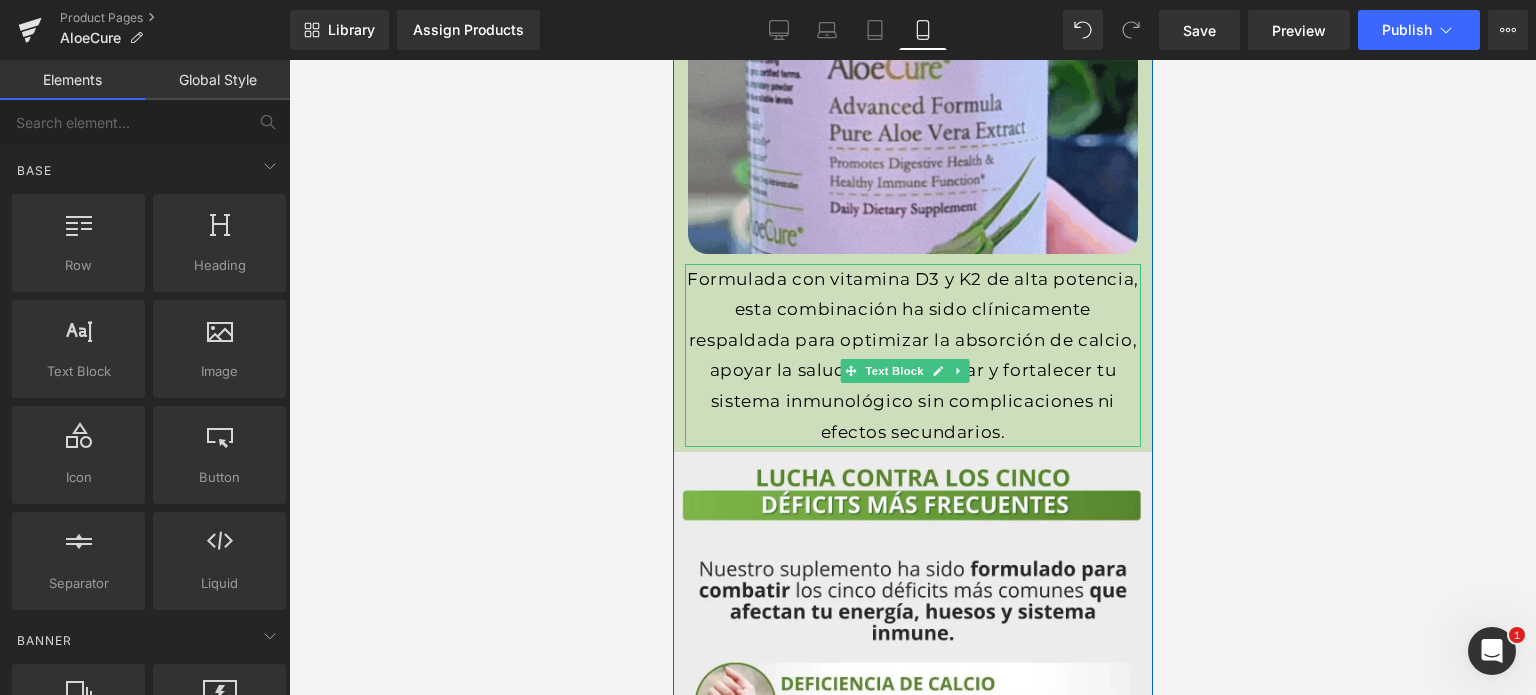 click on "Formulada con vitamina D3 y K2 de alta potencia, esta combinación ha sido clínicamente respaldada para optimizar la absorción de calcio, apoyar la salud cardiovascular y fortalecer tu sistema inmunológico sin complicaciones ni efectos secundarios." at bounding box center (912, 356) 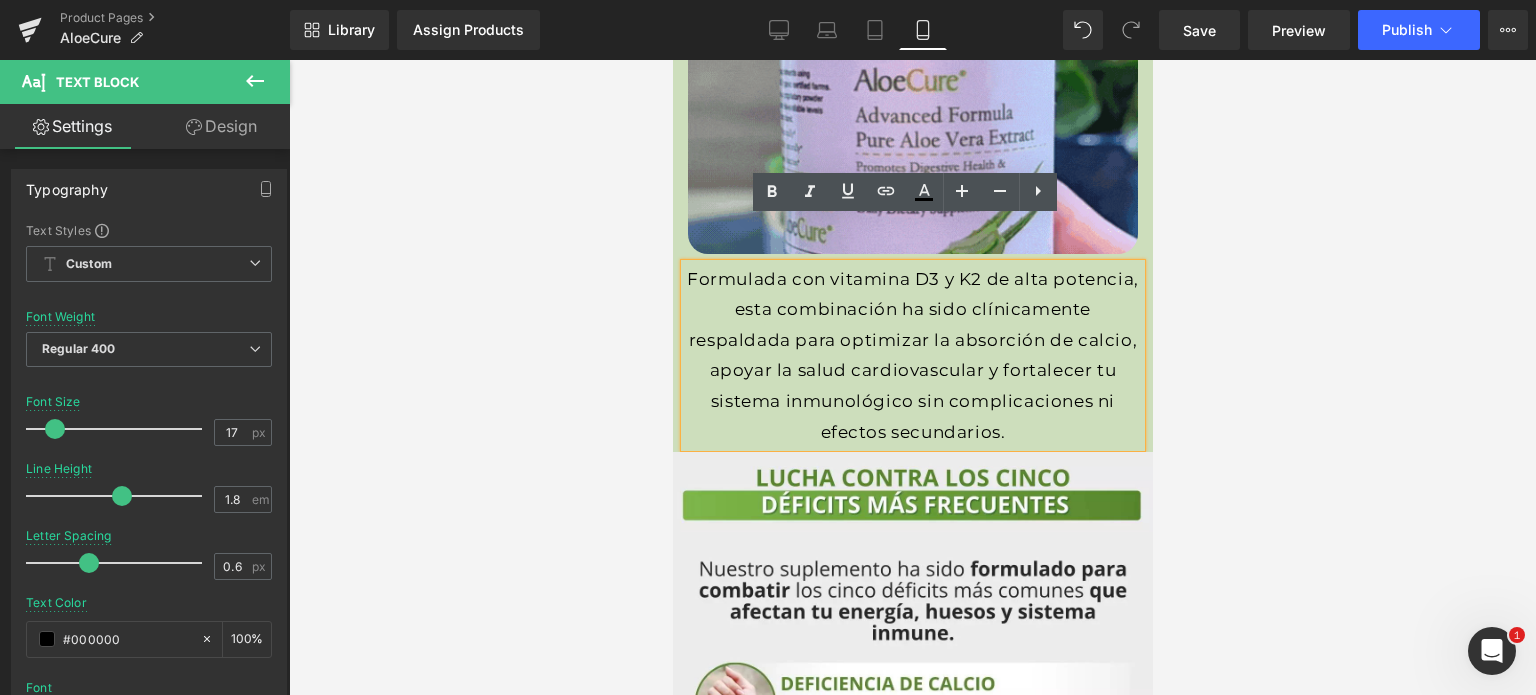 click on "Formulada con vitamina D3 y K2 de alta potencia, esta combinación ha sido clínicamente respaldada para optimizar la absorción de calcio, apoyar la salud cardiovascular y fortalecer tu sistema inmunológico sin complicaciones ni efectos secundarios." at bounding box center (912, 356) 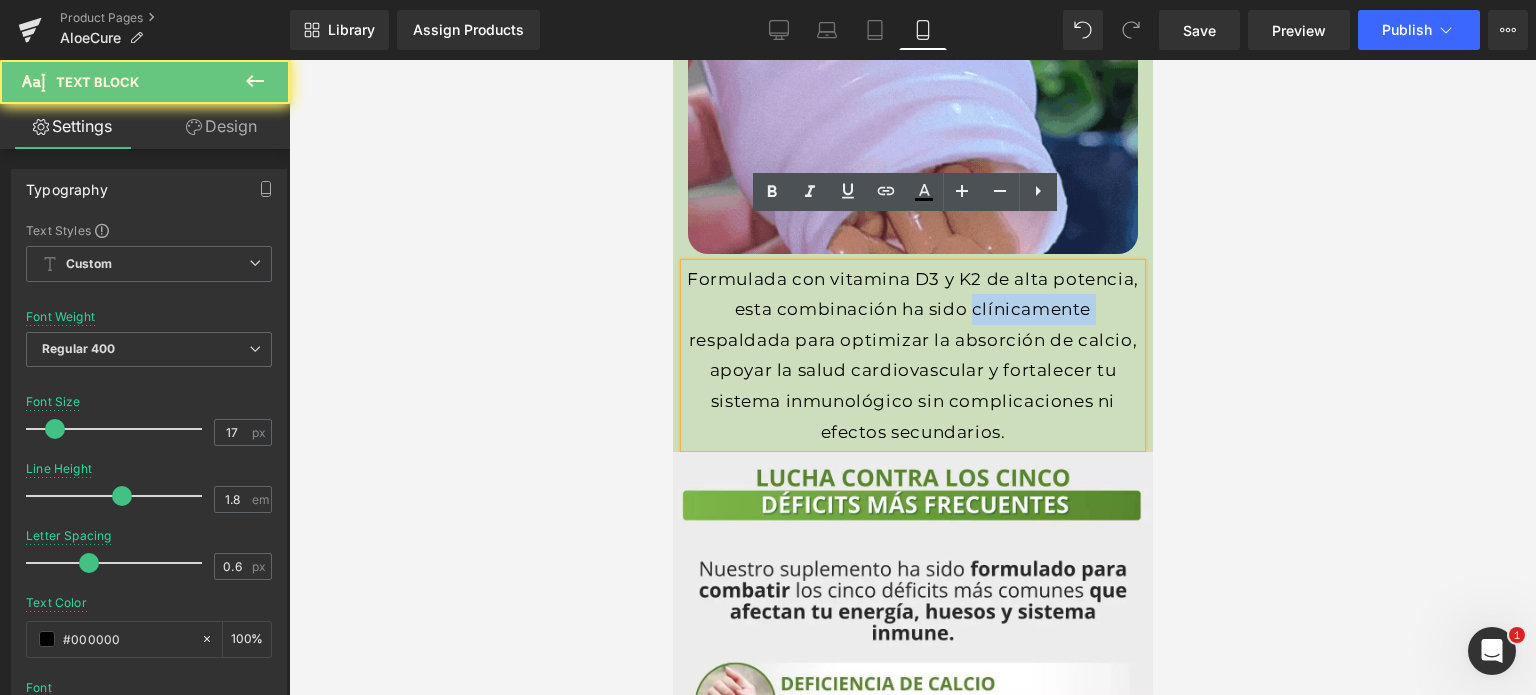 click on "Formulada con vitamina D3 y K2 de alta potencia, esta combinación ha sido clínicamente respaldada para optimizar la absorción de calcio, apoyar la salud cardiovascular y fortalecer tu sistema inmunológico sin complicaciones ni efectos secundarios." at bounding box center (912, 356) 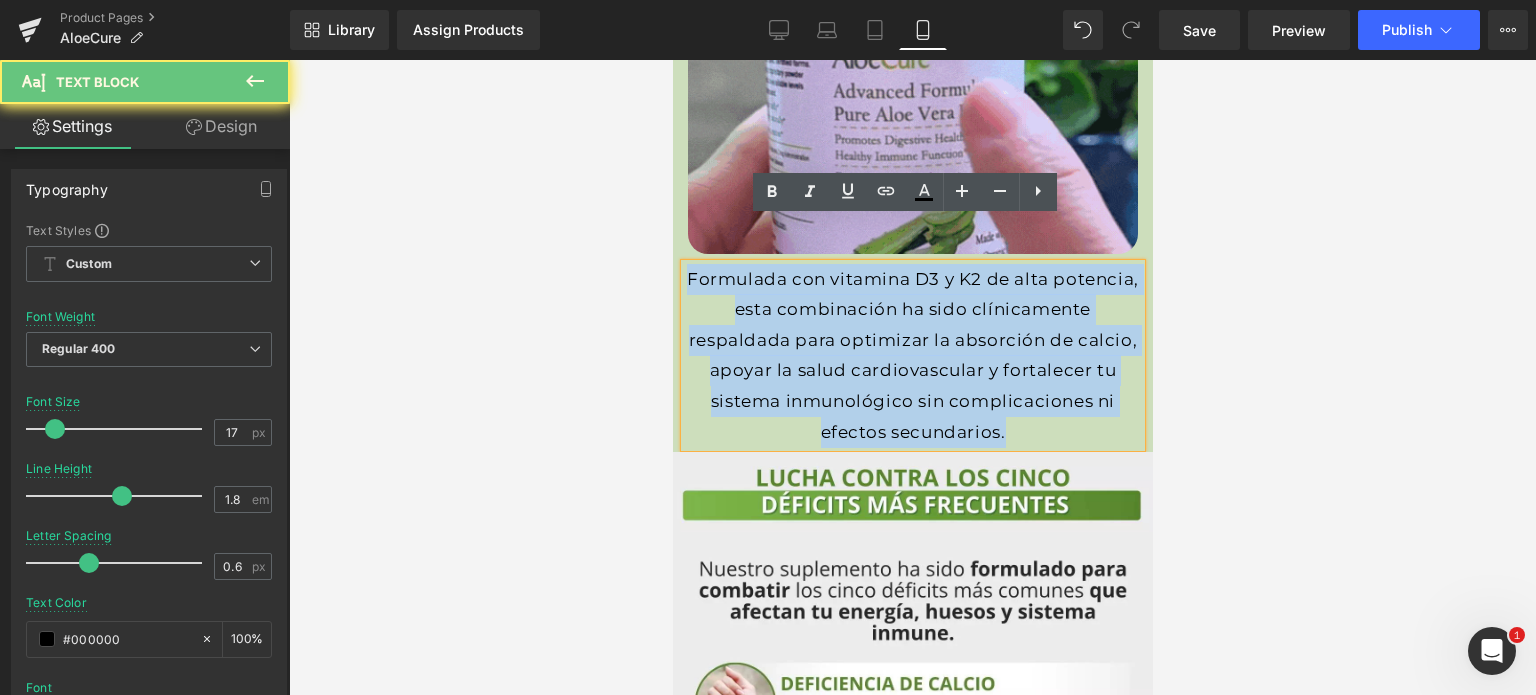 click on "Formulada con vitamina D3 y K2 de alta potencia, esta combinación ha sido clínicamente respaldada para optimizar la absorción de calcio, apoyar la salud cardiovascular y fortalecer tu sistema inmunológico sin complicaciones ni efectos secundarios." at bounding box center [912, 356] 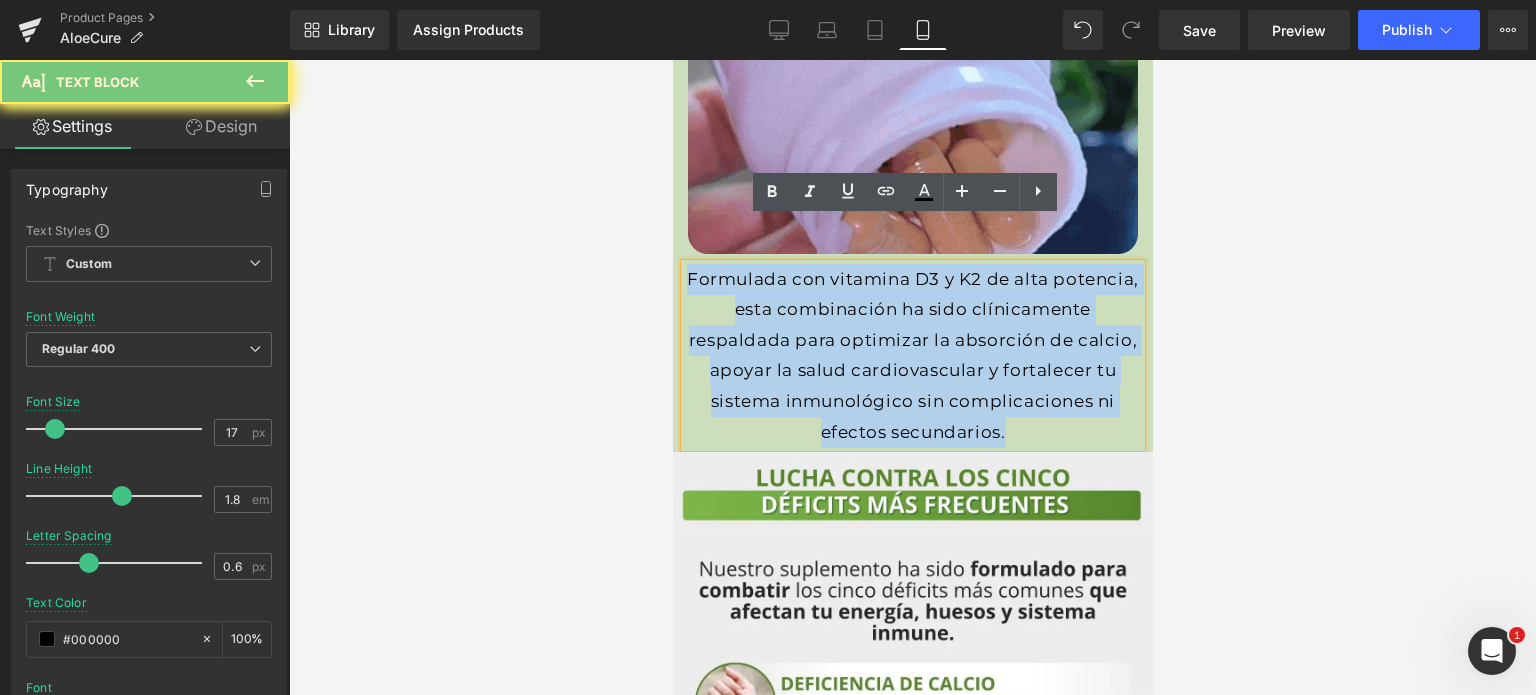 paste 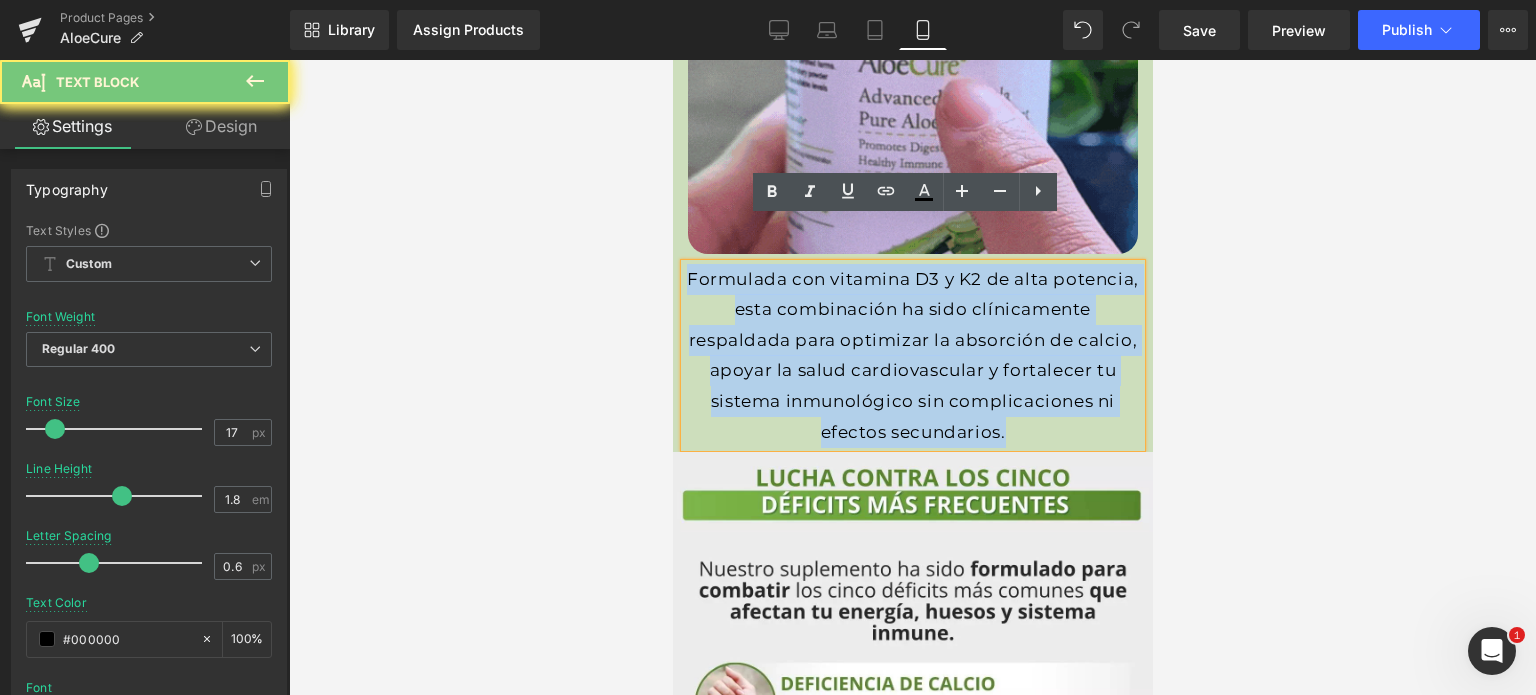 type 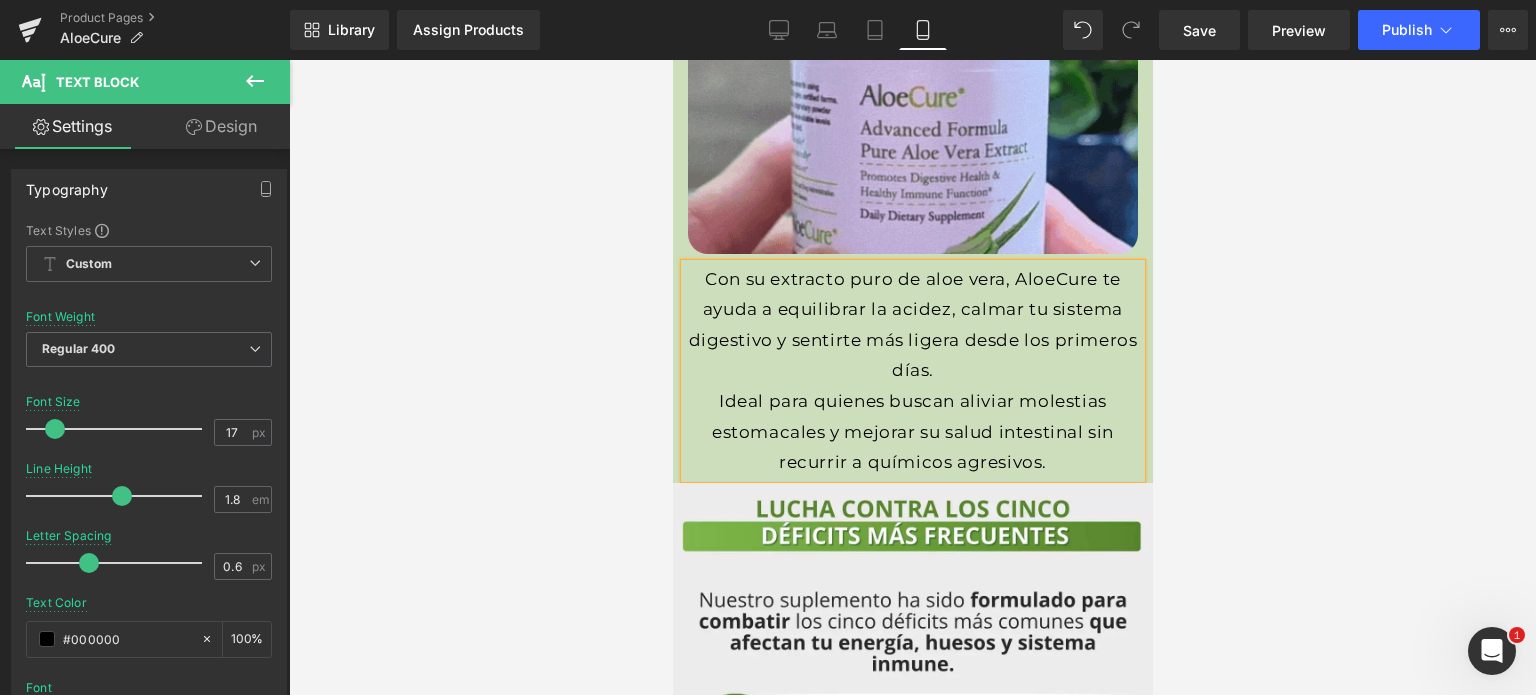 scroll, scrollTop: 2600, scrollLeft: 0, axis: vertical 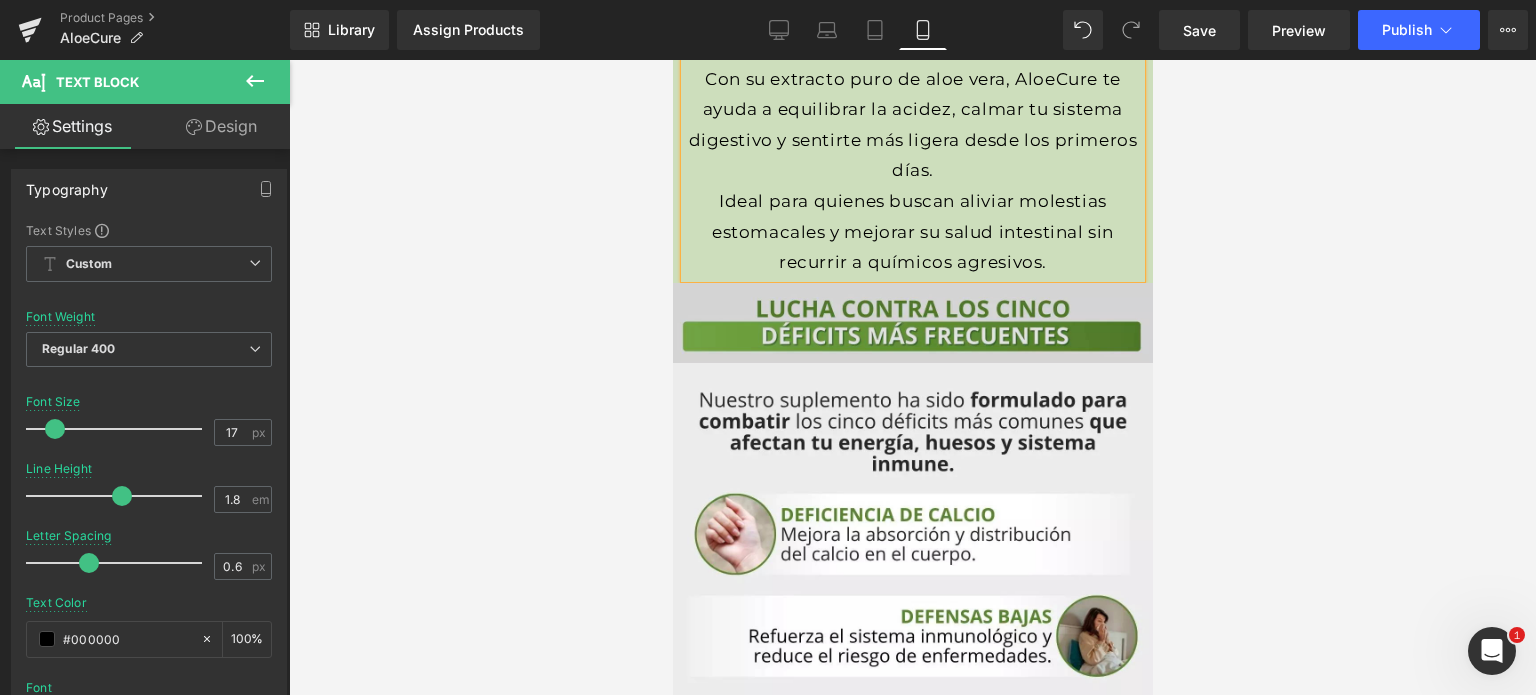 click at bounding box center (912, 323) 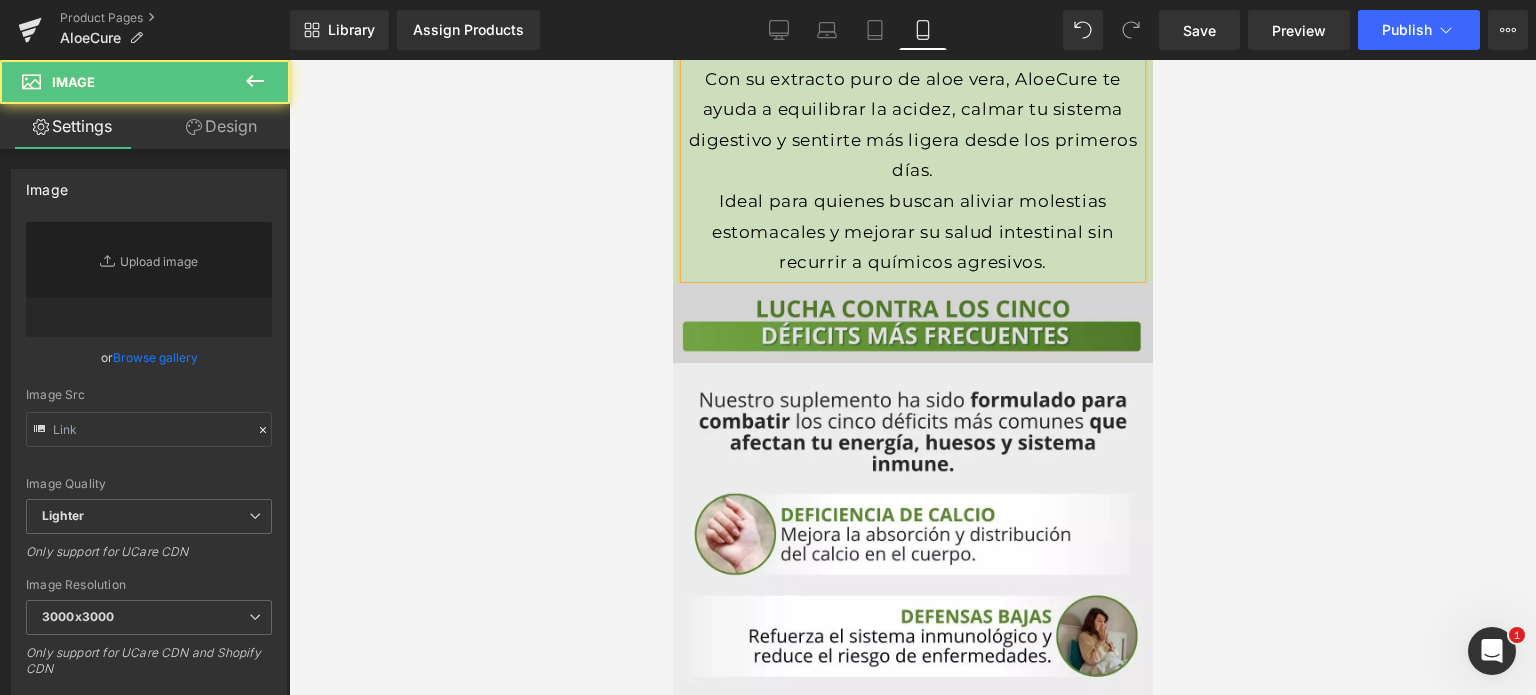type on "https://ucarecdn.com/ca7612ba-ff92-45c3-bae2-1957ec6ad134/-/format/auto/-/preview/3000x3000/-/quality/lighter/AnyConv.com__T%C3%8DTULOS%20MONTOYA%20_1_.webp" 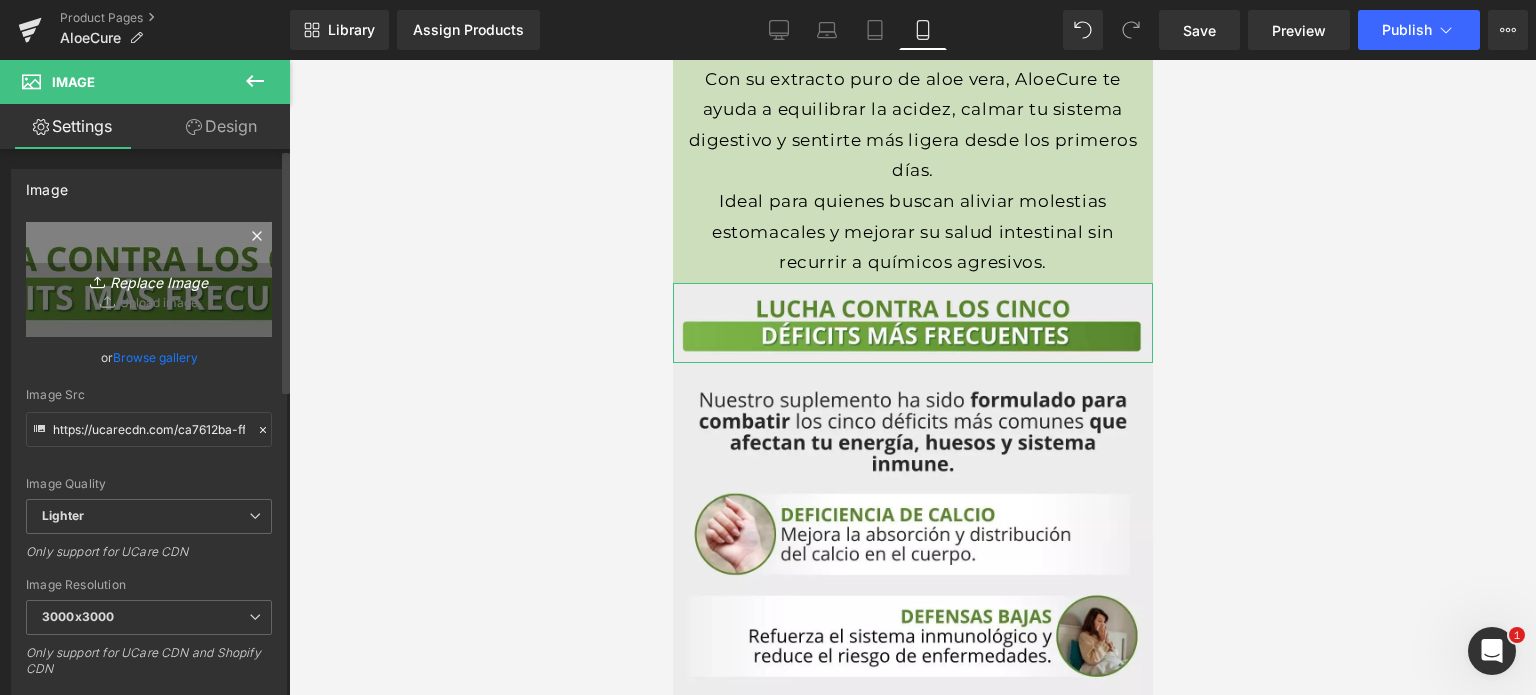 click on "Replace Image" at bounding box center (149, 279) 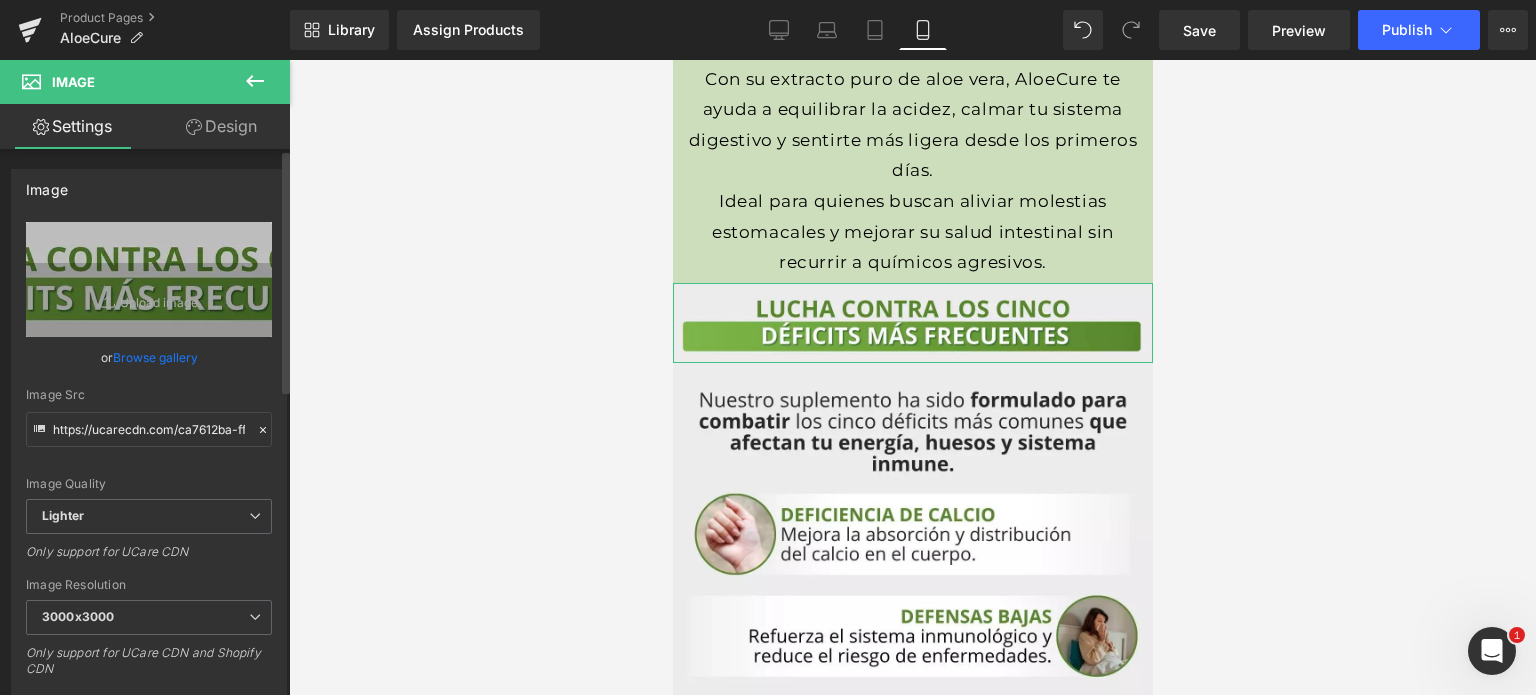 click on "Browse gallery" at bounding box center (155, 357) 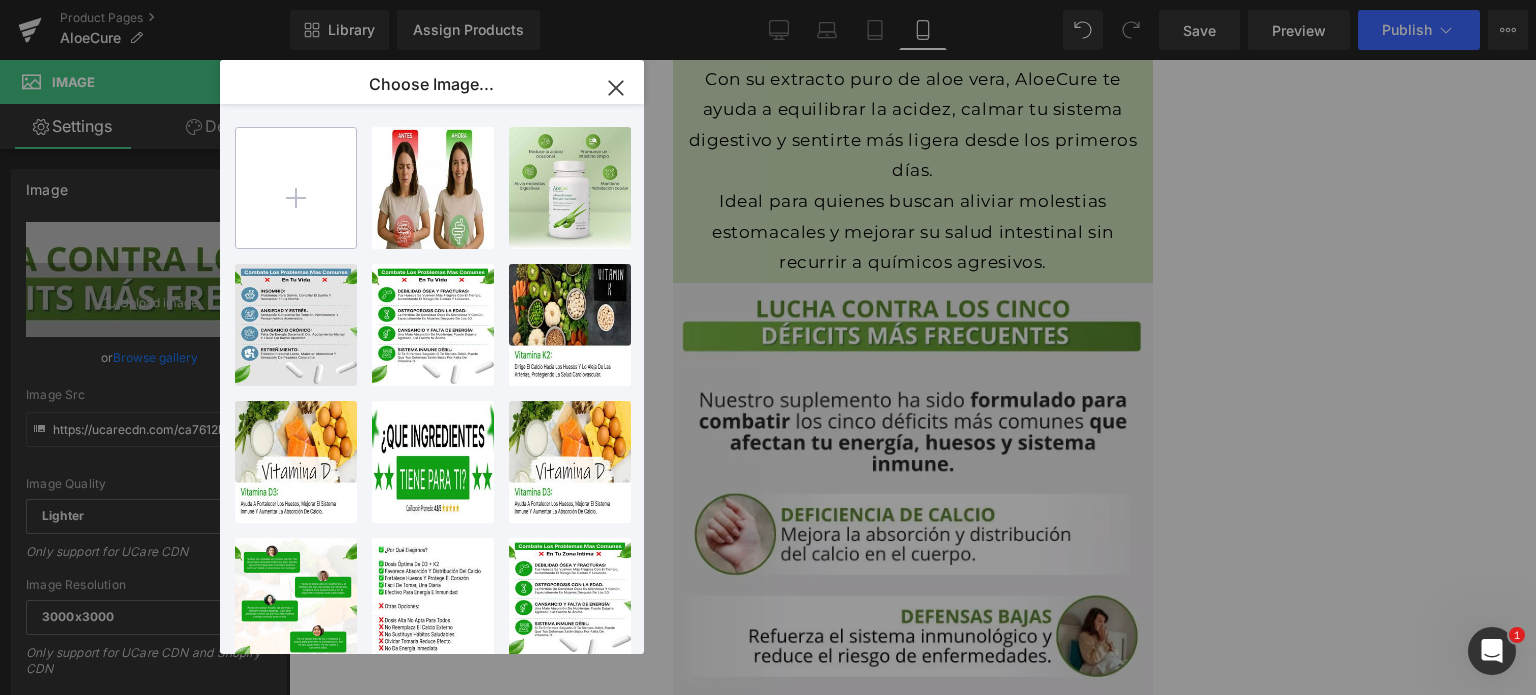 click at bounding box center [296, 188] 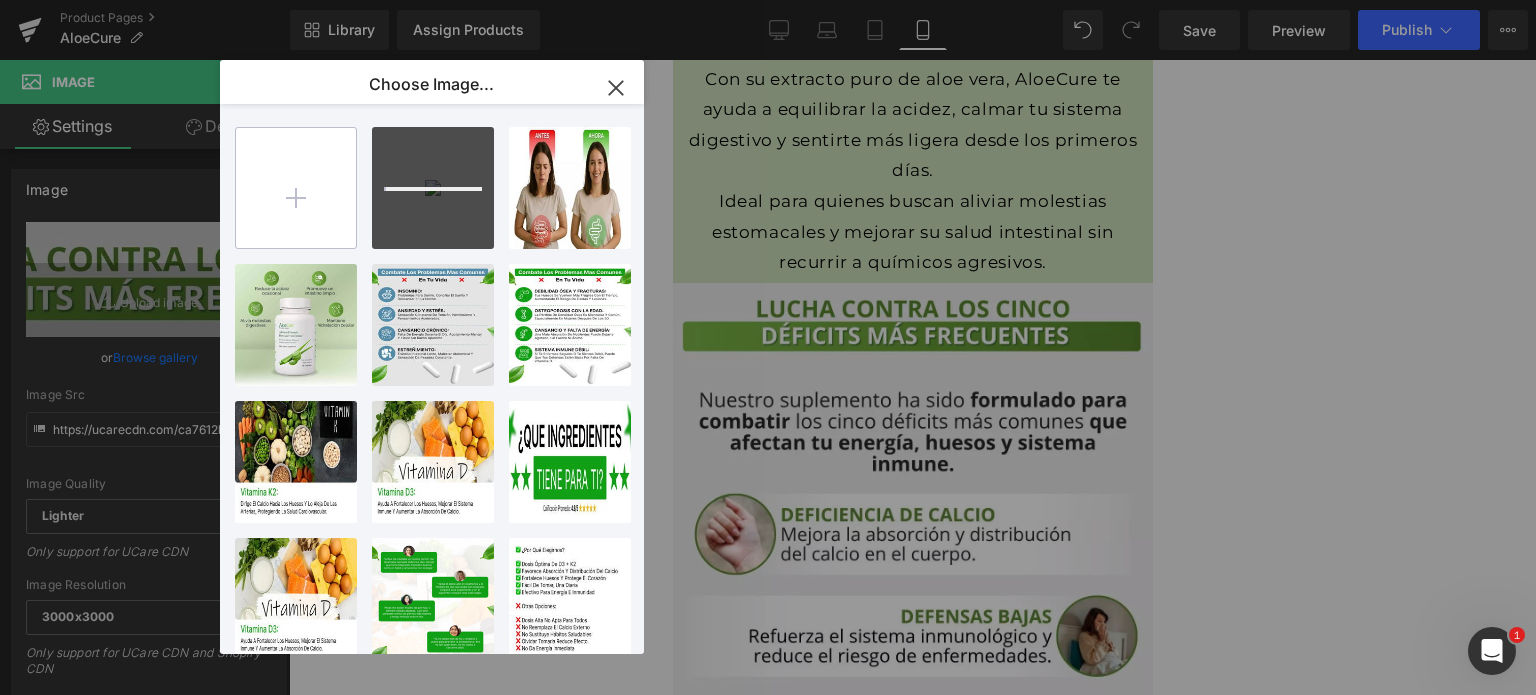 click at bounding box center (296, 188) 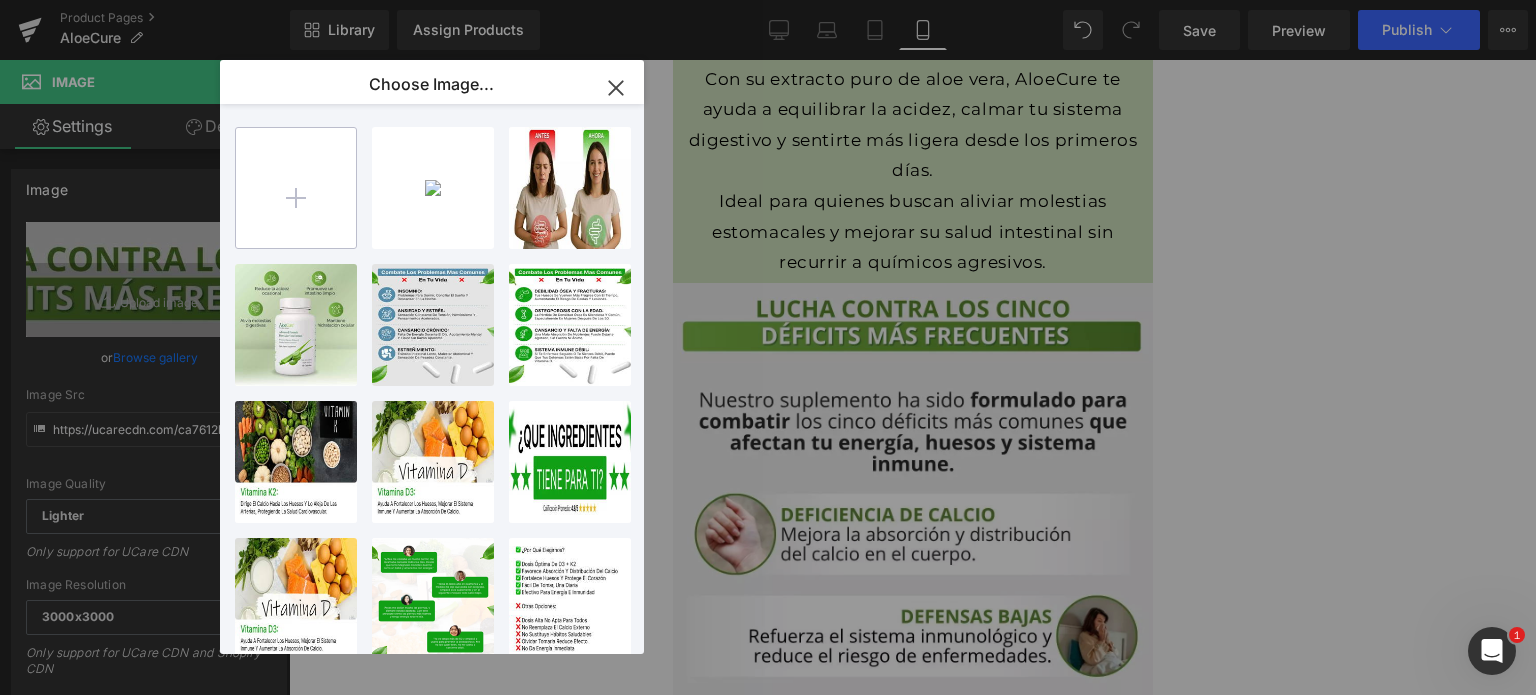 type on "C:\fakepath\[FILENAME].webp" 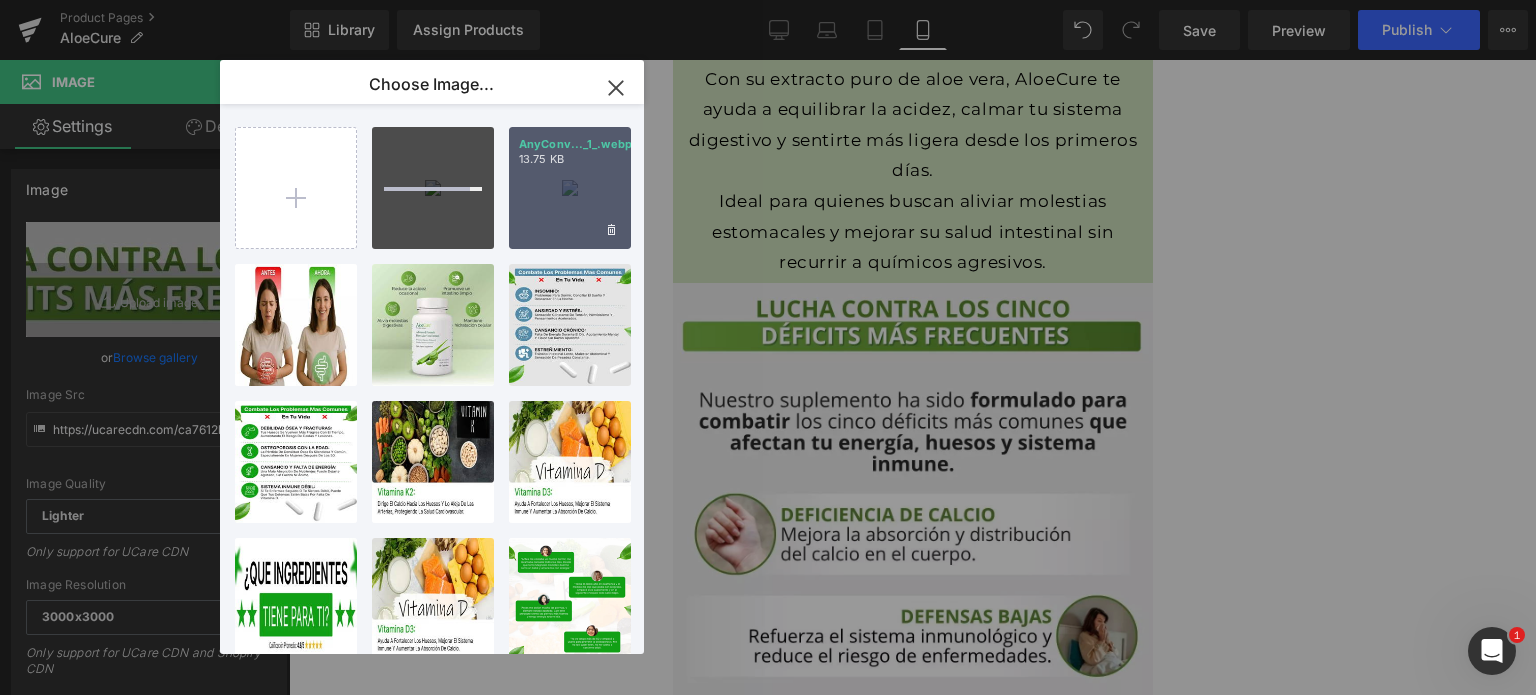 type 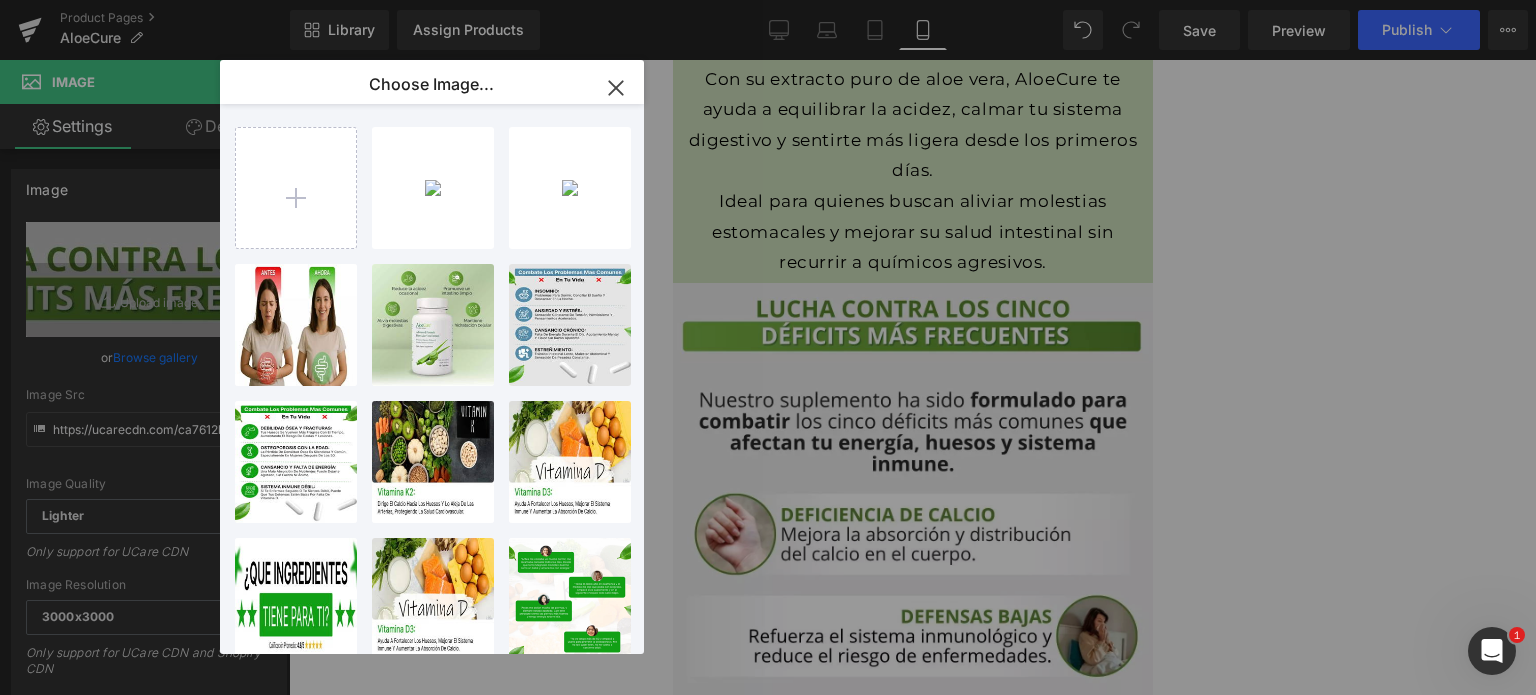 click on "AnyConv..._2_.webp 12.15 KB Delete image? Yes No AnyConv..._1_.webp 13.75 KB Delete image? Yes No AnyConv...OYA.webp 37.26 KB Delete image? Yes No AnyConv..._4_.webp 41.30 KB Delete image? Yes No Problem...as00.webp 66.88 KB Delete image? Yes No Problem... _1_.webp 85.05 KB Delete image? Yes No Ingredi...te 2.webp 79.44 KB Delete image? Yes No Ingredi...te 1.webp 51.26 KB Delete image? Yes No Titulo ...eñas.webp 16.06 KB Delete image? Yes No Ingredi...te 1.webp 51.26 KB Delete image? Yes No Reseña ...ña 1.webp 65.29 KB Delete image? Yes No Compara...tiva.webp 48.70 KB Delete image? Yes No Problem...emas.webp 85.88 KB Delete image? Yes No Texto...exto.webp 21.50 KB Delete image? Yes No Texto...exto.webp 21.50 KB Delete image? Yes No Titulo ...tble.webp 12.54 KB Delete image? Yes No Banner ...ipal.webp 90.55 KB Delete image? Yes No Ingredi...te 5.webp 42.23 KB Delete image? Yes No Ingredi...te 4.webp 63.55 KB Delete image? Yes No Reseñas...as 4.webp 96.81 KB Delete image? Yes No Ingredi...te 3.webp Yes No" at bounding box center (443, 383) 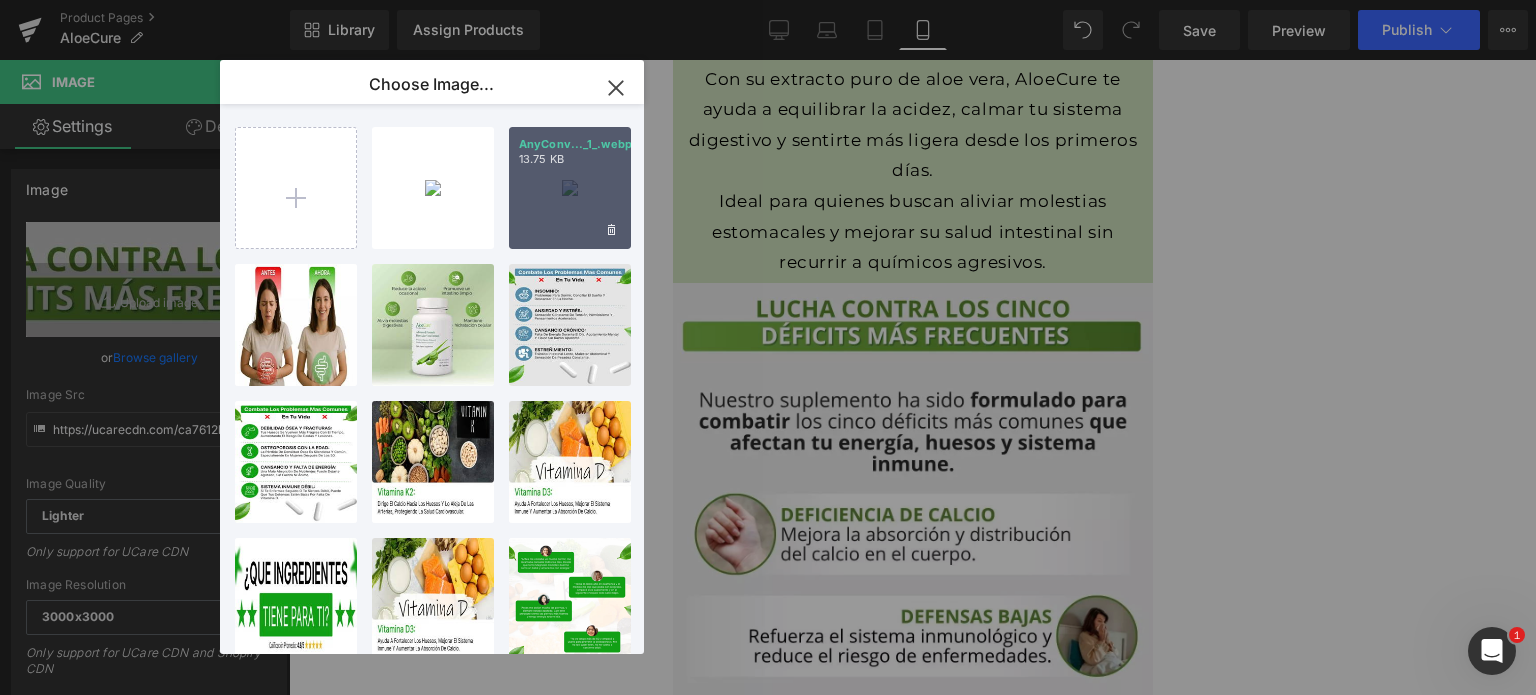 click on "AnyConv..._1_.webp 13.75 KB" at bounding box center [570, 188] 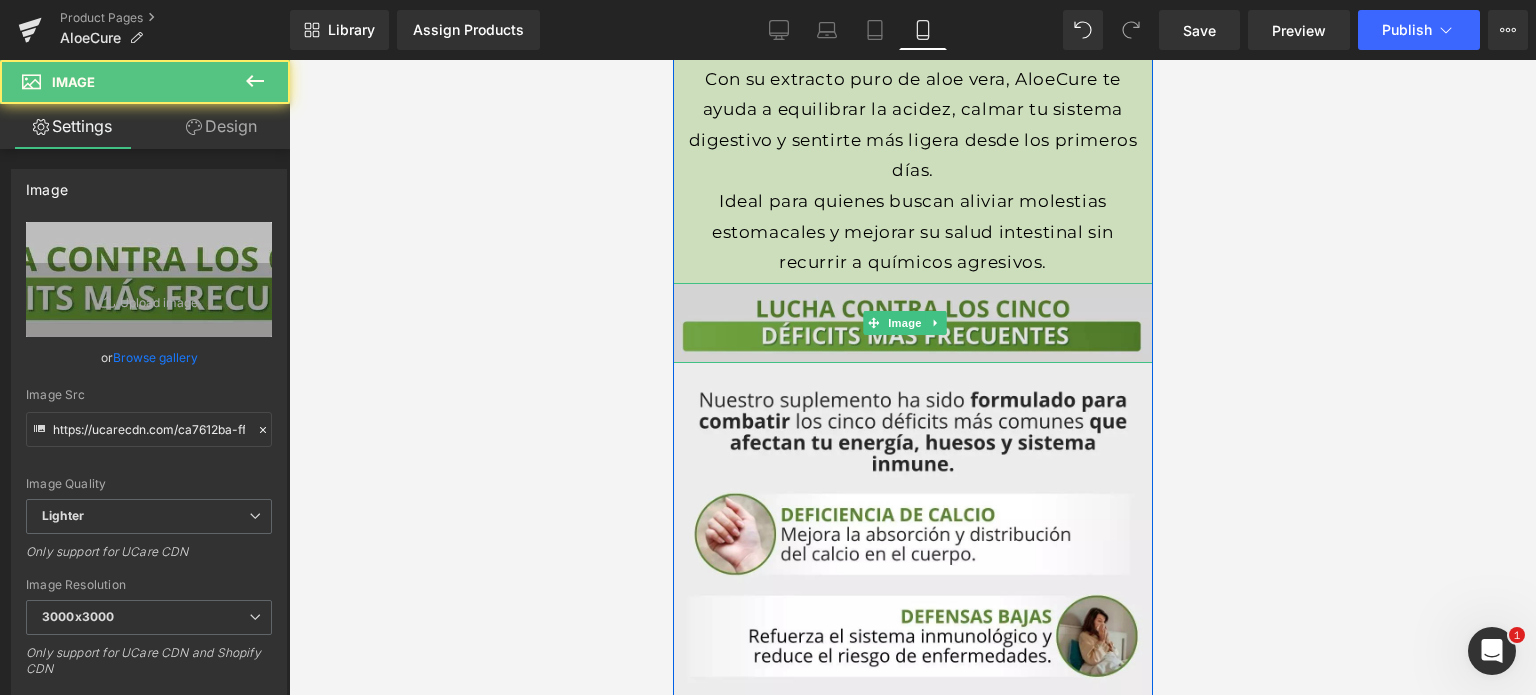 click at bounding box center [912, 323] 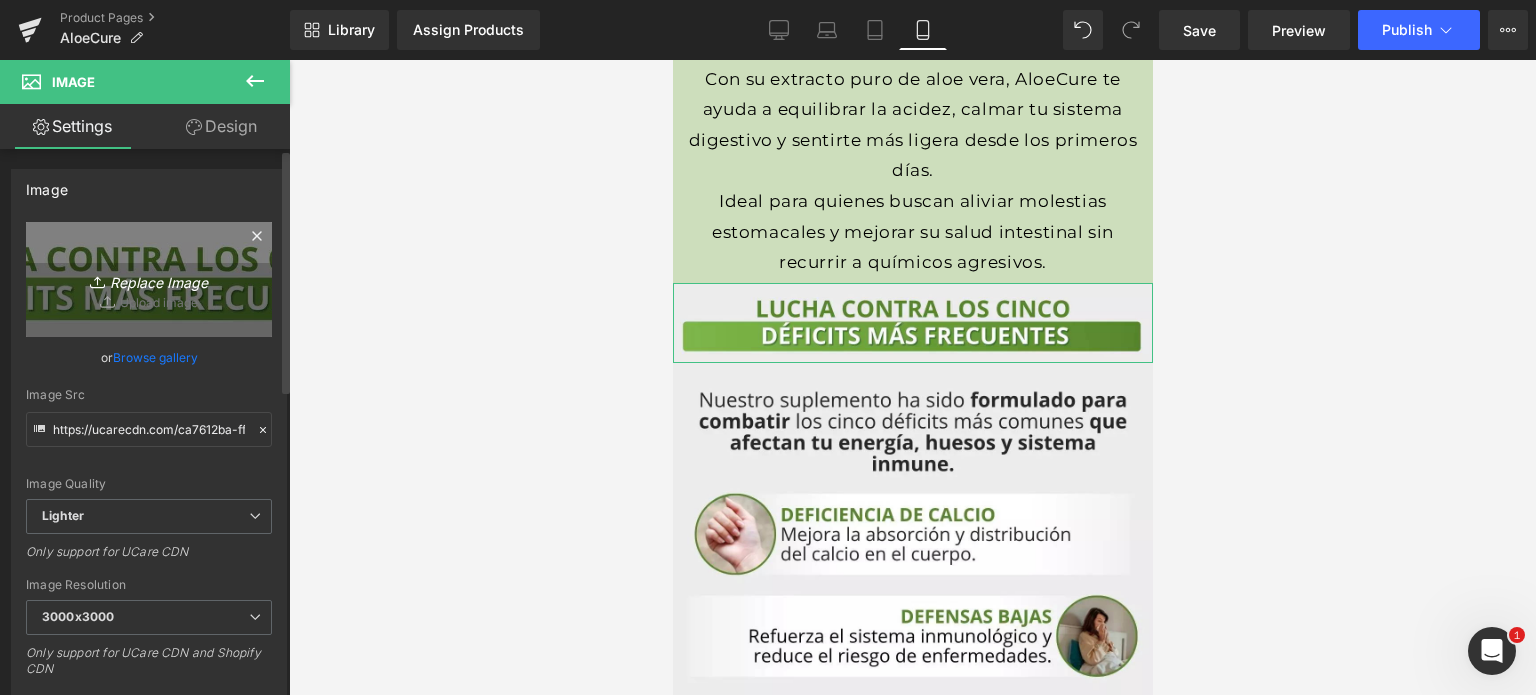 click on "Replace Image" at bounding box center (149, 279) 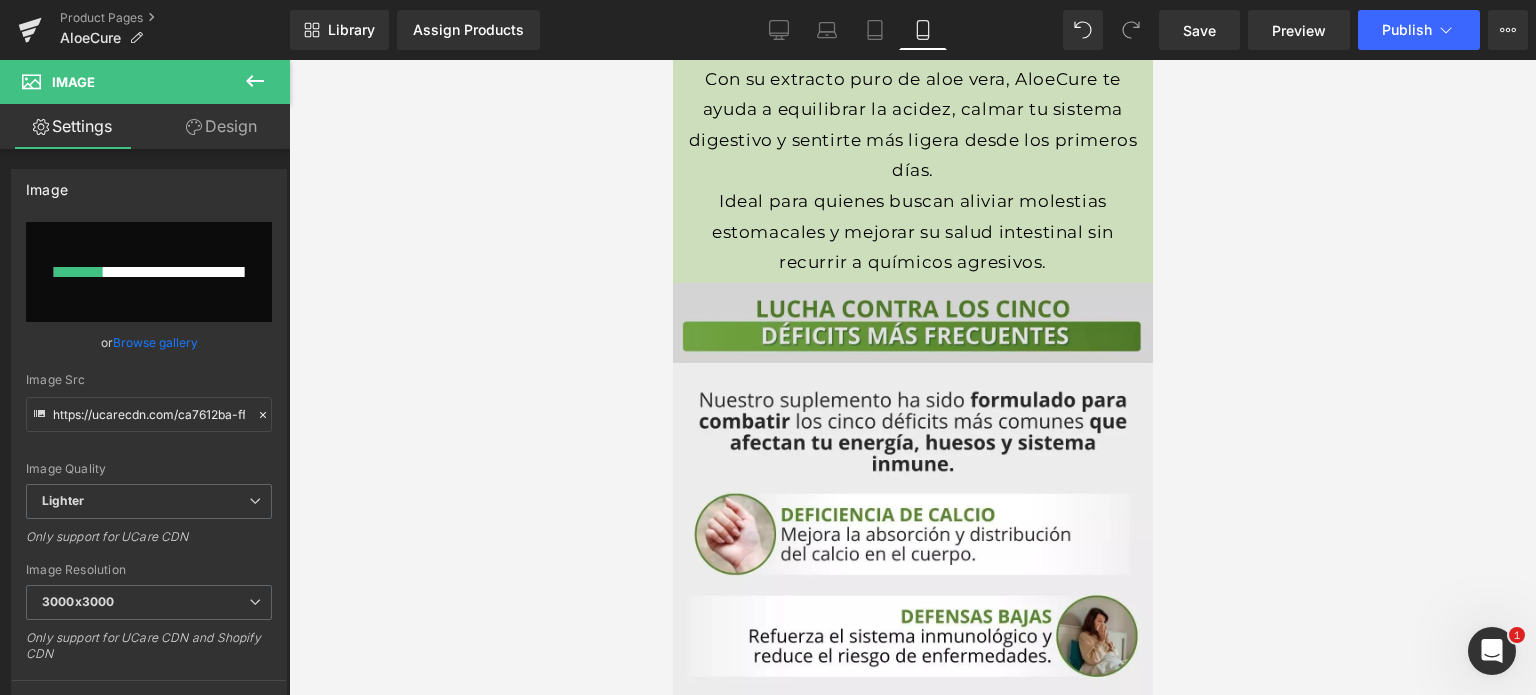 type 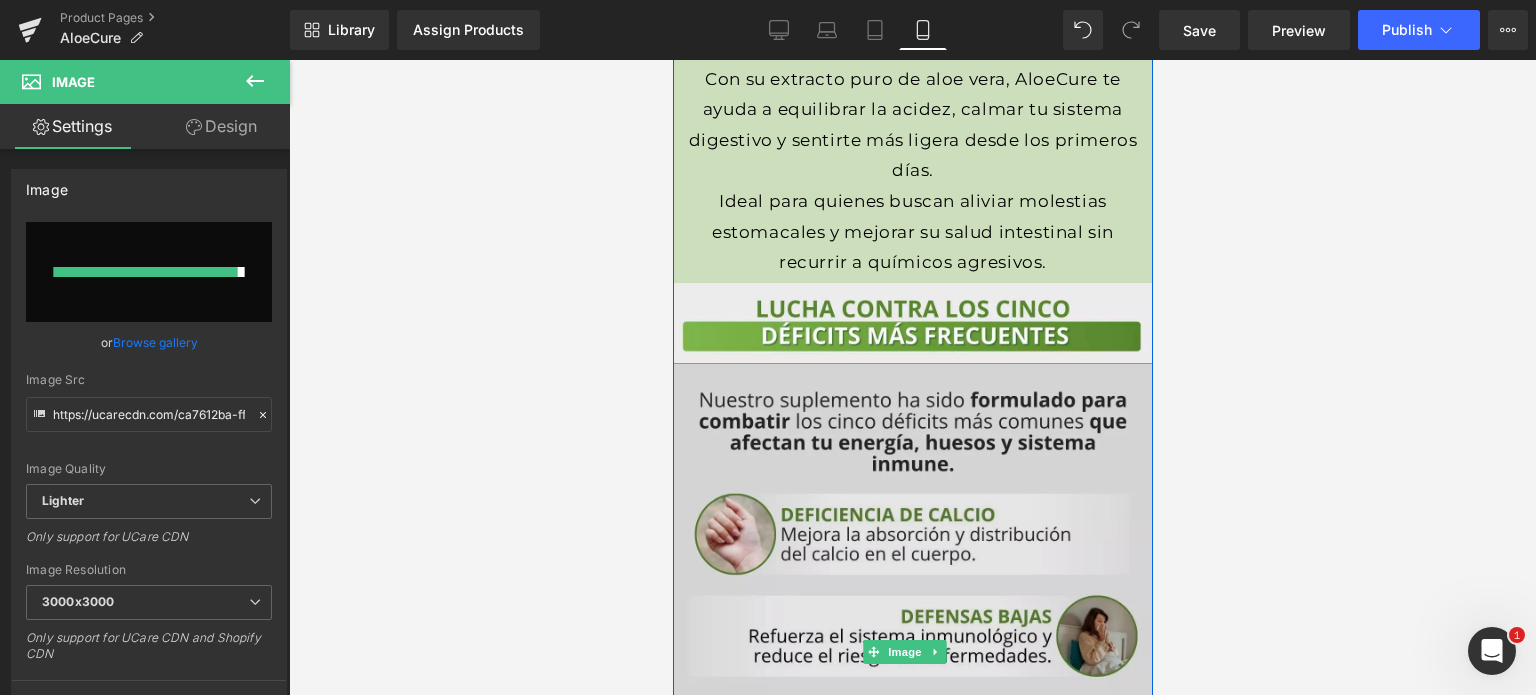 type on "https://ucarecdn.com/5191330f-8f78-46c6-904c-644b62feb502/-/format/auto/-/preview/3000x3000/-/quality/lighter/AnyConv.com__T%C3%8DTULOS%20MONTOYA%20_2_.webp" 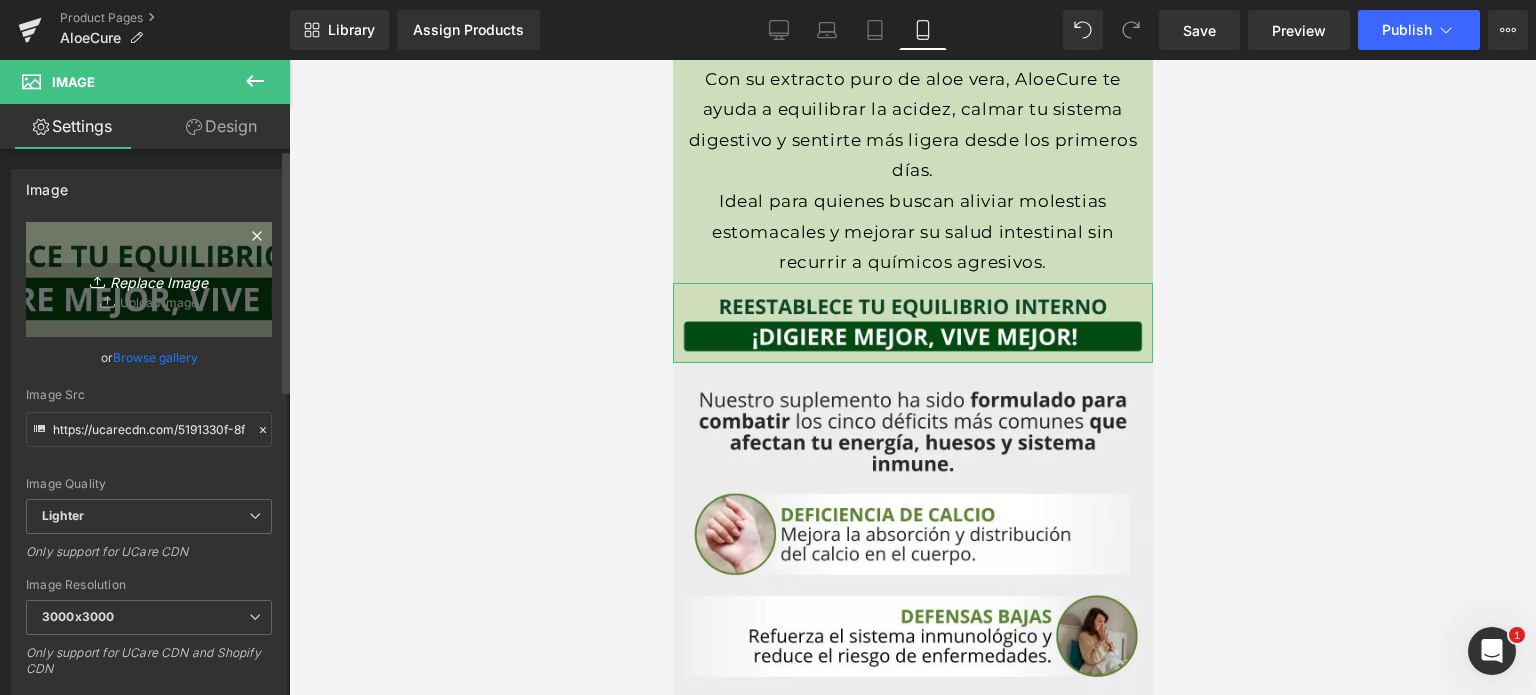 click on "Replace Image" at bounding box center (149, 279) 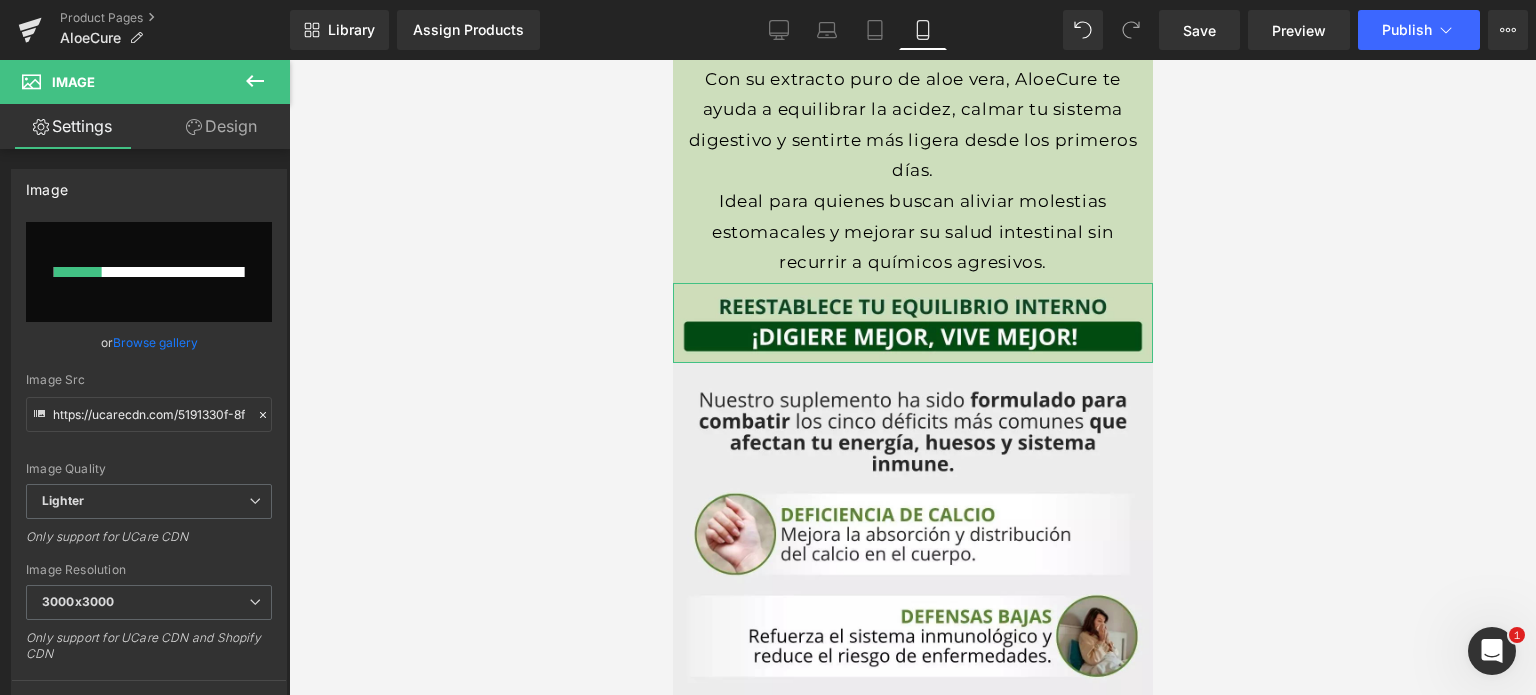 type 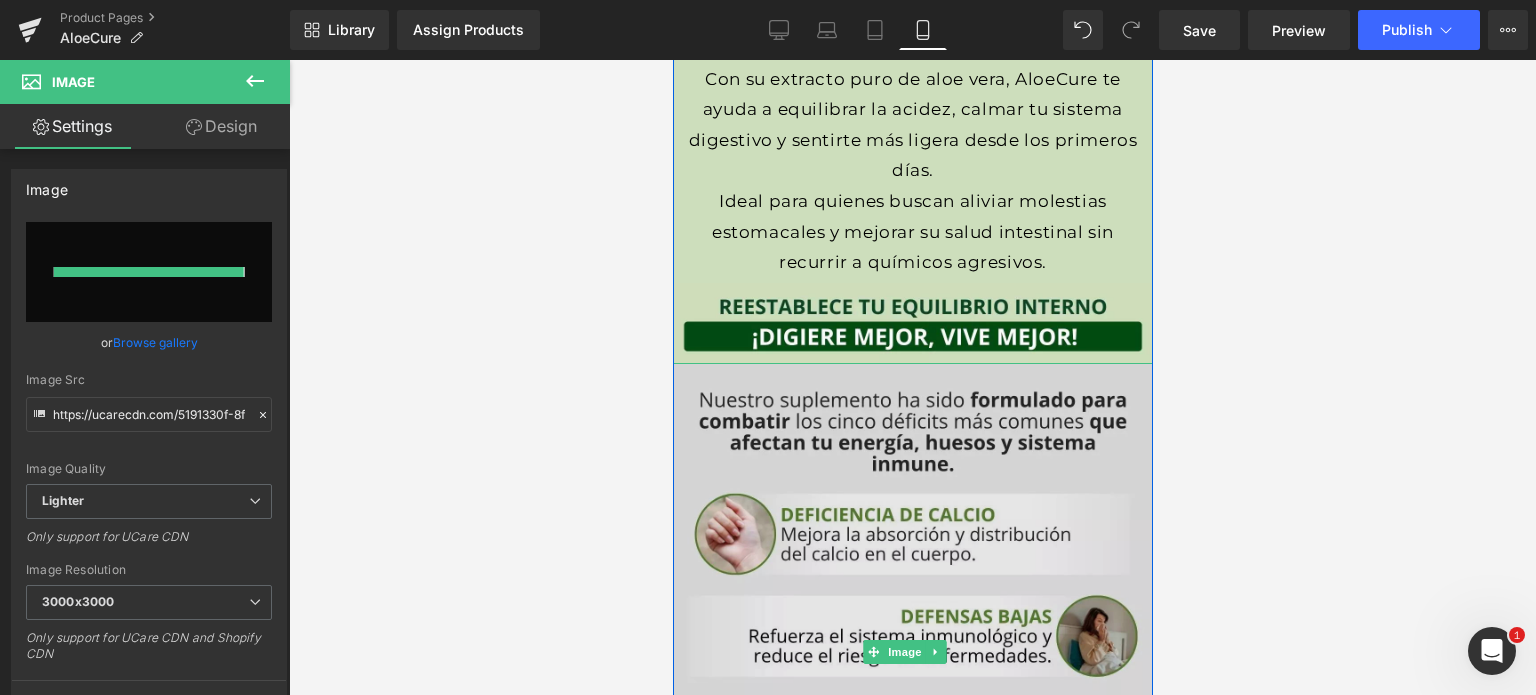type on "https://ucarecdn.com/65a24f57-04ed-4cc2-9c36-edaec8e5fc66/-/format/auto/-/preview/3000x3000/-/quality/lighter/AnyConv.com__T%C3%8DTULOS%20MONTOYA%20_1_.webp" 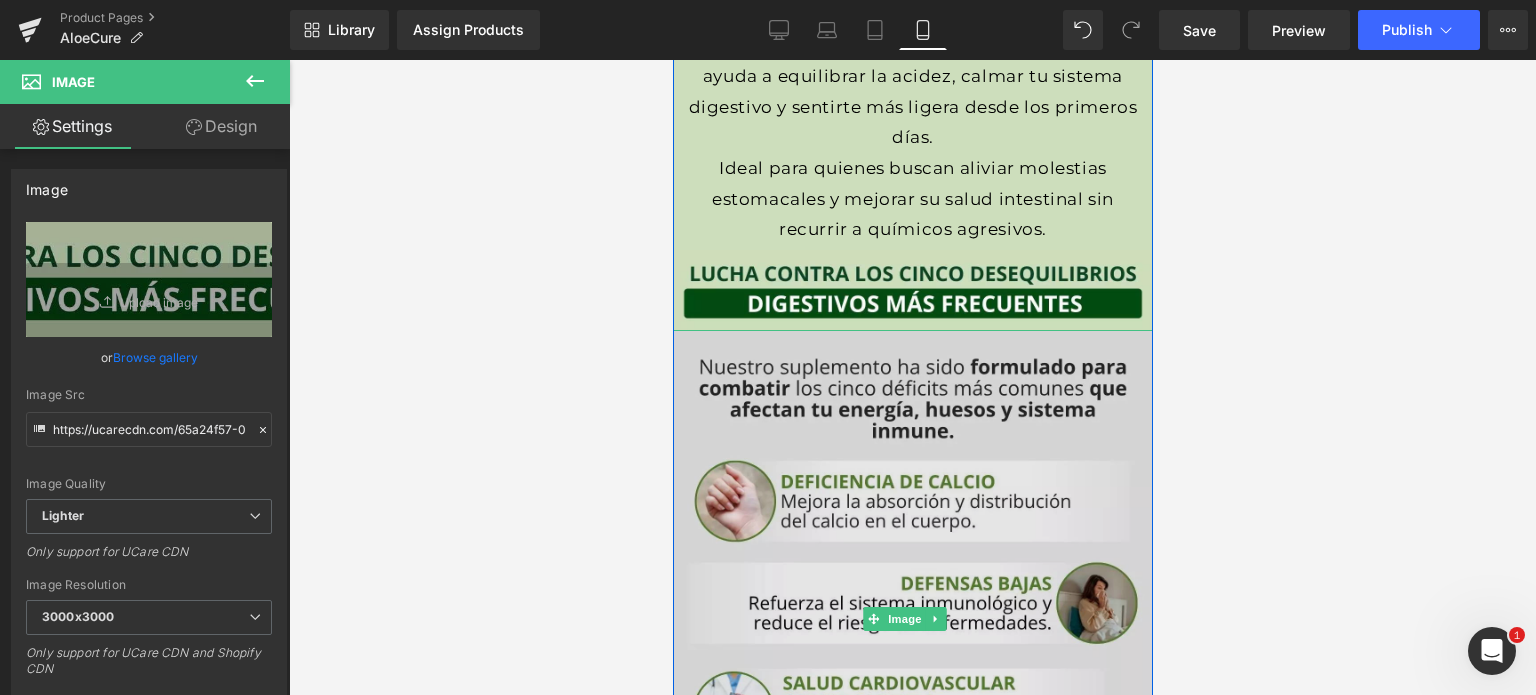 scroll, scrollTop: 2600, scrollLeft: 0, axis: vertical 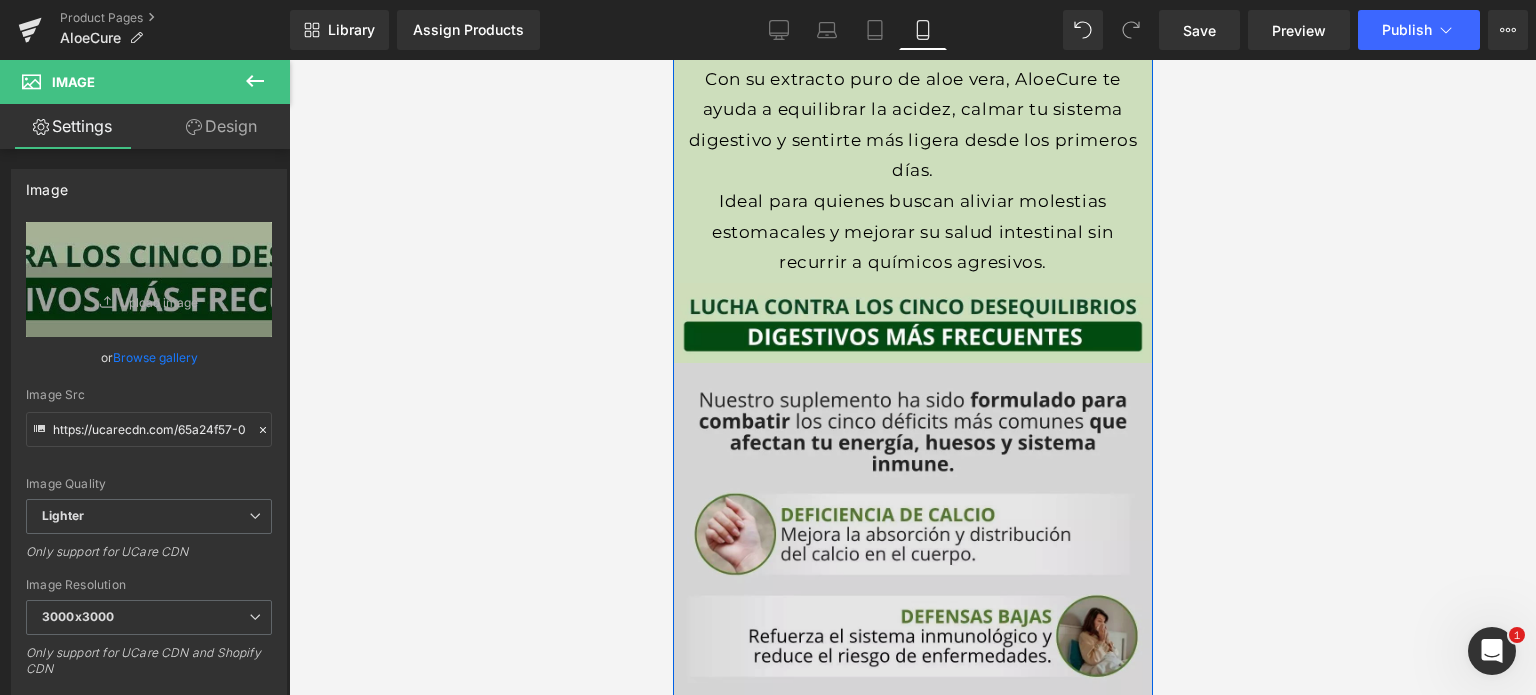click at bounding box center [912, 652] 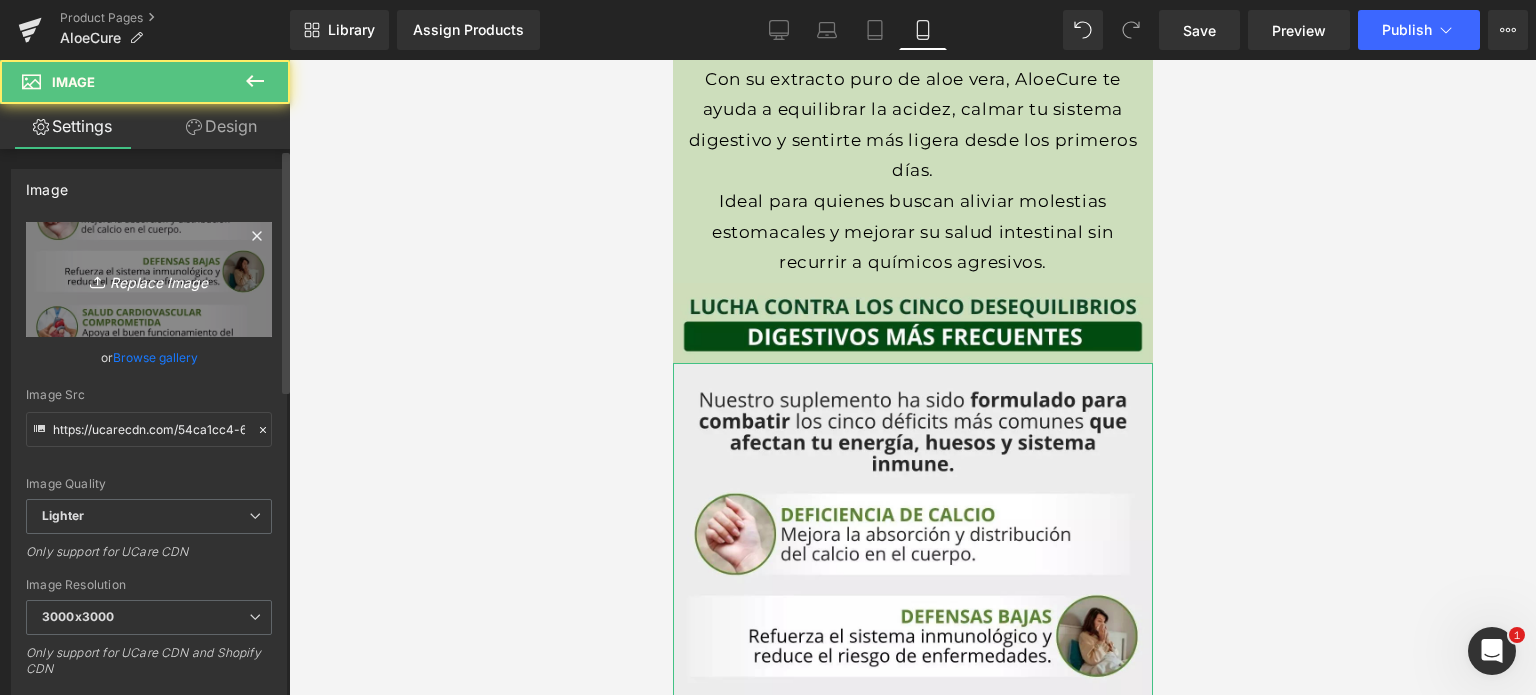 click on "Replace Image" at bounding box center (149, 279) 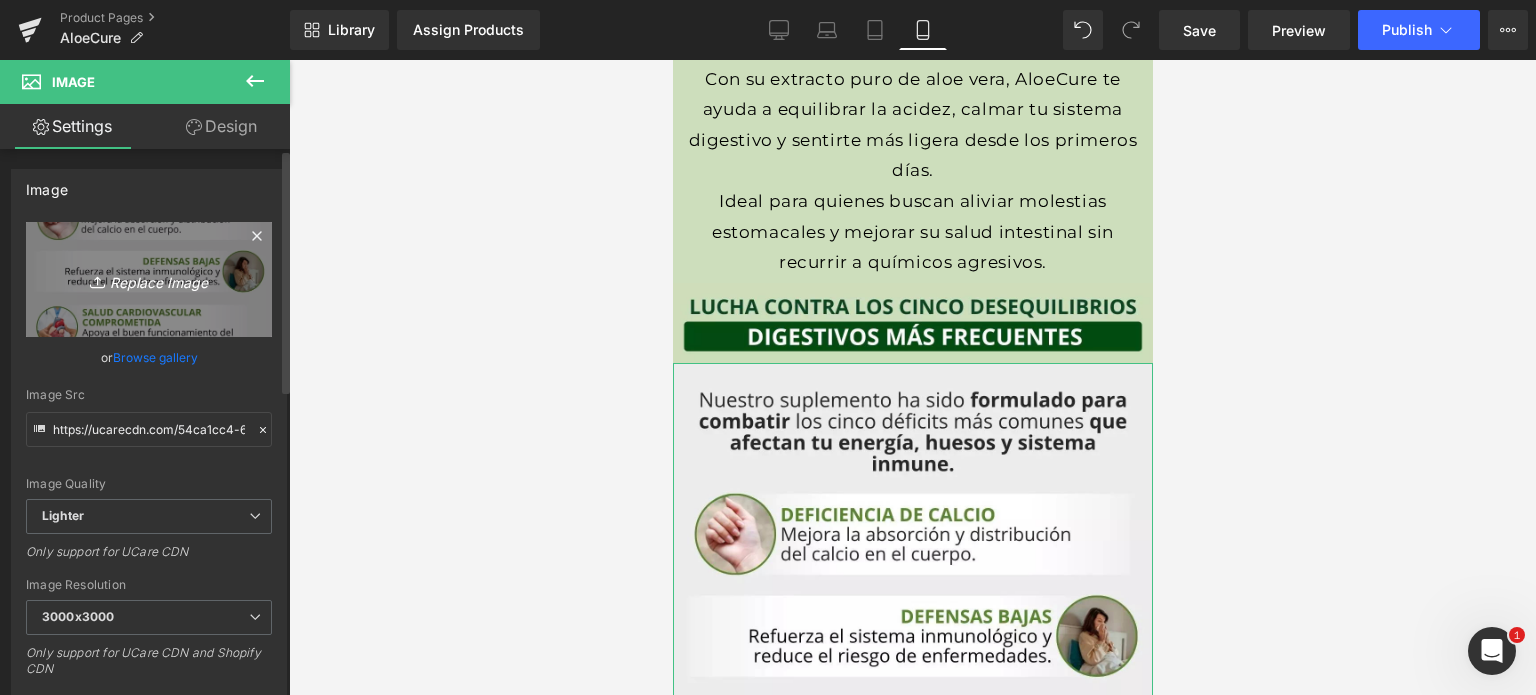 type on "C:\fakepath\AnyConv.com__MONTOYA.webp" 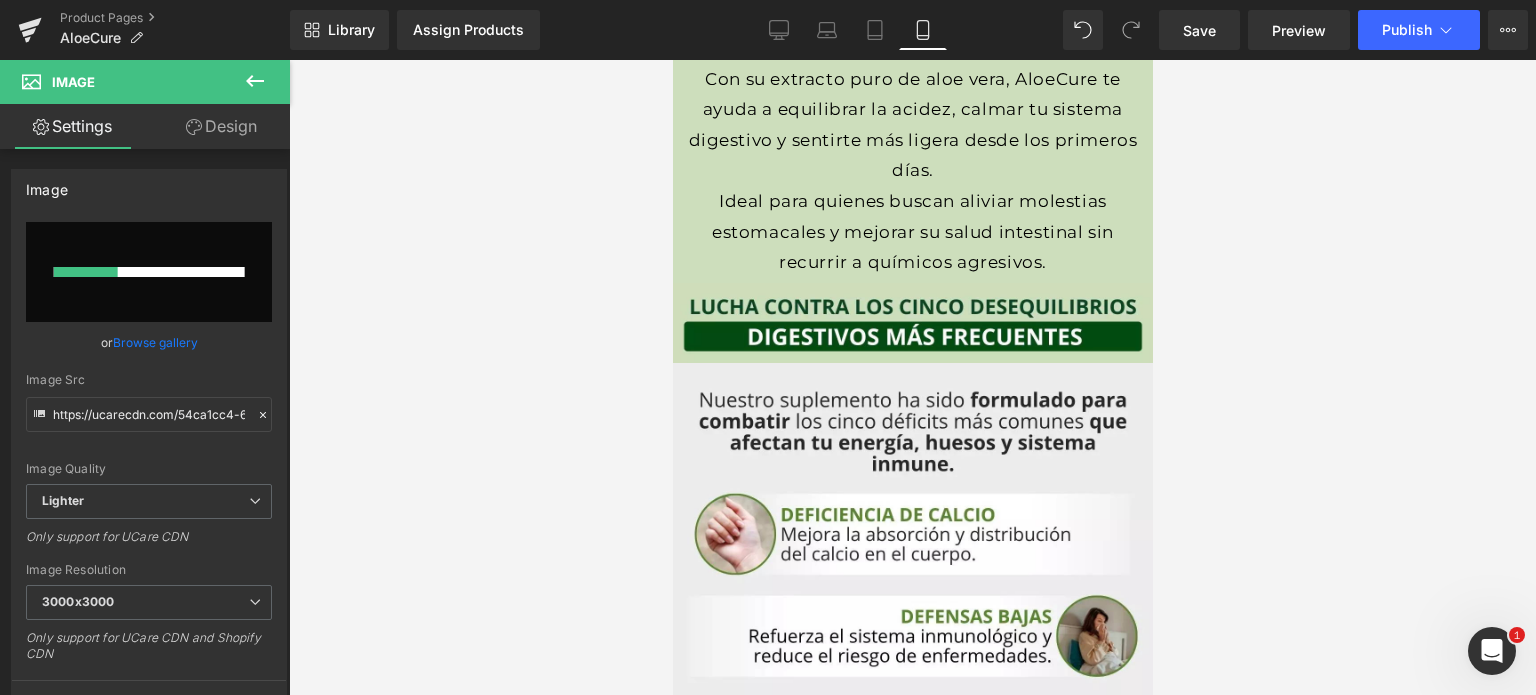 type 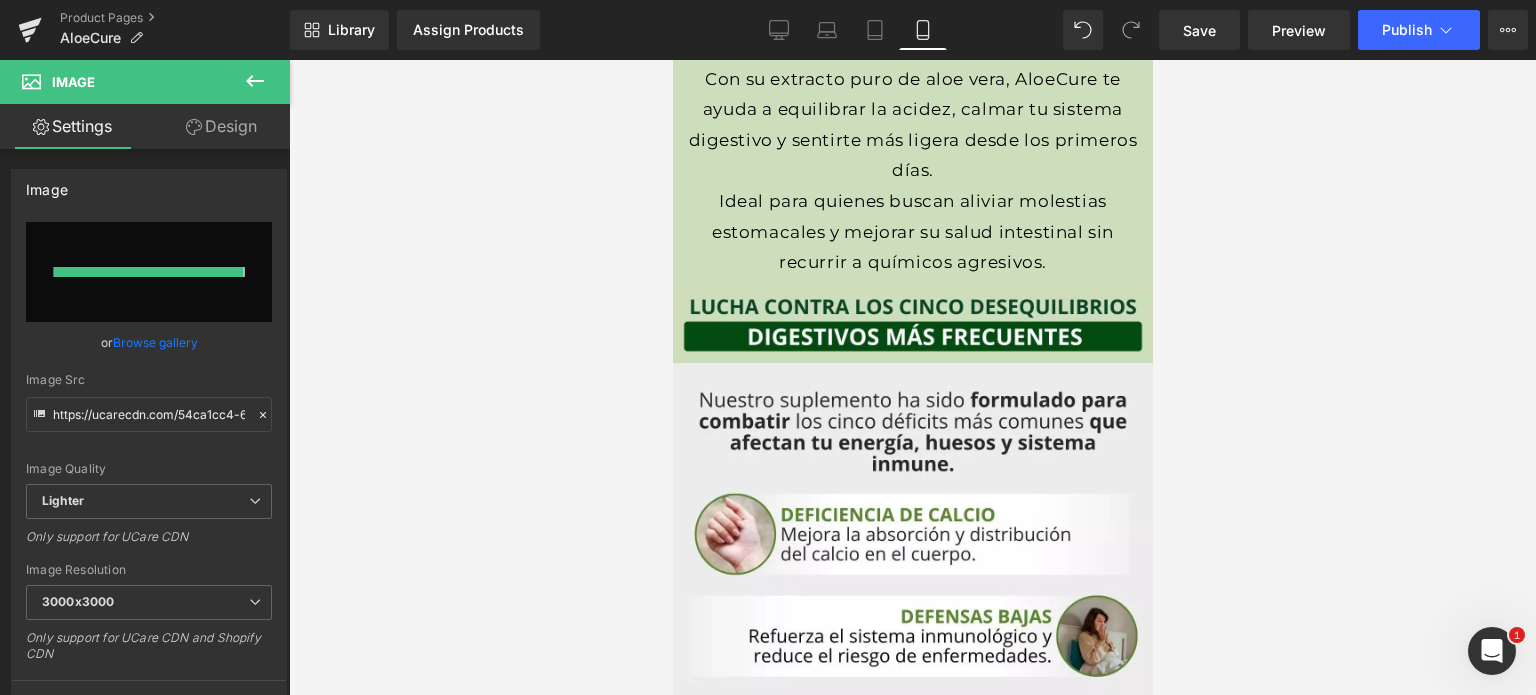 type on "https://ucarecdn.com/d27f786b-5656-475d-bb22-7bcbbfe2cf08/-/format/auto/-/preview/3000x3000/-/quality/lighter/AnyConv.com__MONTOYA.webp" 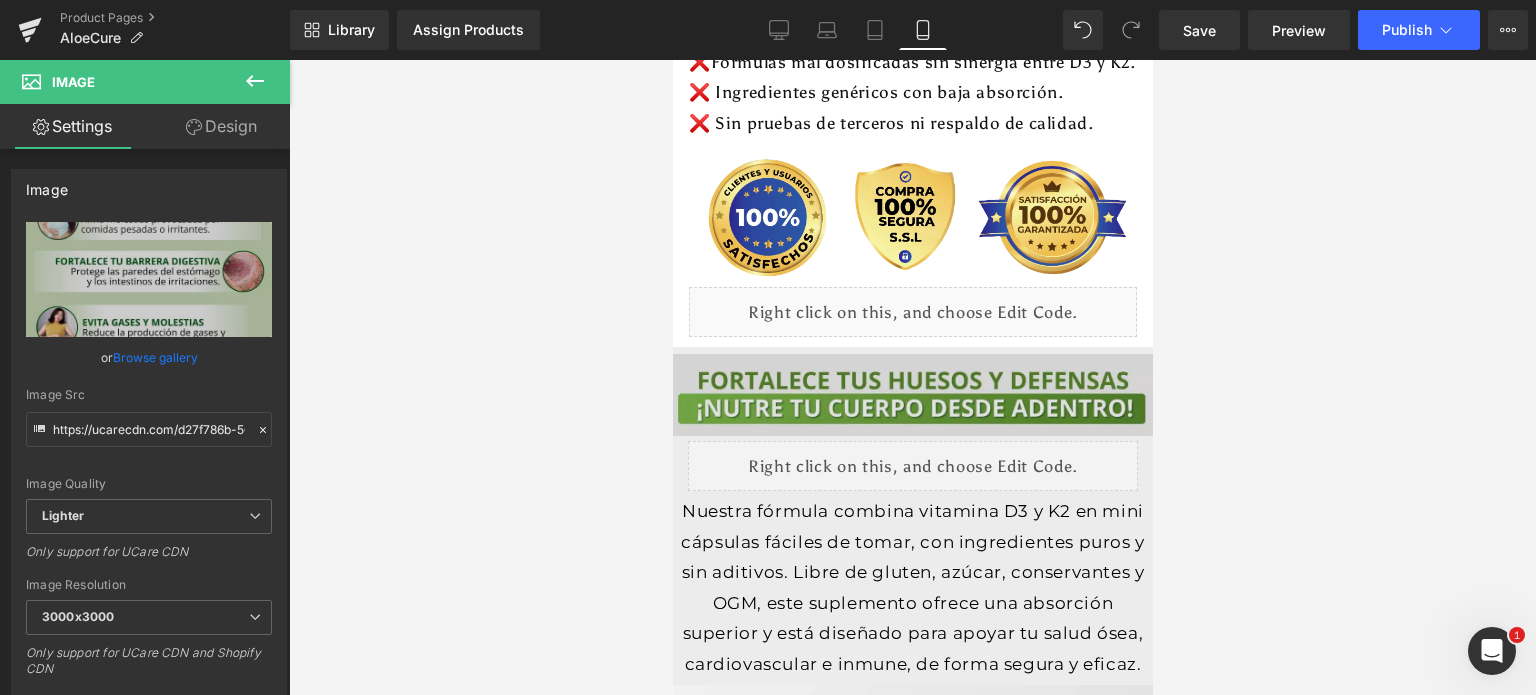 scroll, scrollTop: 4040, scrollLeft: 0, axis: vertical 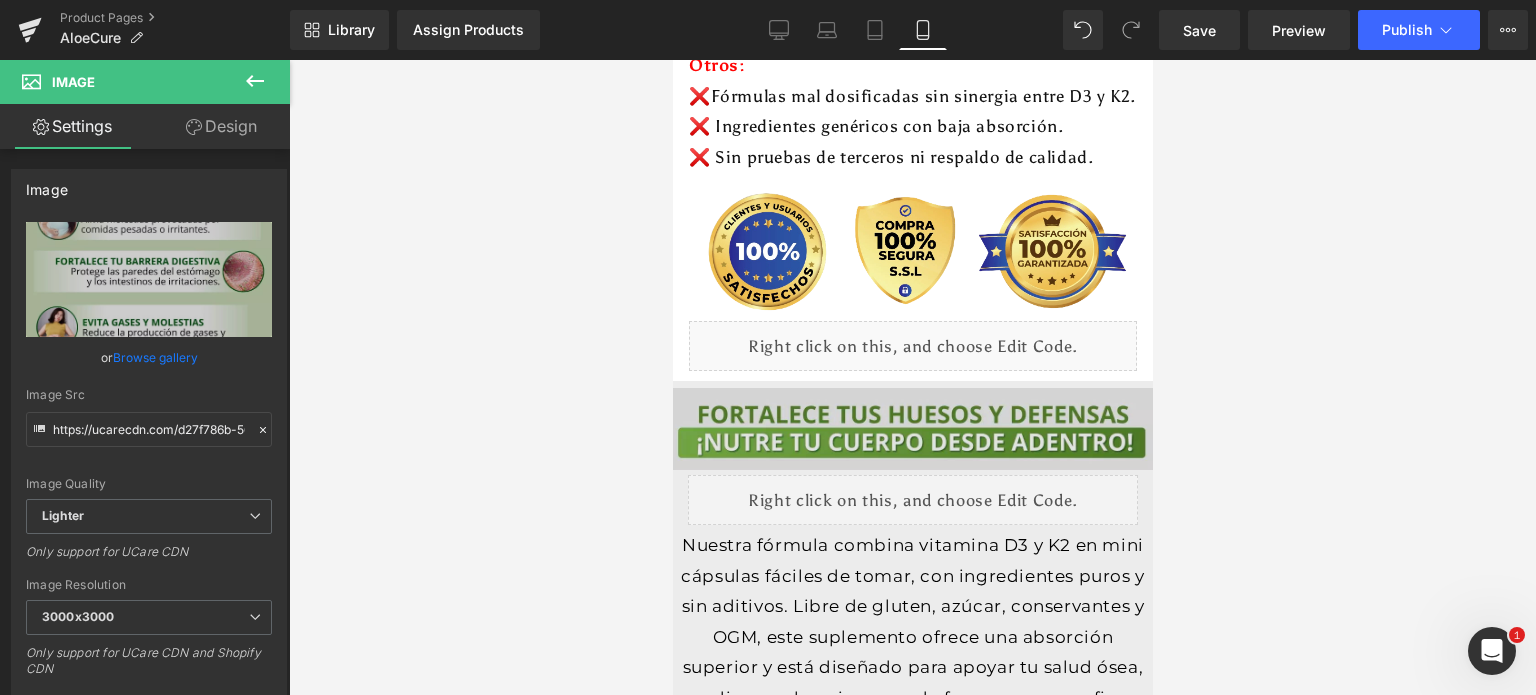 click at bounding box center (912, 429) 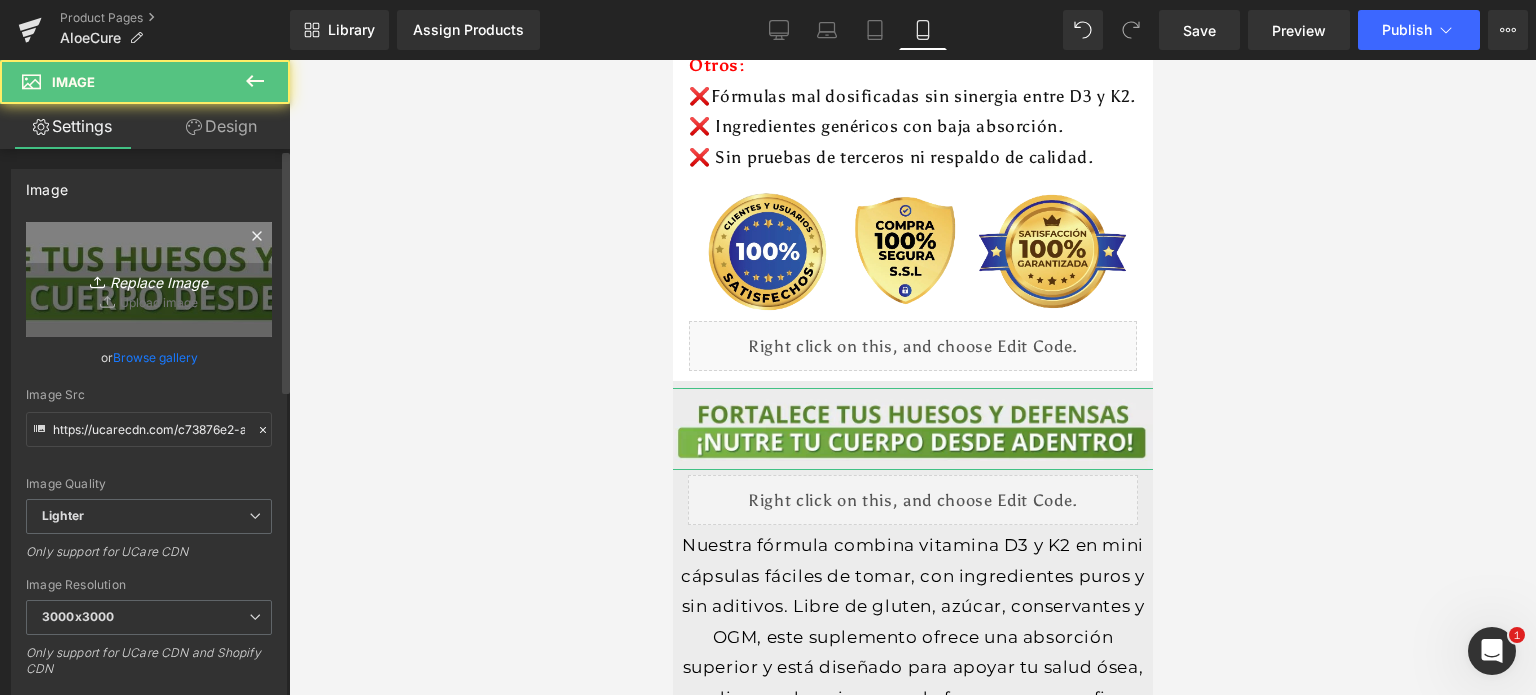 click on "Replace Image" at bounding box center (149, 279) 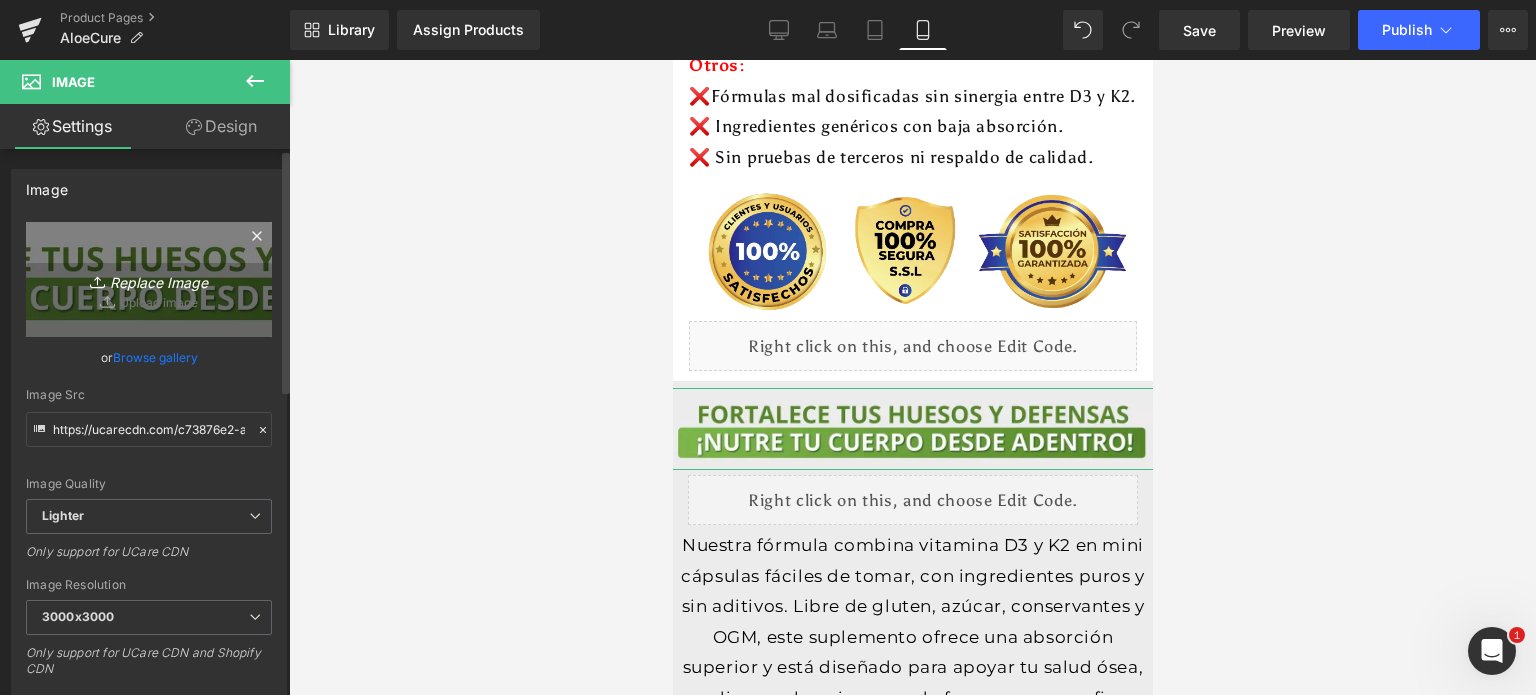 type on "C:\fakepath\[FILENAME].webp" 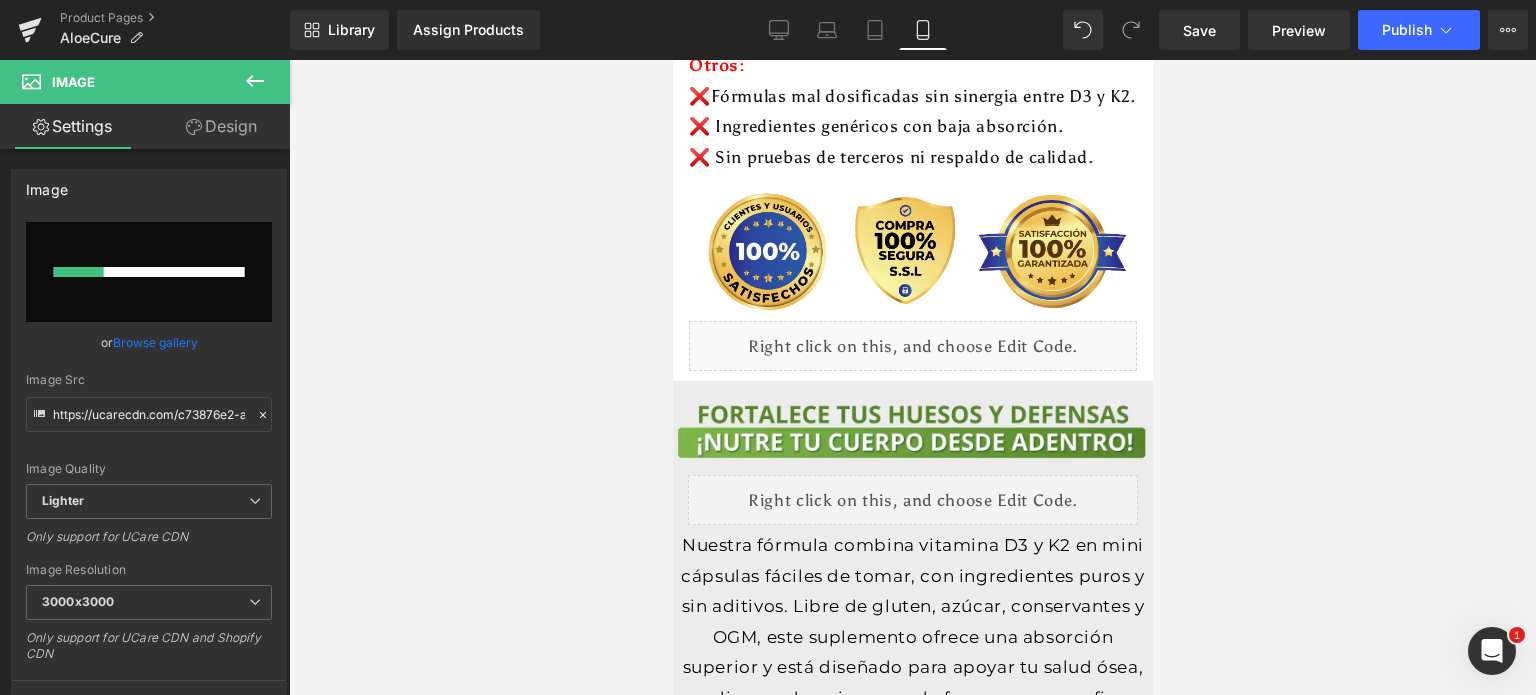 type 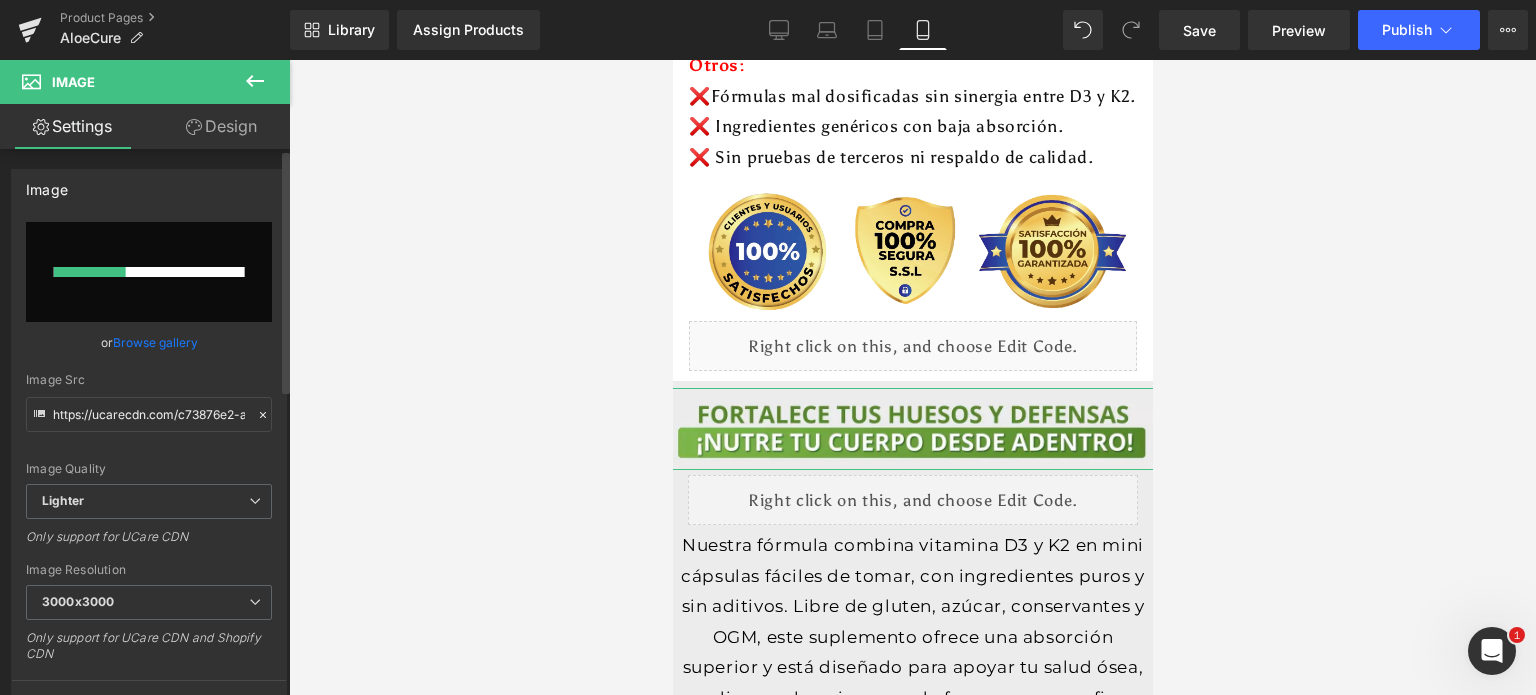 click on "Browse gallery" at bounding box center [155, 342] 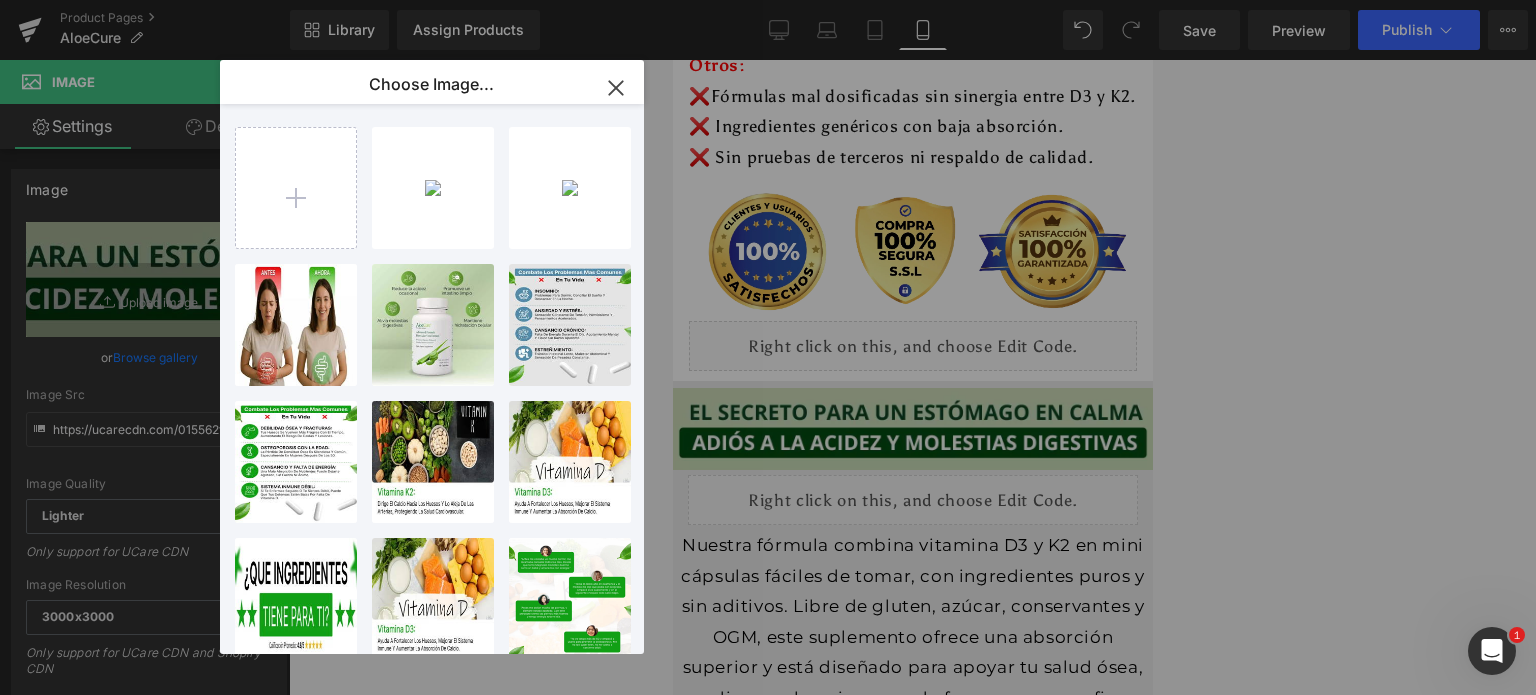 click on "AnyConv..._2_.webp 12.15 KB" at bounding box center (0, 0) 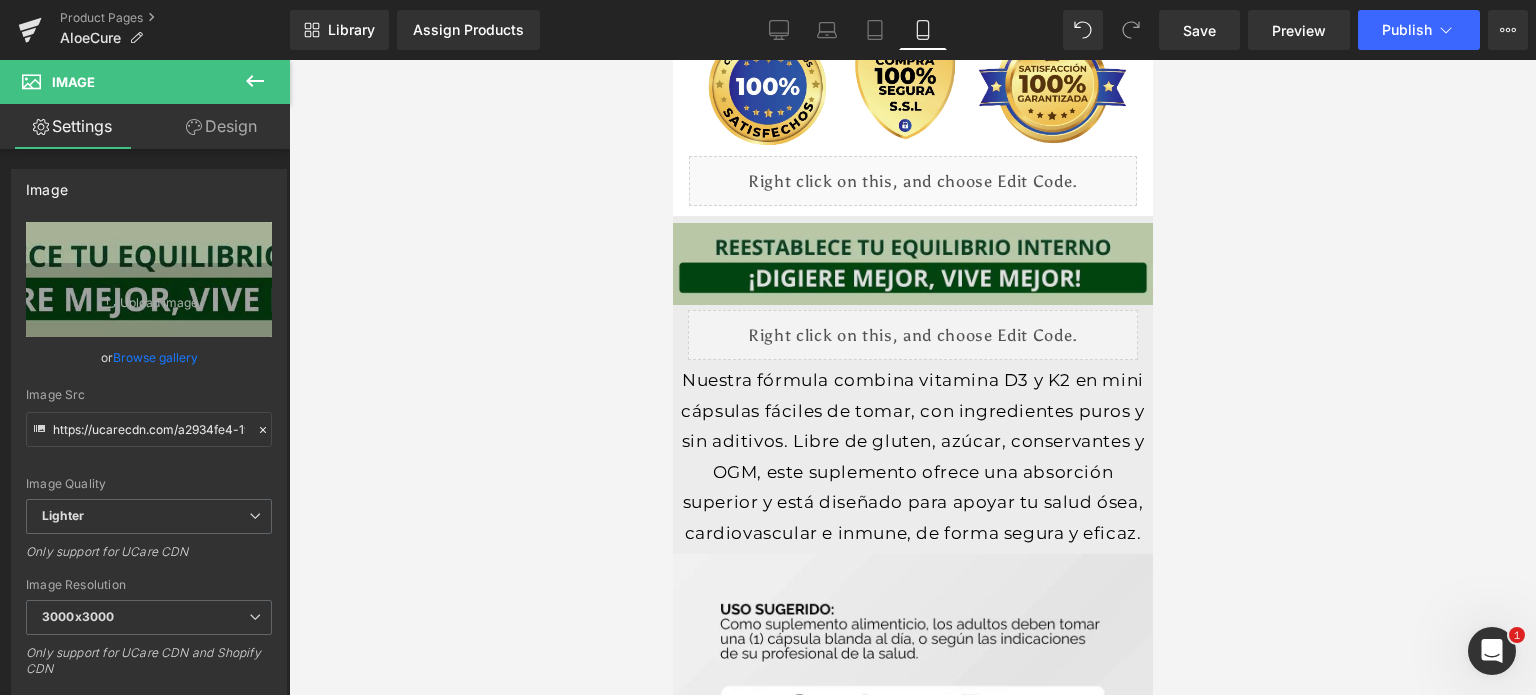 scroll, scrollTop: 4240, scrollLeft: 0, axis: vertical 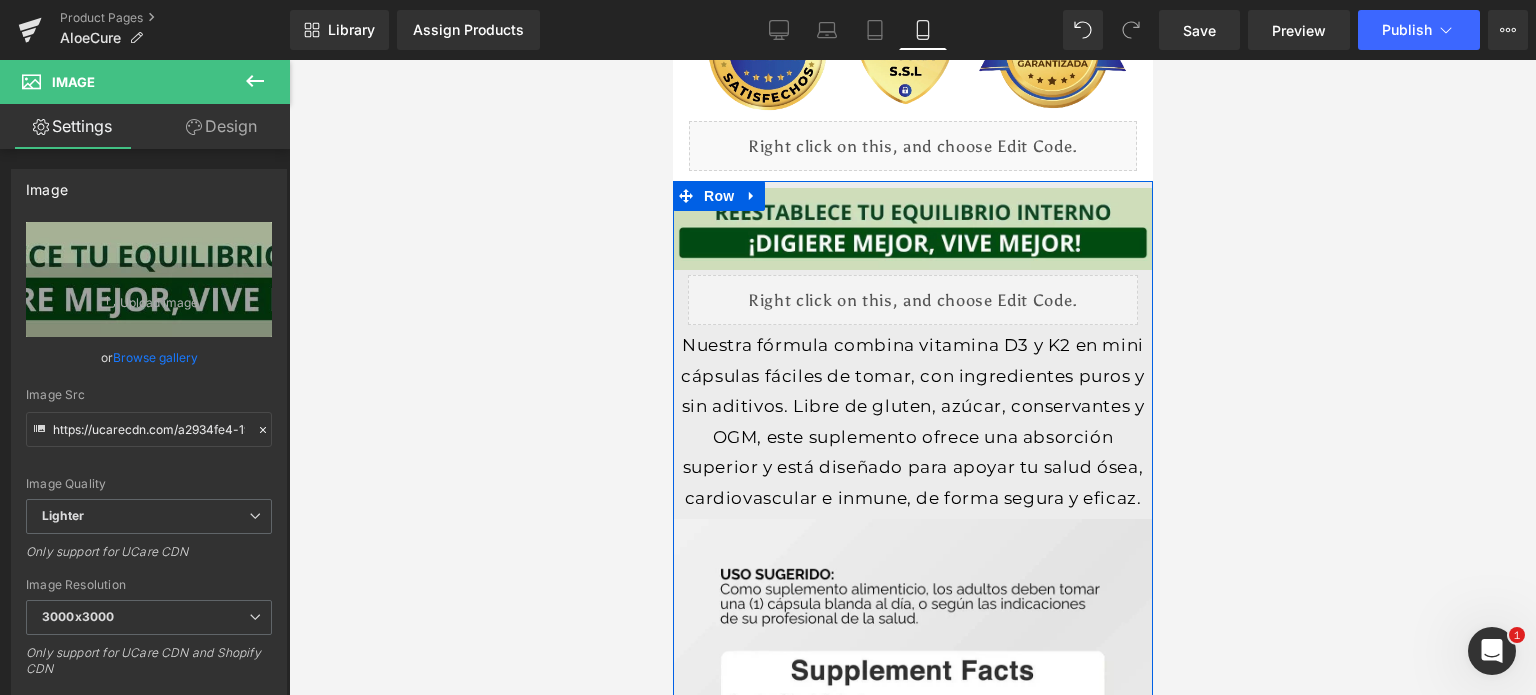 click on "Image         Liquid         Nuestra fórmula combina vitamina D3 y K2 en mini cápsulas fáciles de tomar, con ingredientes puros y sin aditivos. Libre de gluten, azúcar, conservantes y OGM, este suplemento ofrece una absorción superior y está diseñado para apoyar tu salud ósea, cardiovascular e inmune, de forma segura y eficaz. Text Block         Image" at bounding box center (912, 589) 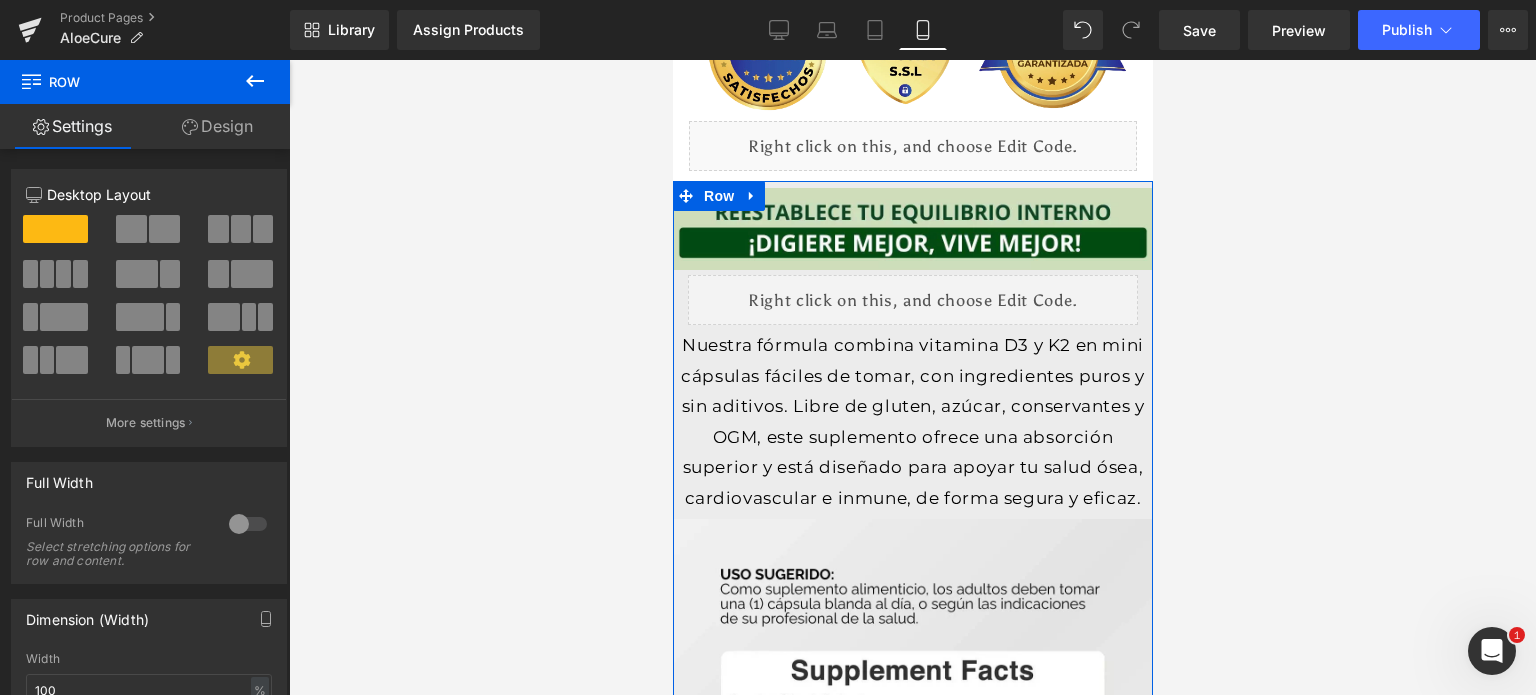 click on "Design" at bounding box center (217, 126) 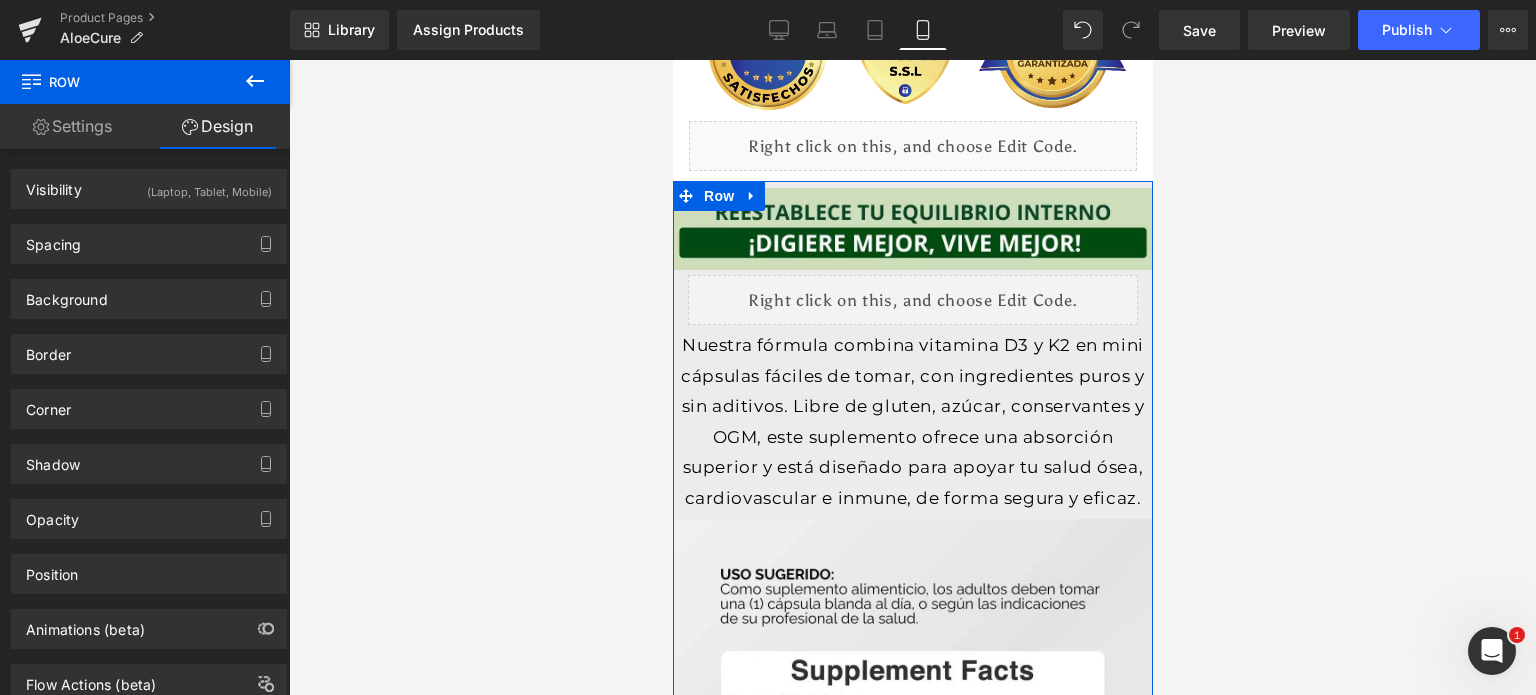 type on "#ececec" 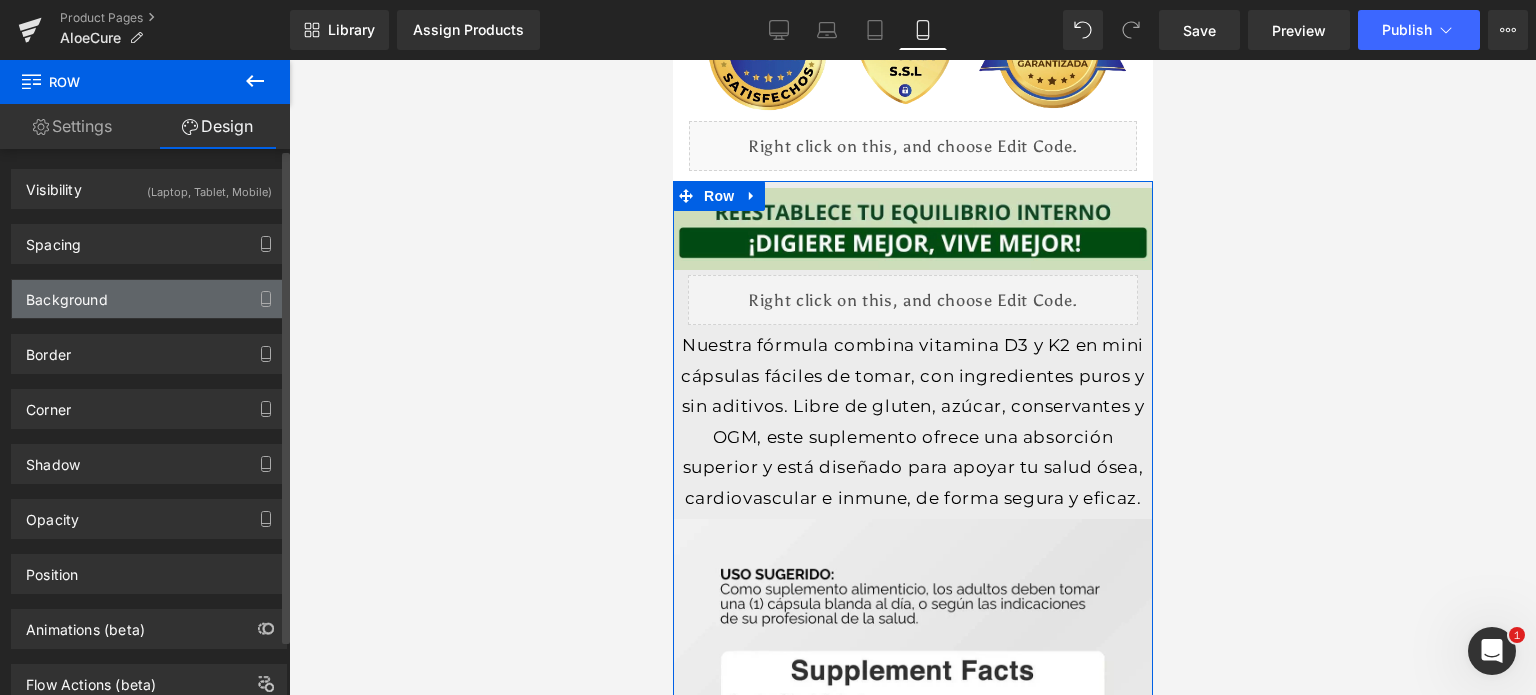 click on "Background" at bounding box center [67, 294] 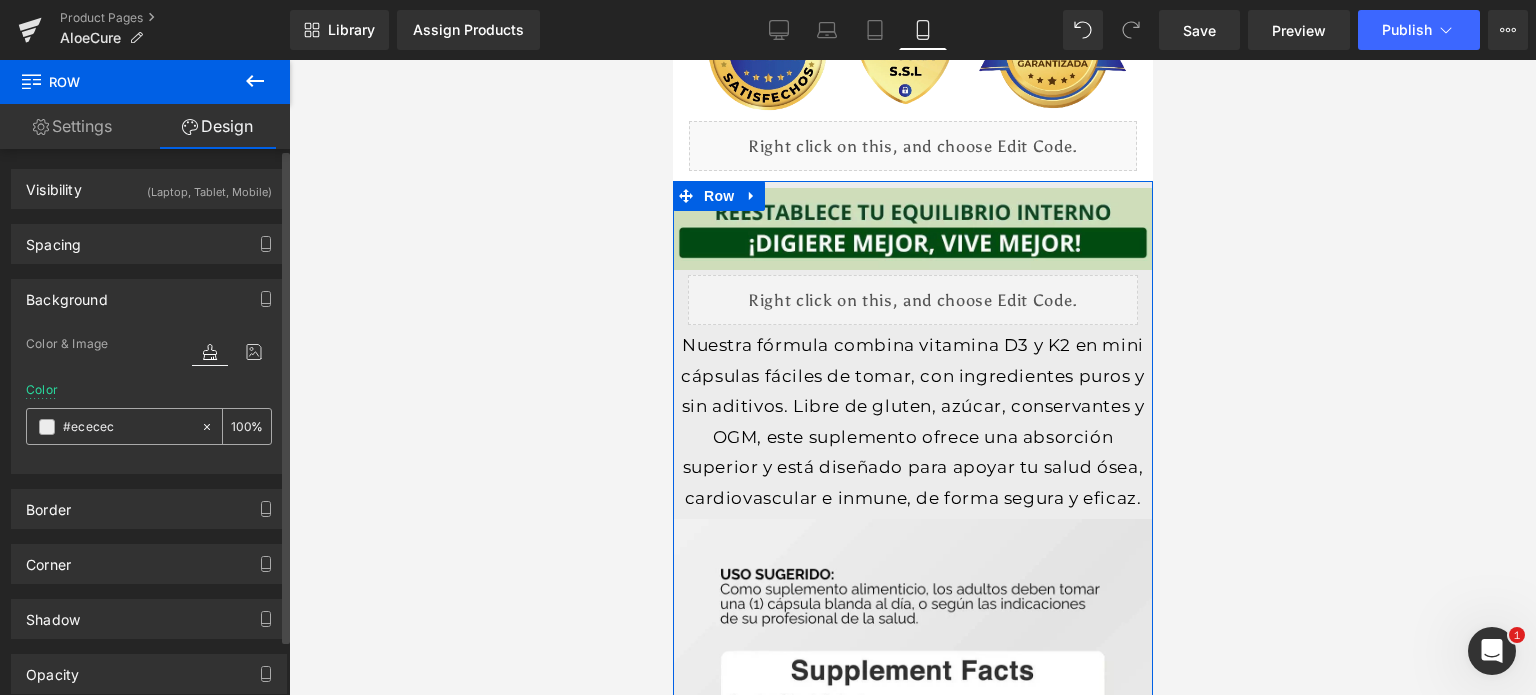 click on "#ececec" at bounding box center [127, 427] 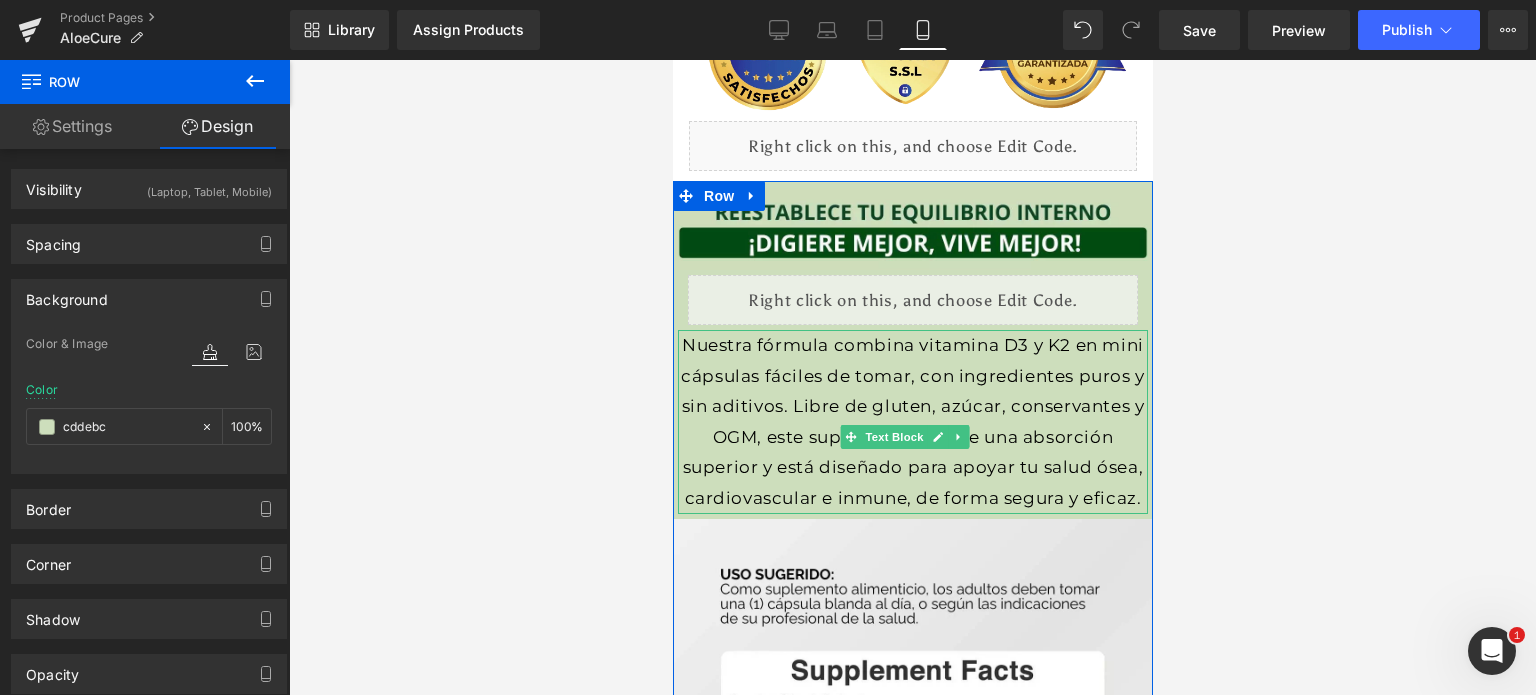 click on "Nuestra fórmula combina vitamina D3 y K2 en mini cápsulas fáciles de tomar, con ingredientes puros y sin aditivos. Libre de gluten, azúcar, conservantes y OGM, este suplemento ofrece una absorción superior y está diseñado para apoyar tu salud ósea, cardiovascular e inmune, de forma segura y eficaz." at bounding box center (912, 422) 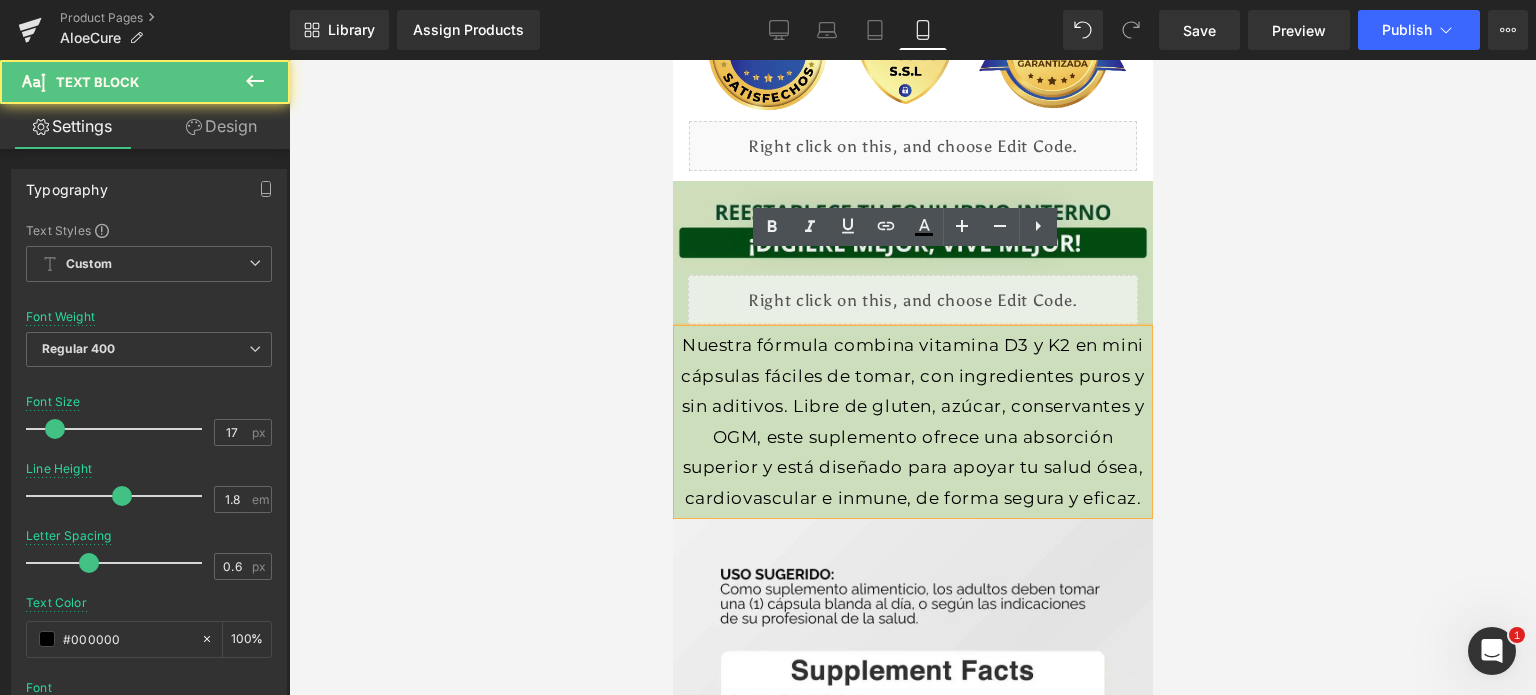 click on "Nuestra fórmula combina vitamina D3 y K2 en mini cápsulas fáciles de tomar, con ingredientes puros y sin aditivos. Libre de gluten, azúcar, conservantes y OGM, este suplemento ofrece una absorción superior y está diseñado para apoyar tu salud ósea, cardiovascular e inmune, de forma segura y eficaz." at bounding box center [912, 422] 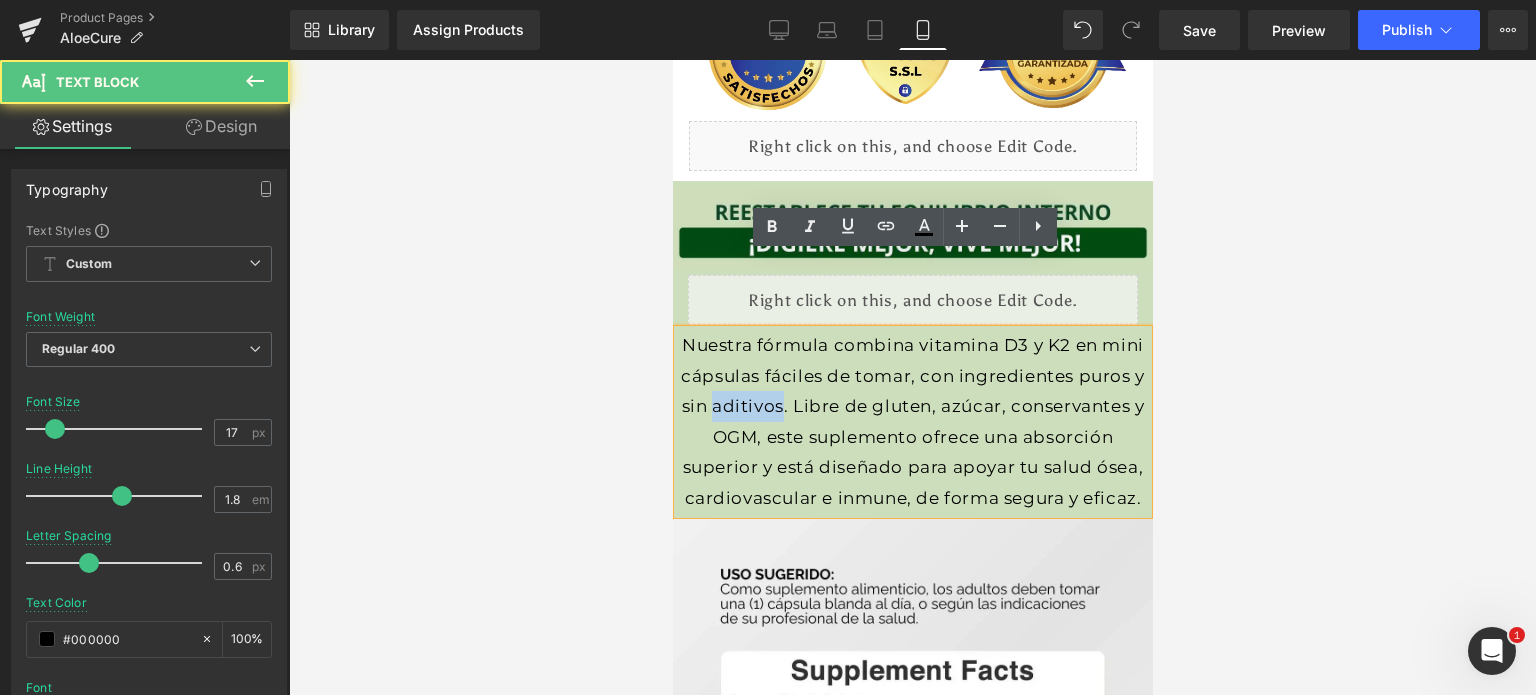 click on "Nuestra fórmula combina vitamina D3 y K2 en mini cápsulas fáciles de tomar, con ingredientes puros y sin aditivos. Libre de gluten, azúcar, conservantes y OGM, este suplemento ofrece una absorción superior y está diseñado para apoyar tu salud ósea, cardiovascular e inmune, de forma segura y eficaz." at bounding box center (912, 422) 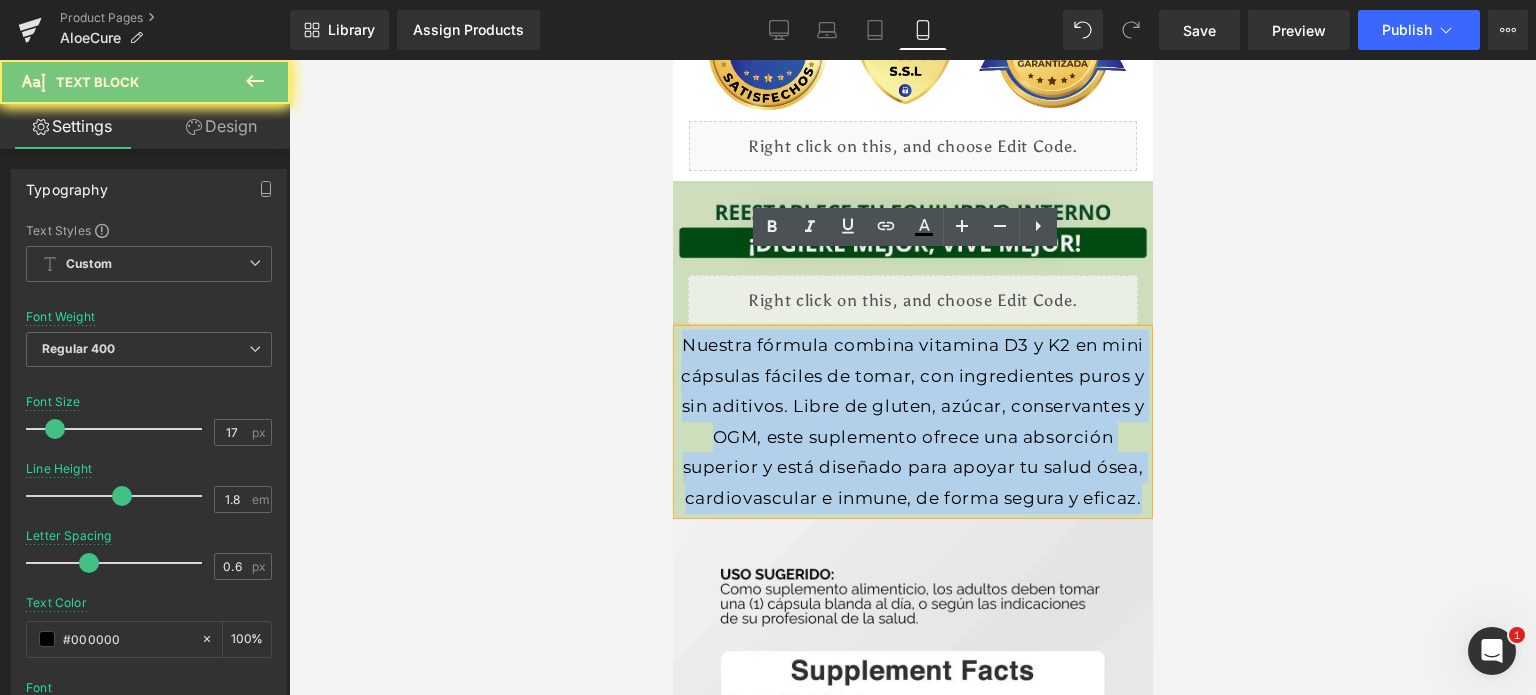 click on "Nuestra fórmula combina vitamina D3 y K2 en mini cápsulas fáciles de tomar, con ingredientes puros y sin aditivos. Libre de gluten, azúcar, conservantes y OGM, este suplemento ofrece una absorción superior y está diseñado para apoyar tu salud ósea, cardiovascular e inmune, de forma segura y eficaz." at bounding box center (912, 422) 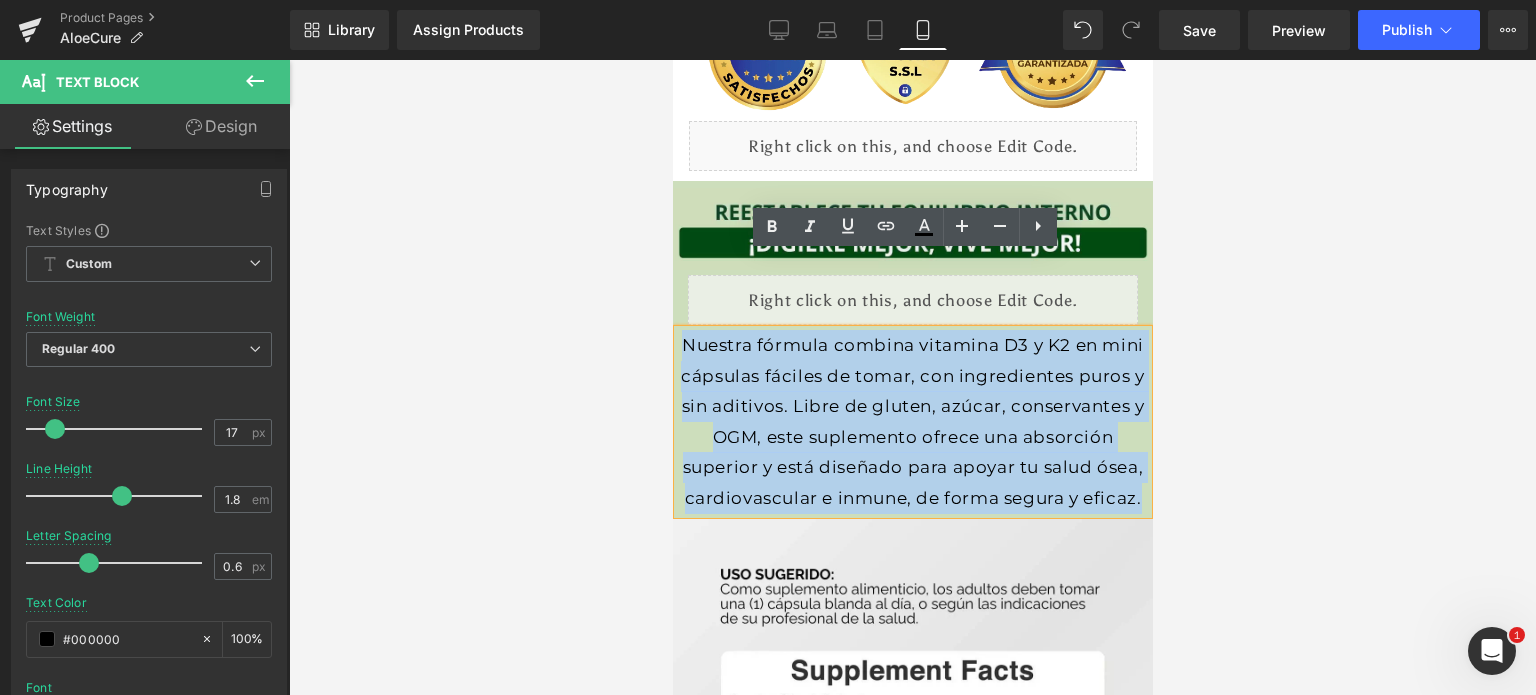 paste 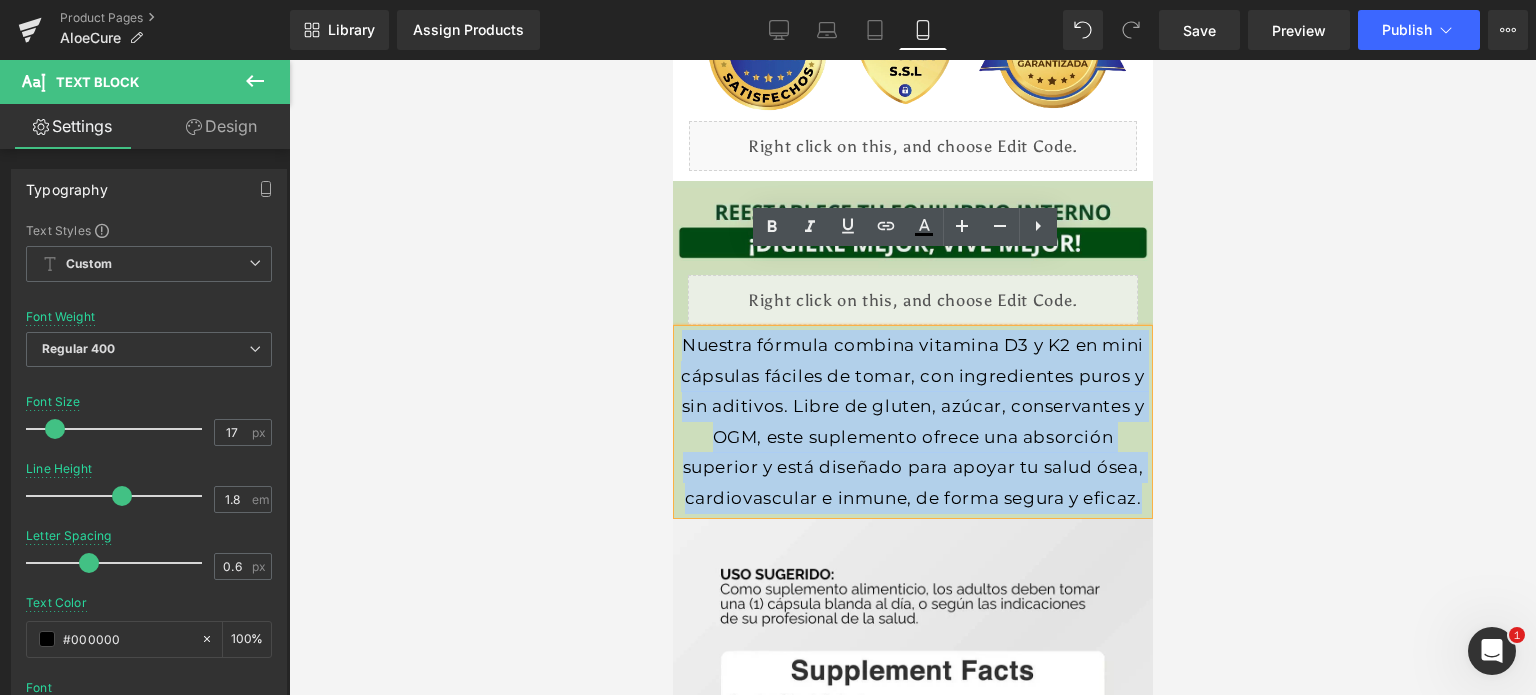 type 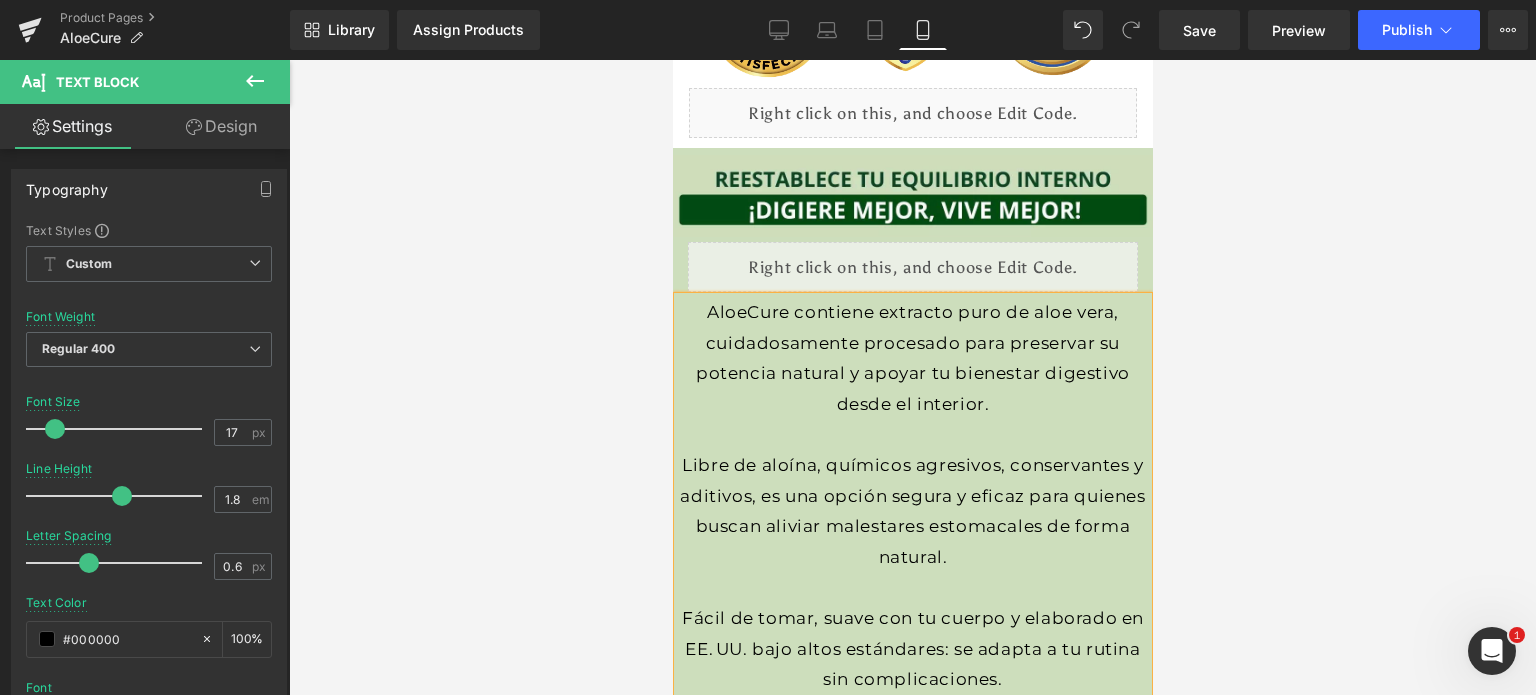 scroll, scrollTop: 4240, scrollLeft: 0, axis: vertical 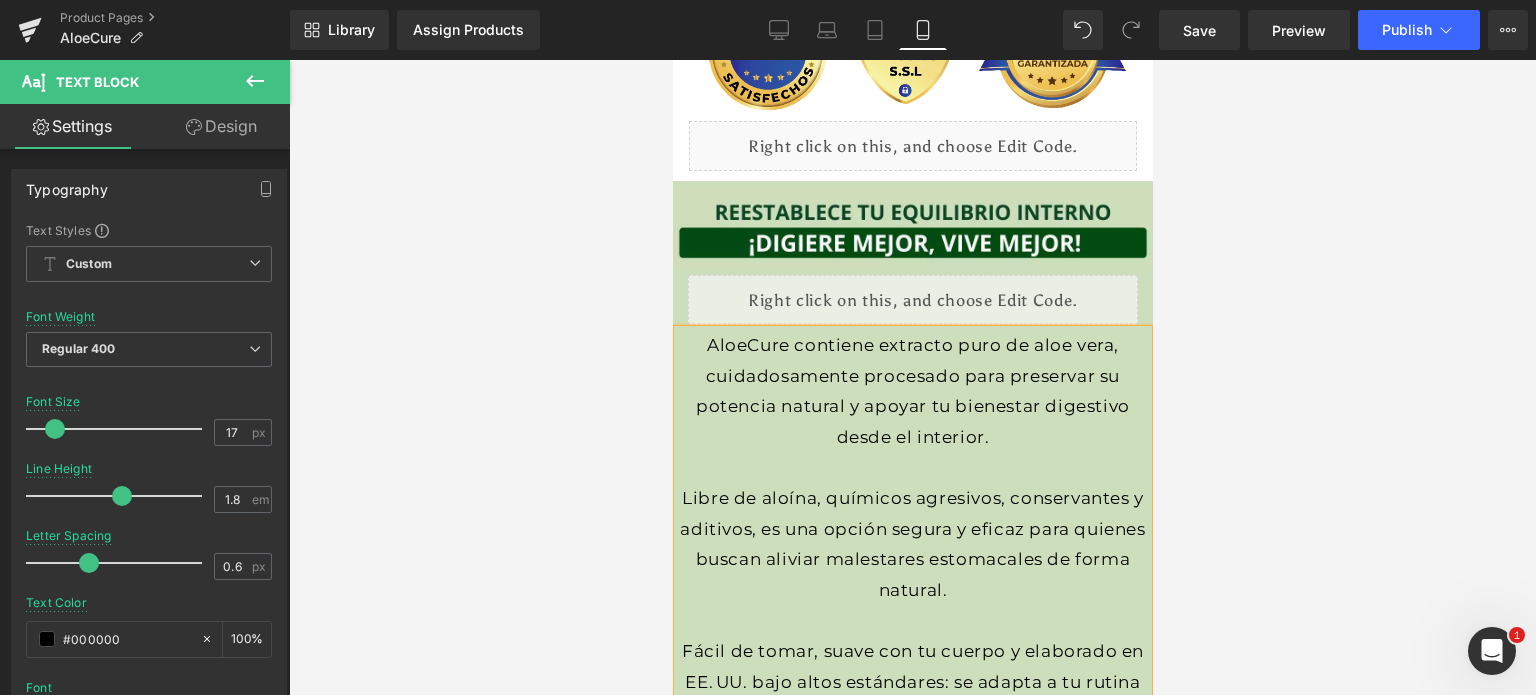 click at bounding box center [912, 467] 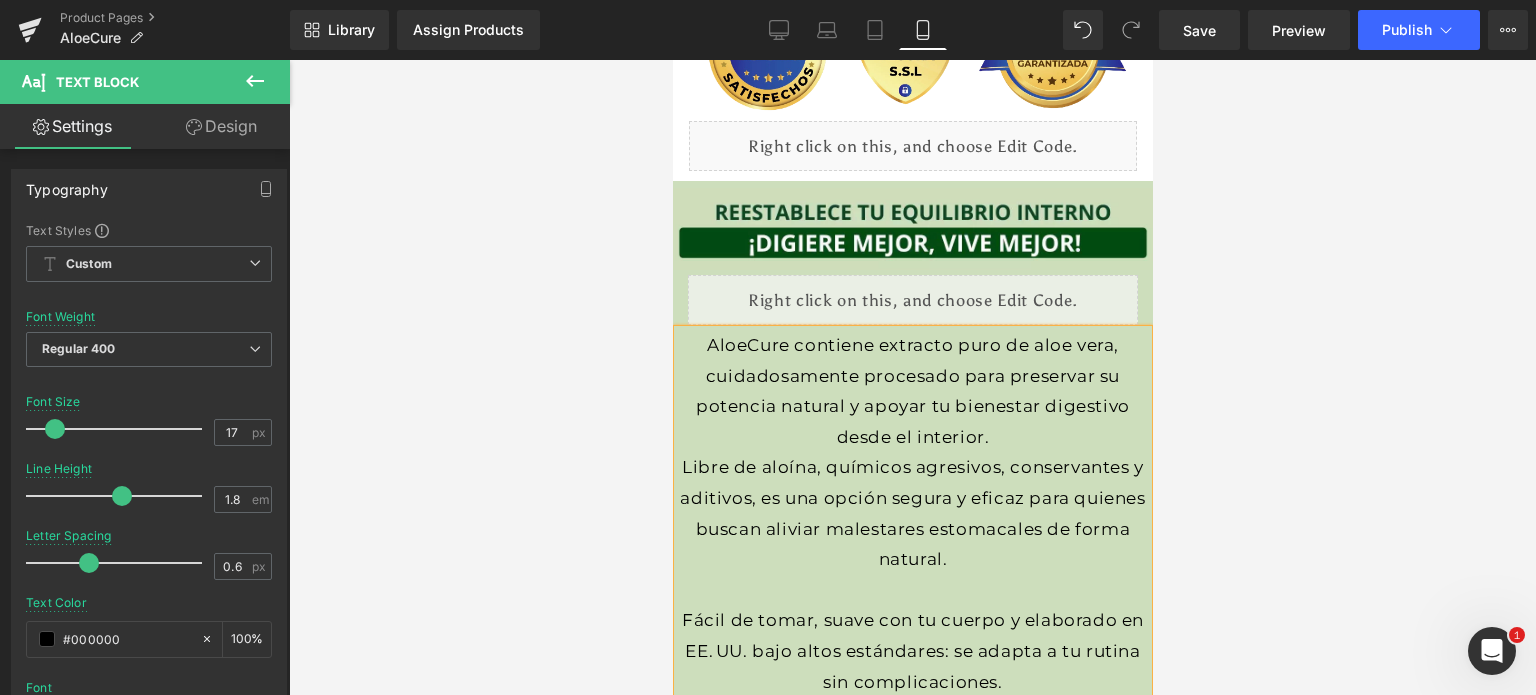 click at bounding box center (912, 590) 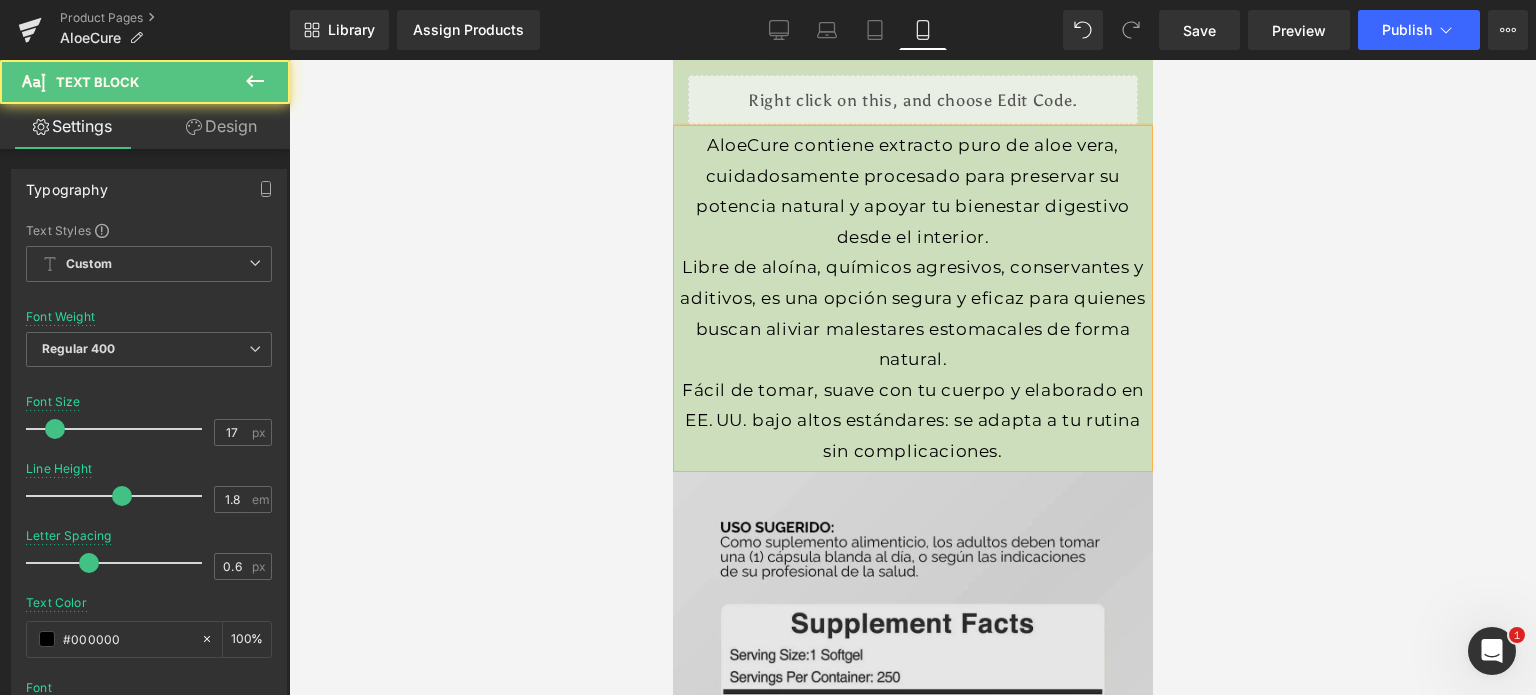 scroll, scrollTop: 4640, scrollLeft: 0, axis: vertical 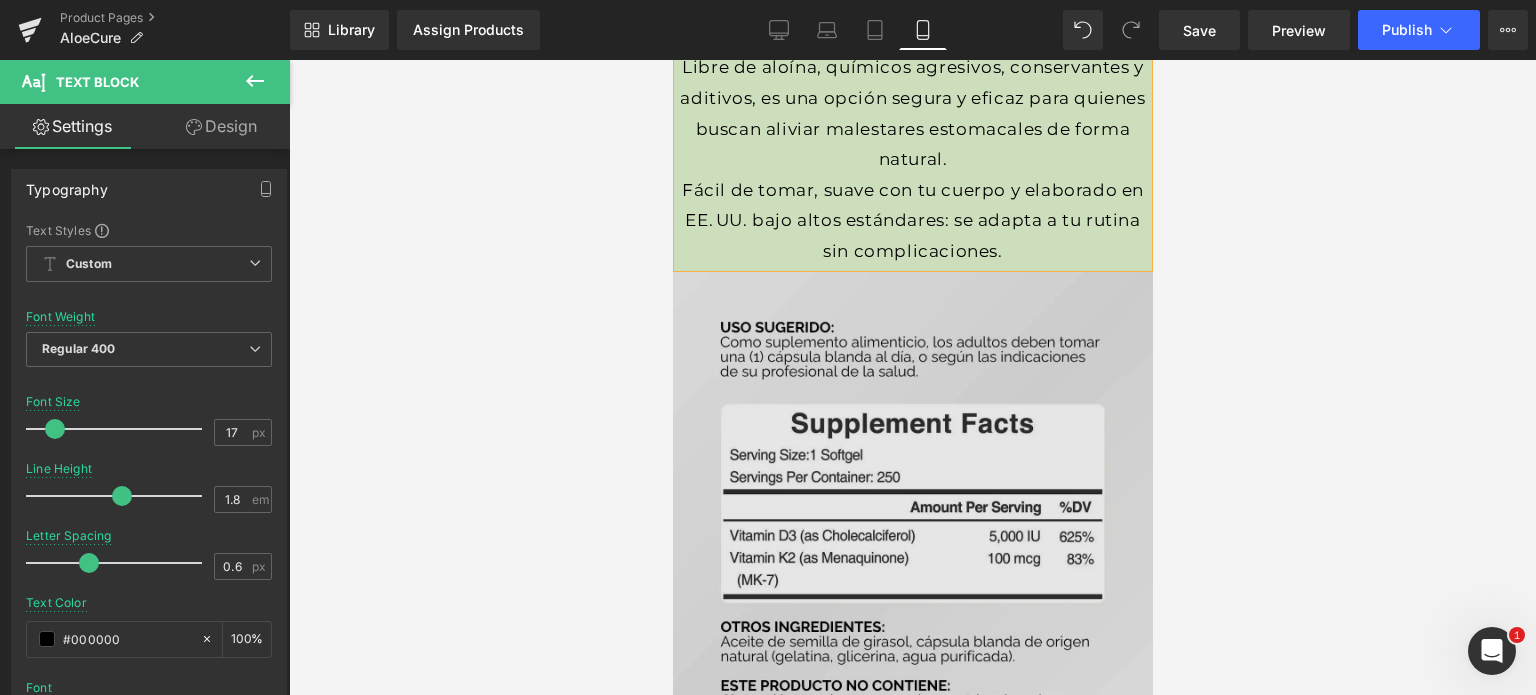 click at bounding box center (912, 512) 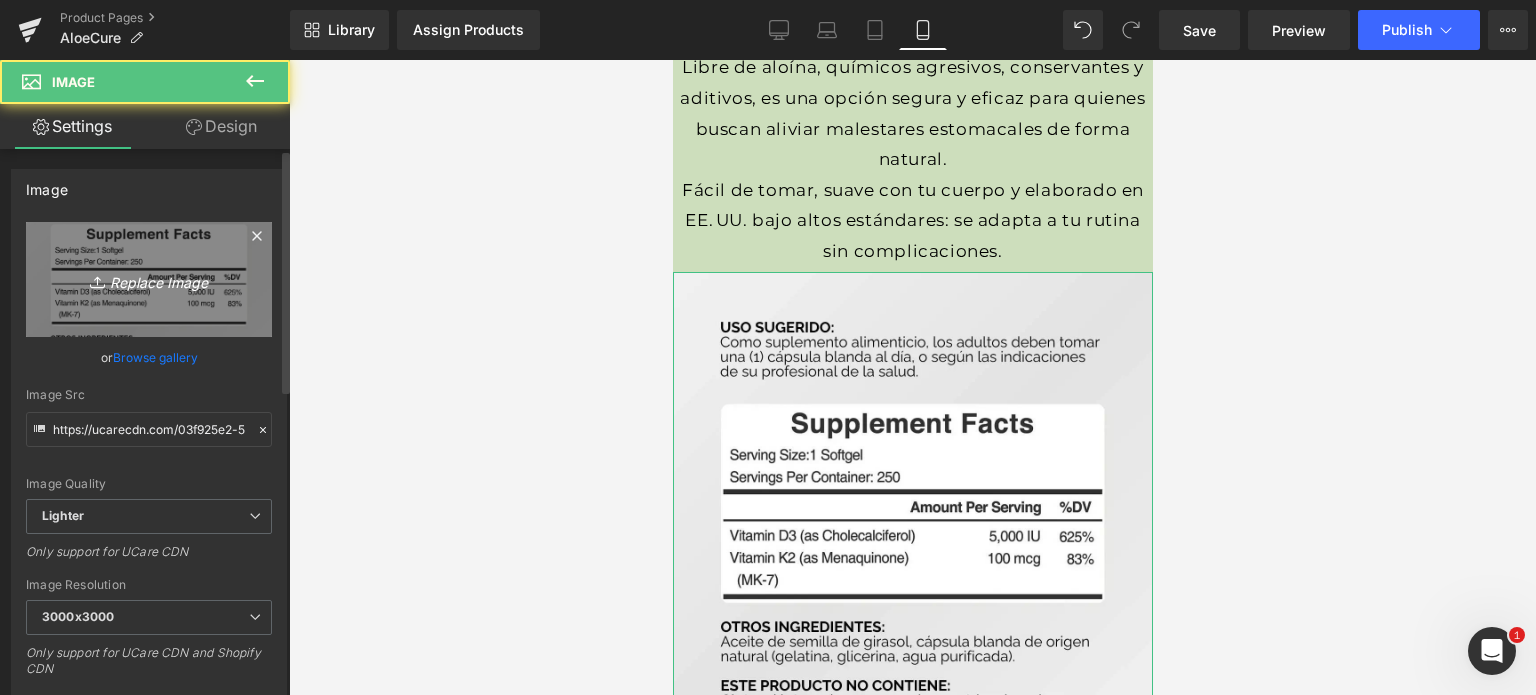 click on "Replace Image" at bounding box center [149, 279] 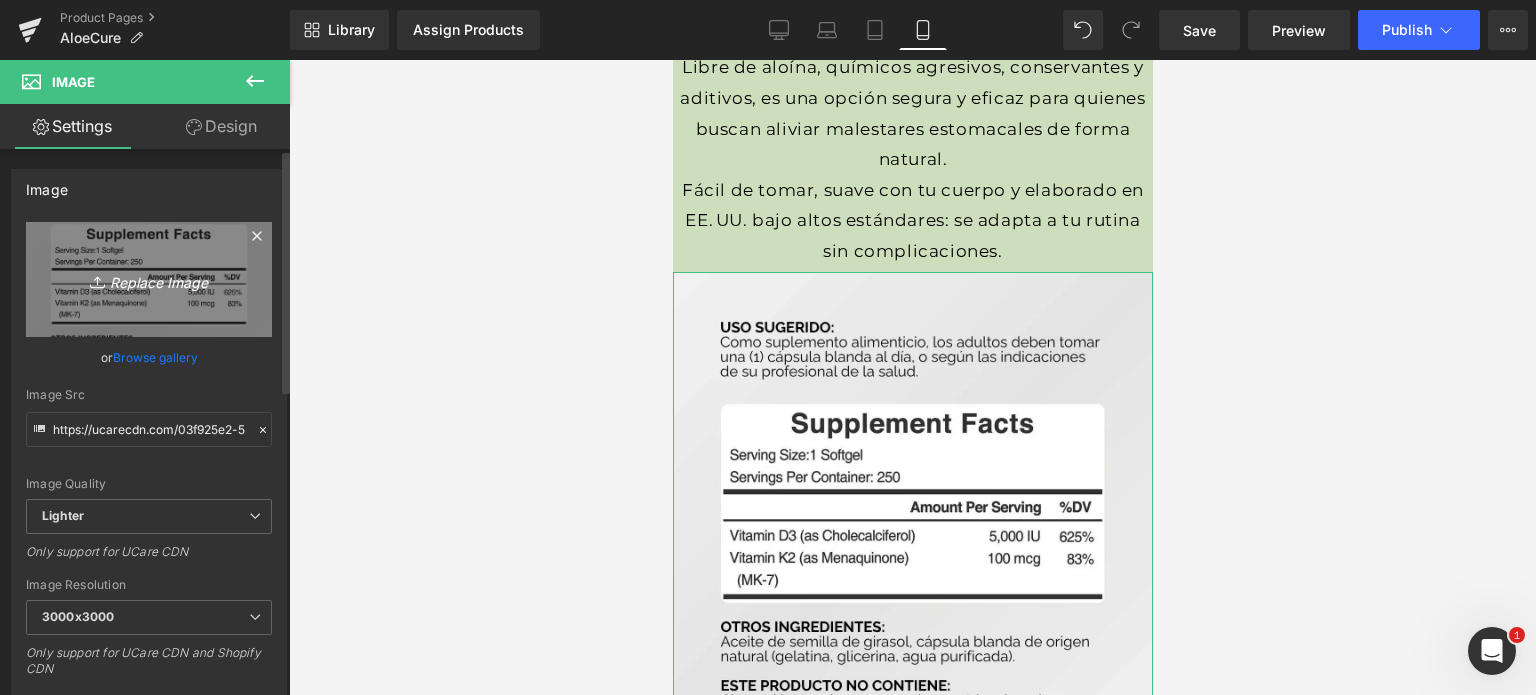 type on "C:\fakepath\AnyConv.com__1080 1080 MONTOYA (2).webp" 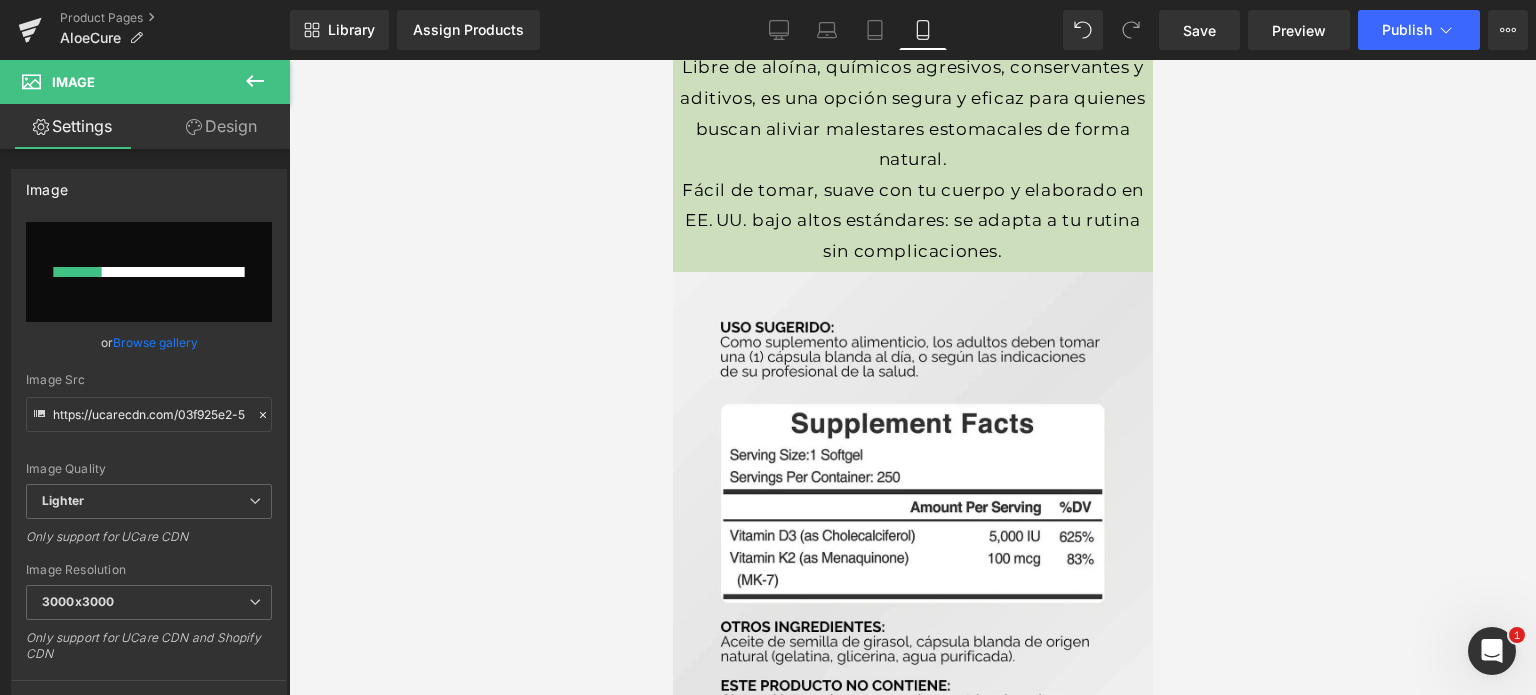 type 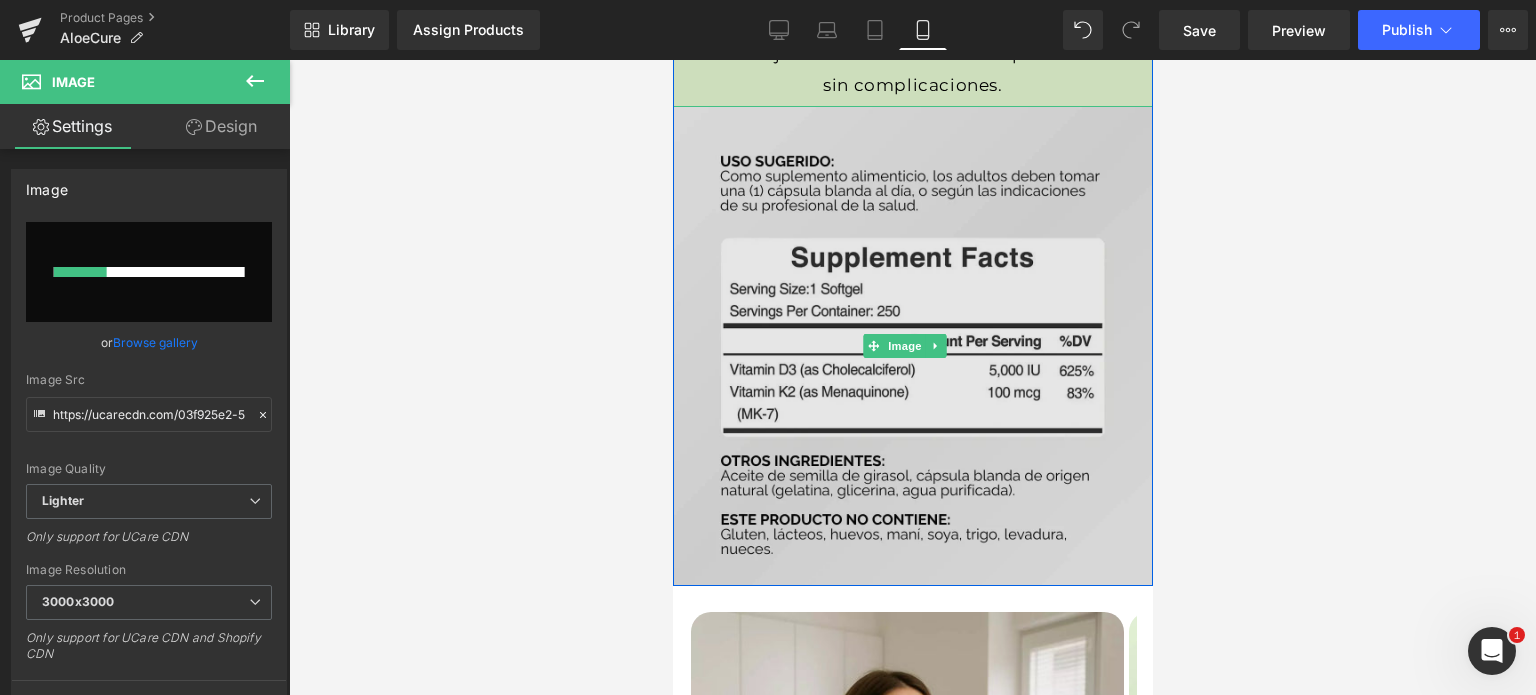 scroll, scrollTop: 4840, scrollLeft: 0, axis: vertical 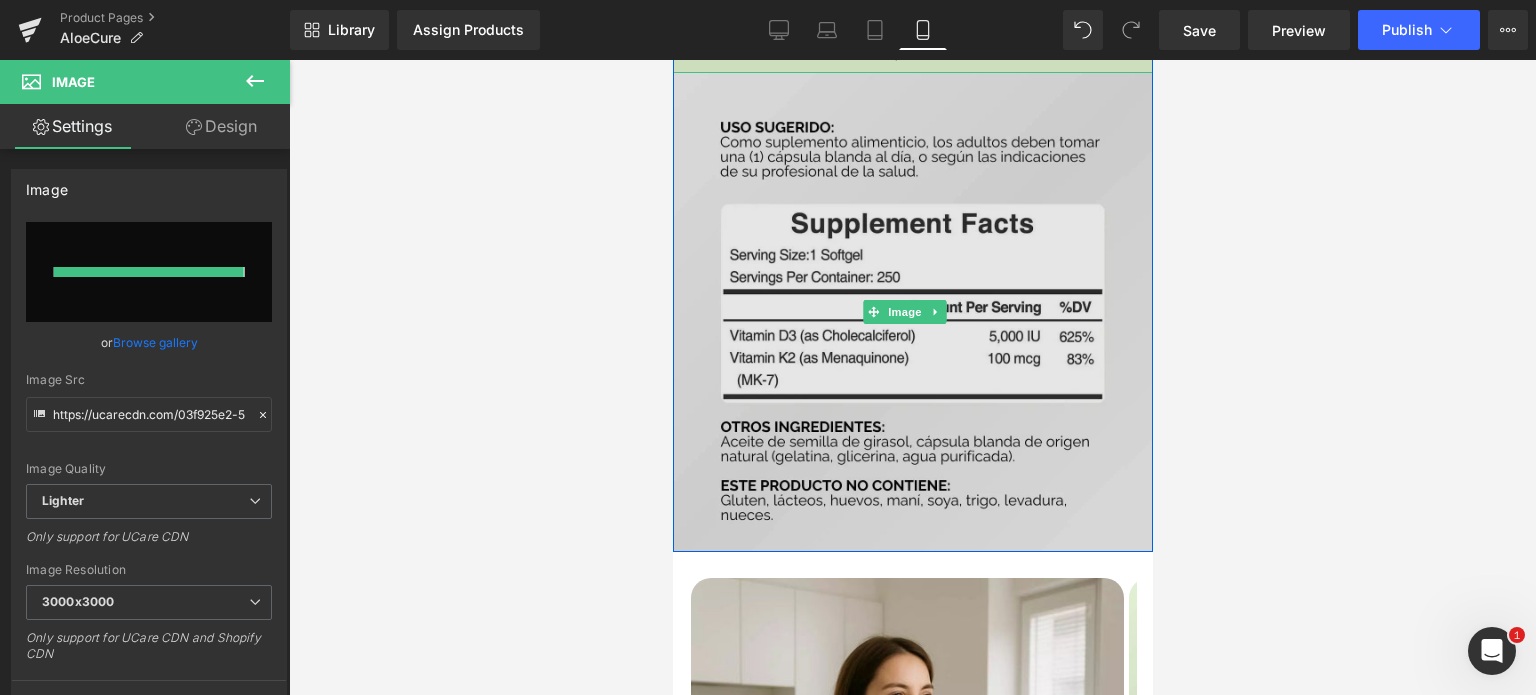 type on "https://ucarecdn.com/b39da6ae-7659-4950-8928-c22af064a663/-/format/auto/-/preview/3000x3000/-/quality/lighter/AnyConv.com__1080%201080%20MONTOYA%20_2_.webp" 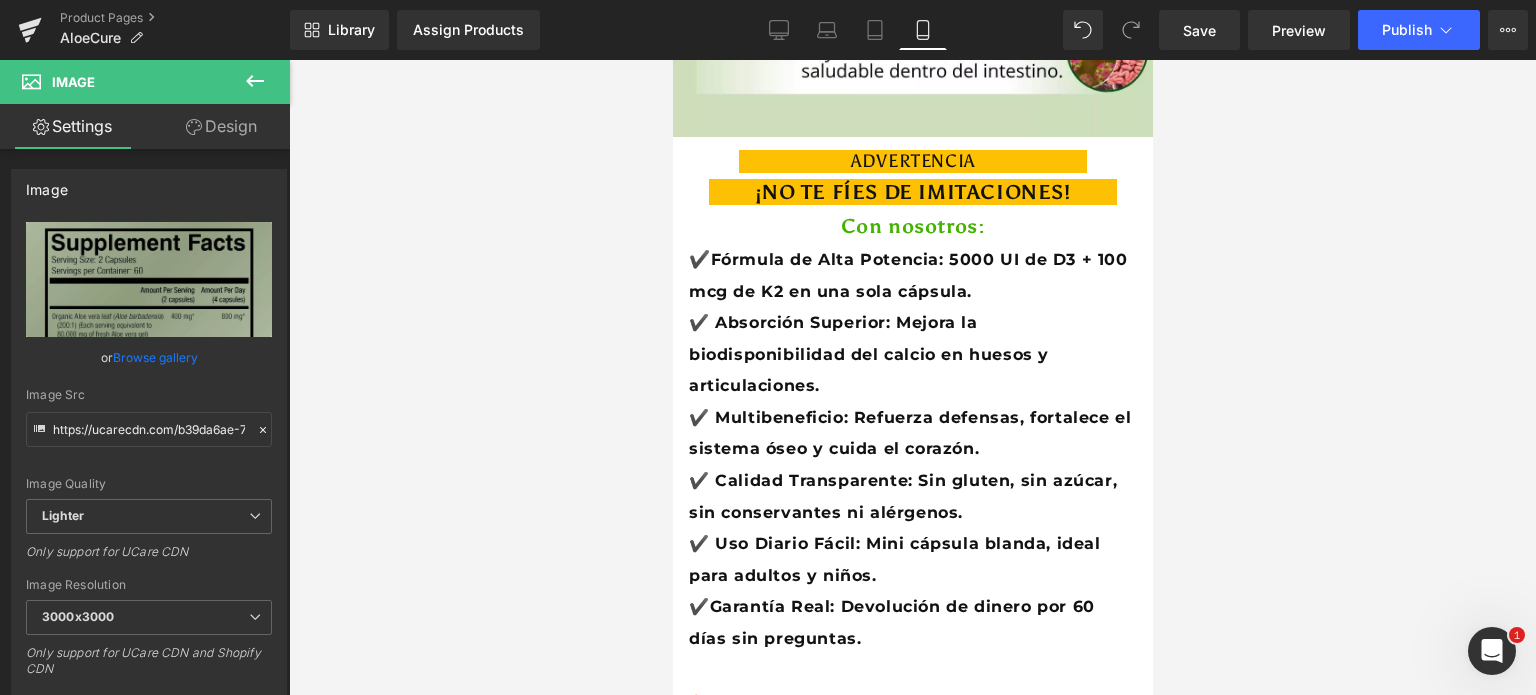 scroll, scrollTop: 3369, scrollLeft: 0, axis: vertical 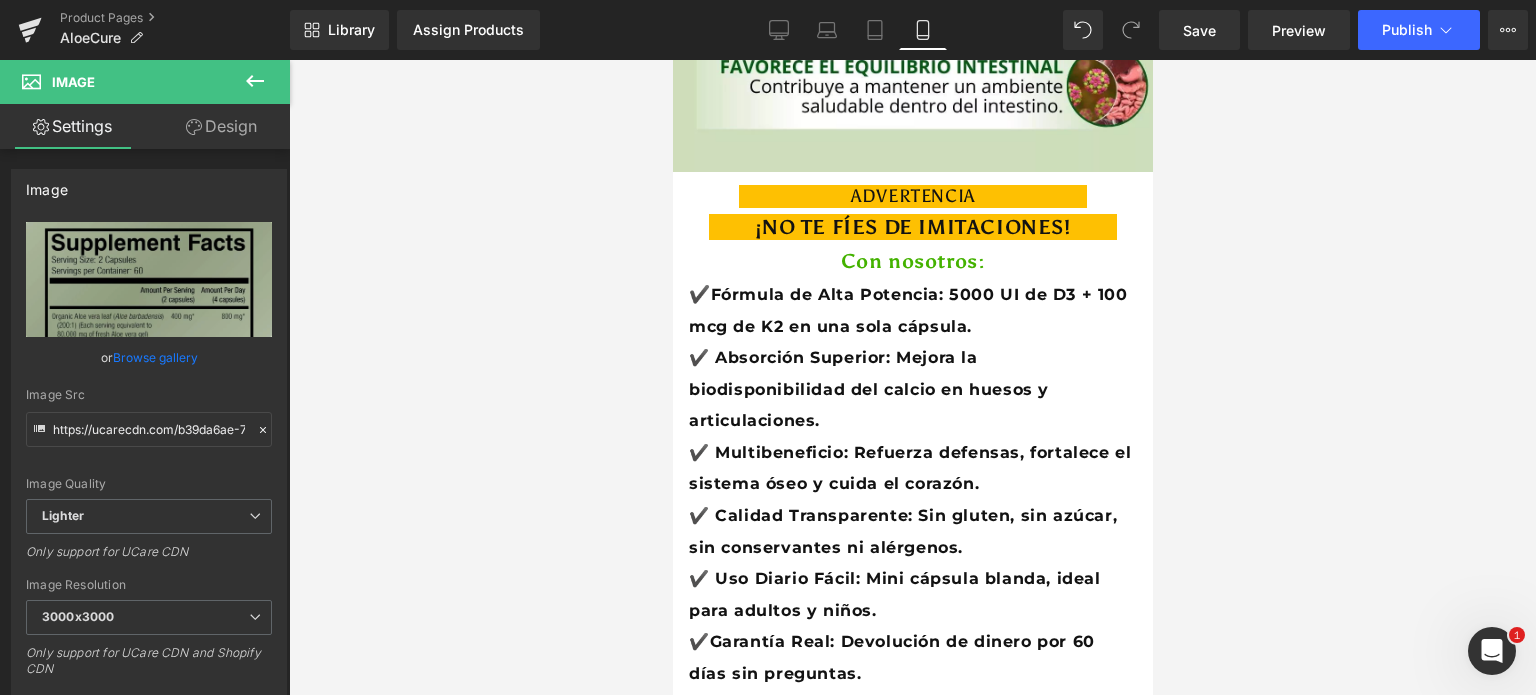 click on "✔️ Multibeneficio: Refuerza defensas, fortalece el sistema óseo y cuida el corazón." at bounding box center [912, 468] 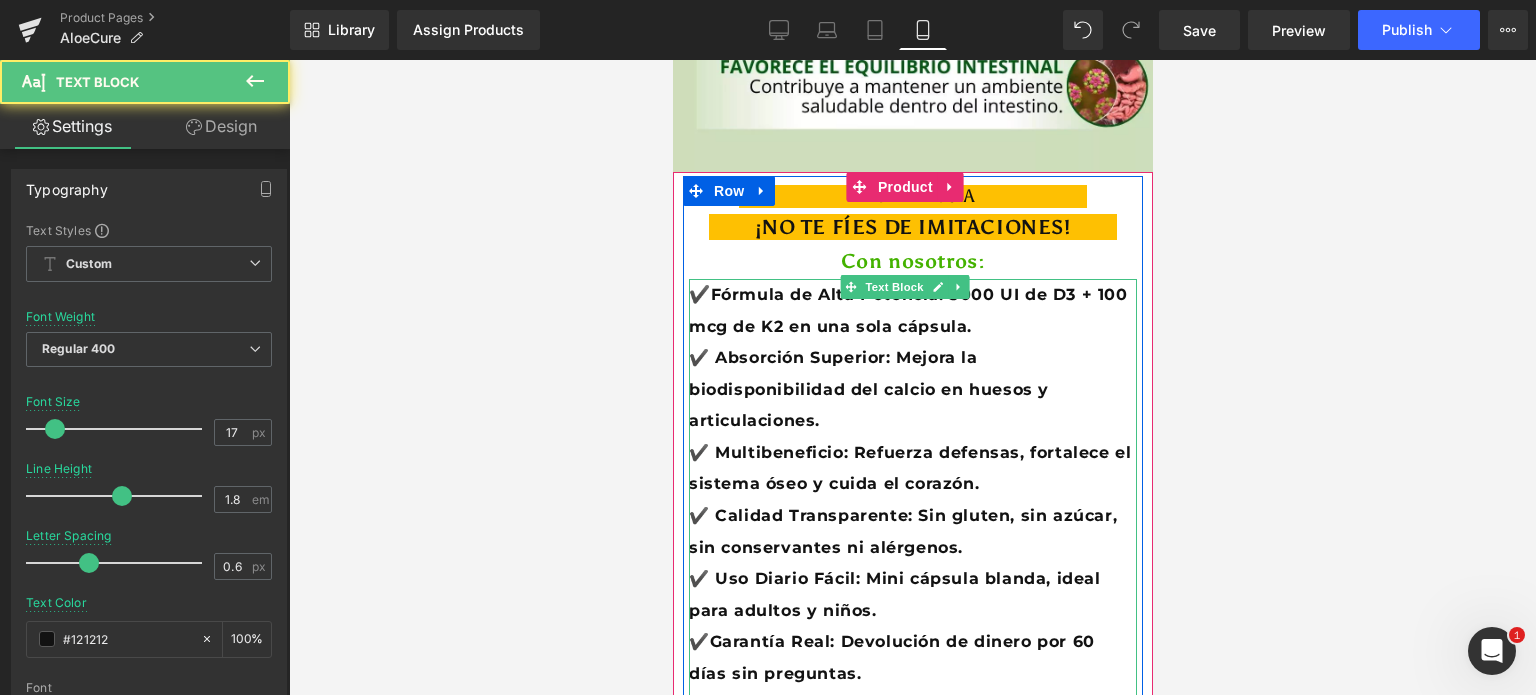 click on "Fórmula de Alta Potencia: 5000 UI de D3 + 100 mcg de K2 en una sola cápsula." at bounding box center (907, 310) 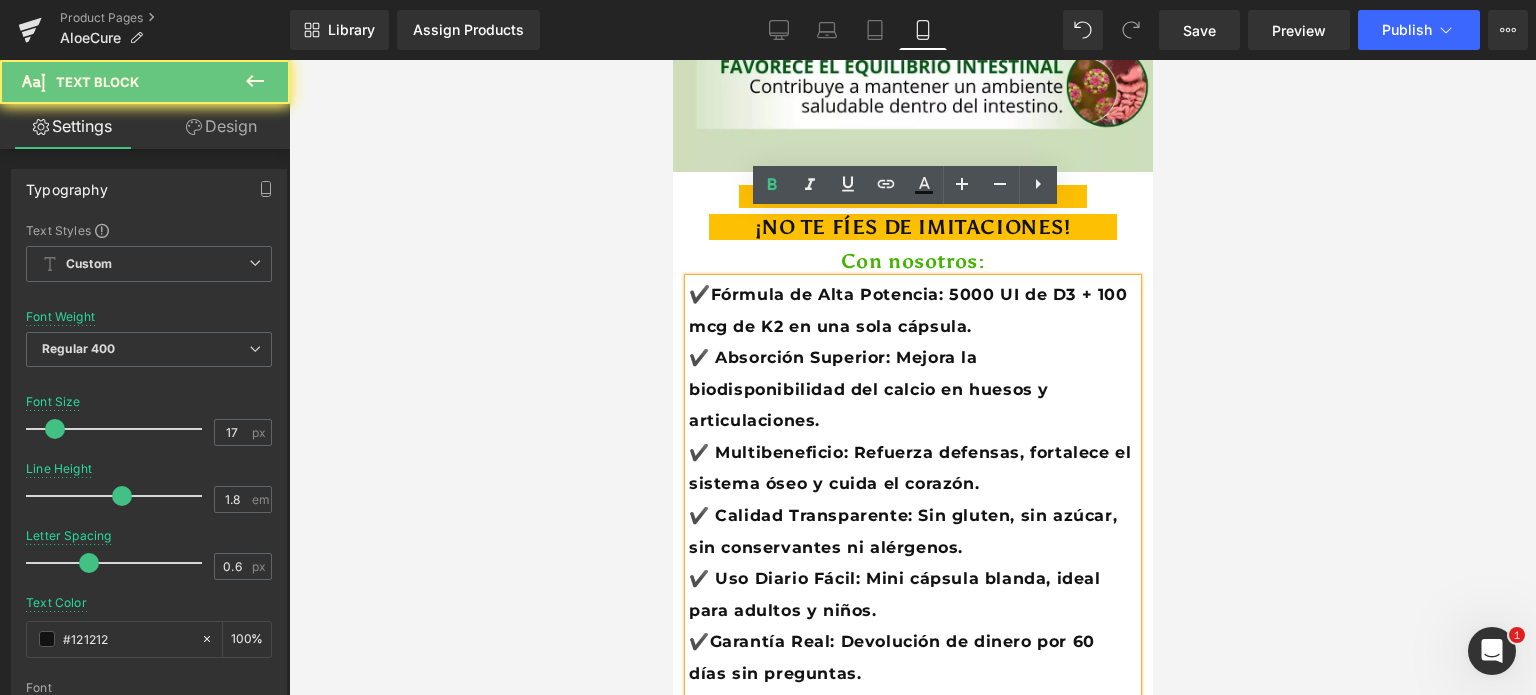 click on "Fórmula de Alta Potencia: 5000 UI de D3 + 100 mcg de K2 en una sola cápsula." at bounding box center [907, 310] 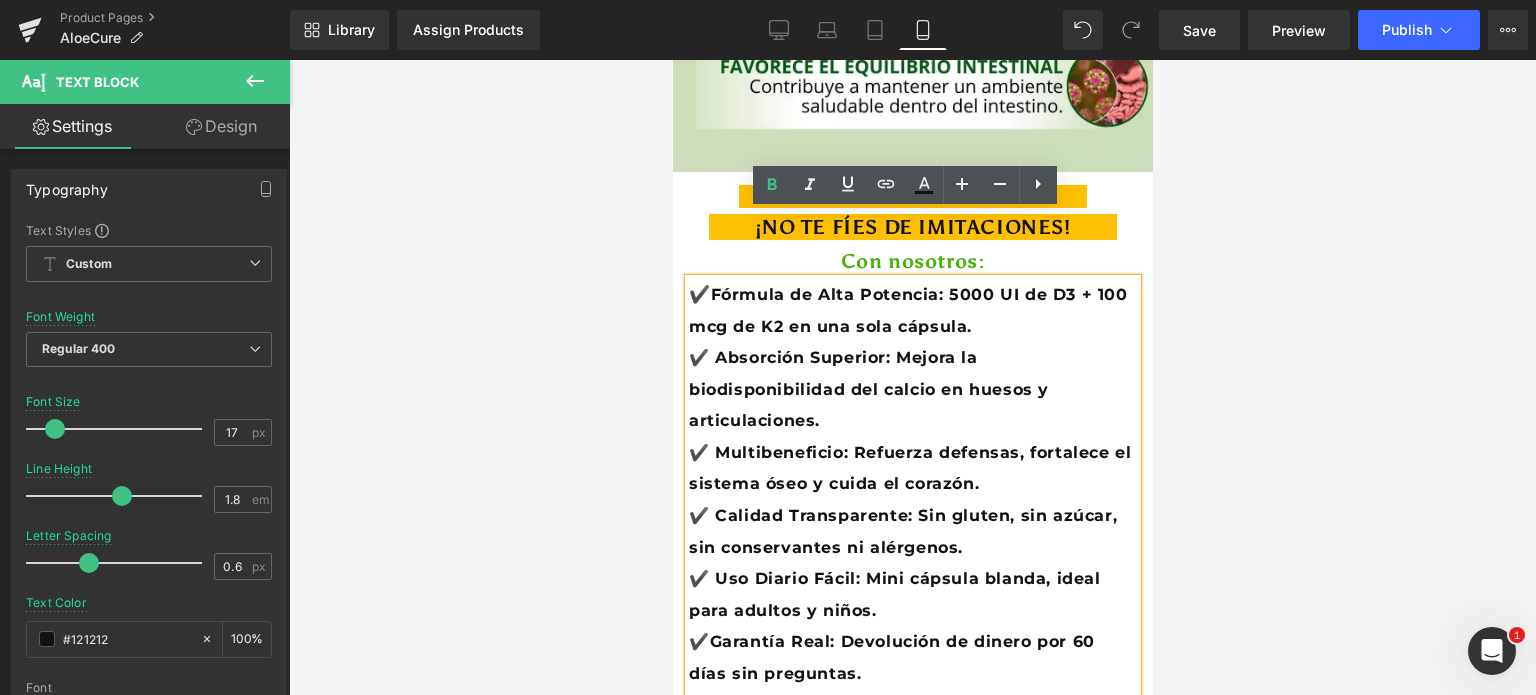 drag, startPoint x: 727, startPoint y: 227, endPoint x: 1005, endPoint y: 268, distance: 281.0071 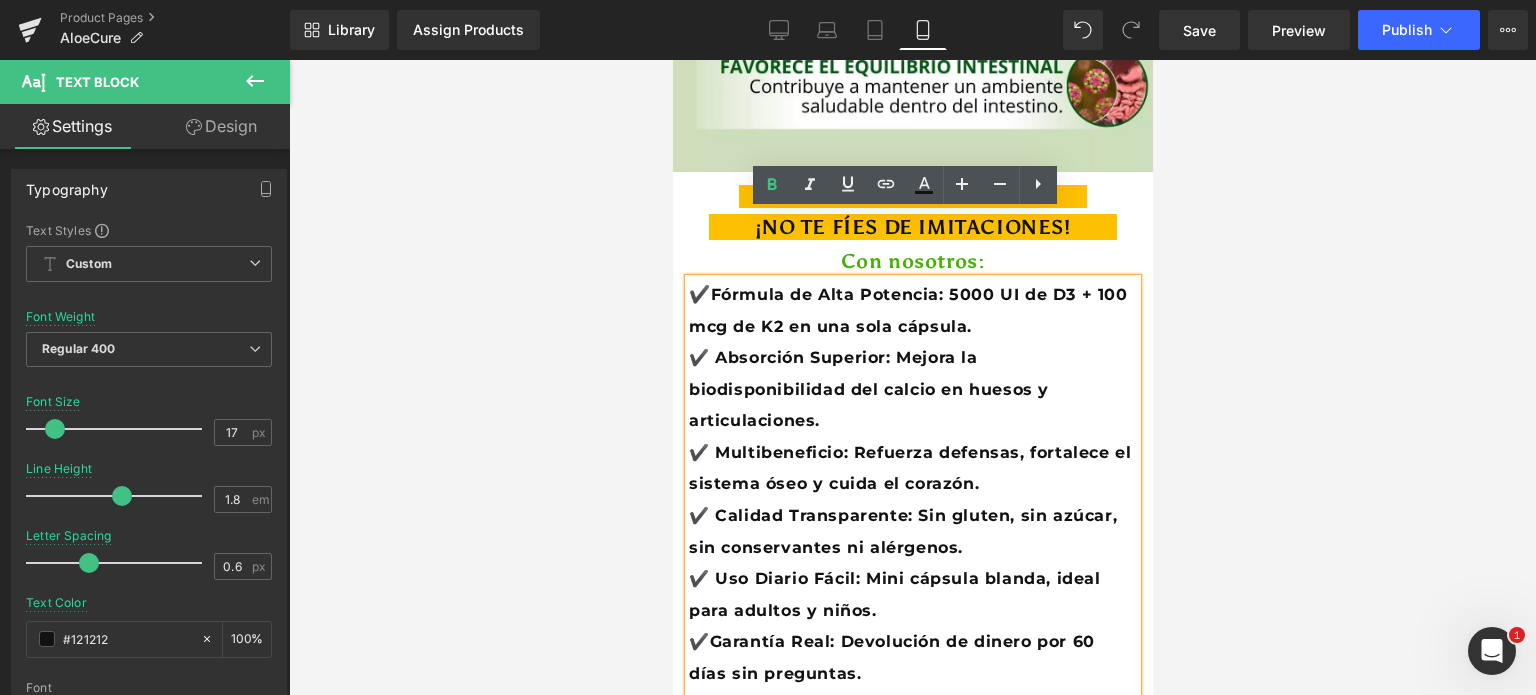 click on "✔️  Fórmula de Alta Potencia: 5000 UI de D3 + 100 mcg de K2 en una sola cápsula." at bounding box center [912, 310] 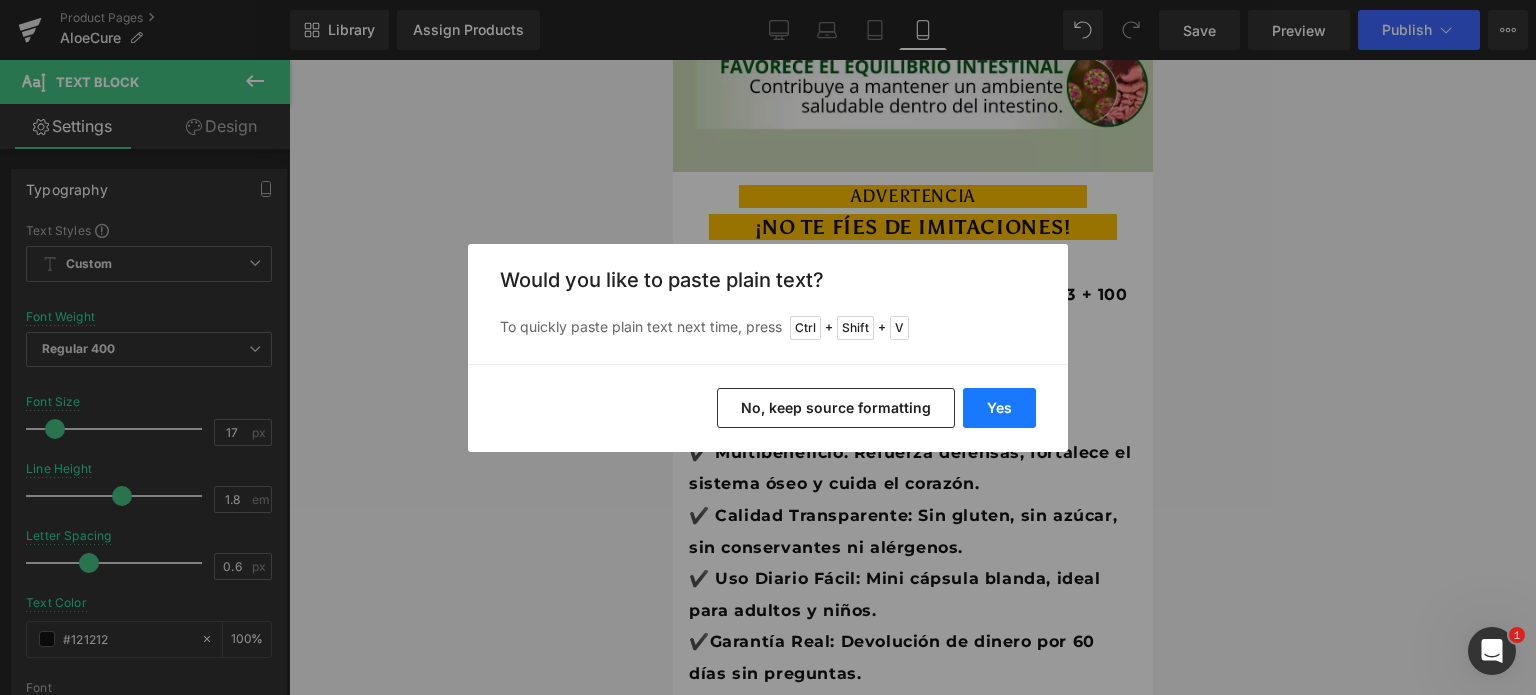 click on "Yes" at bounding box center (999, 408) 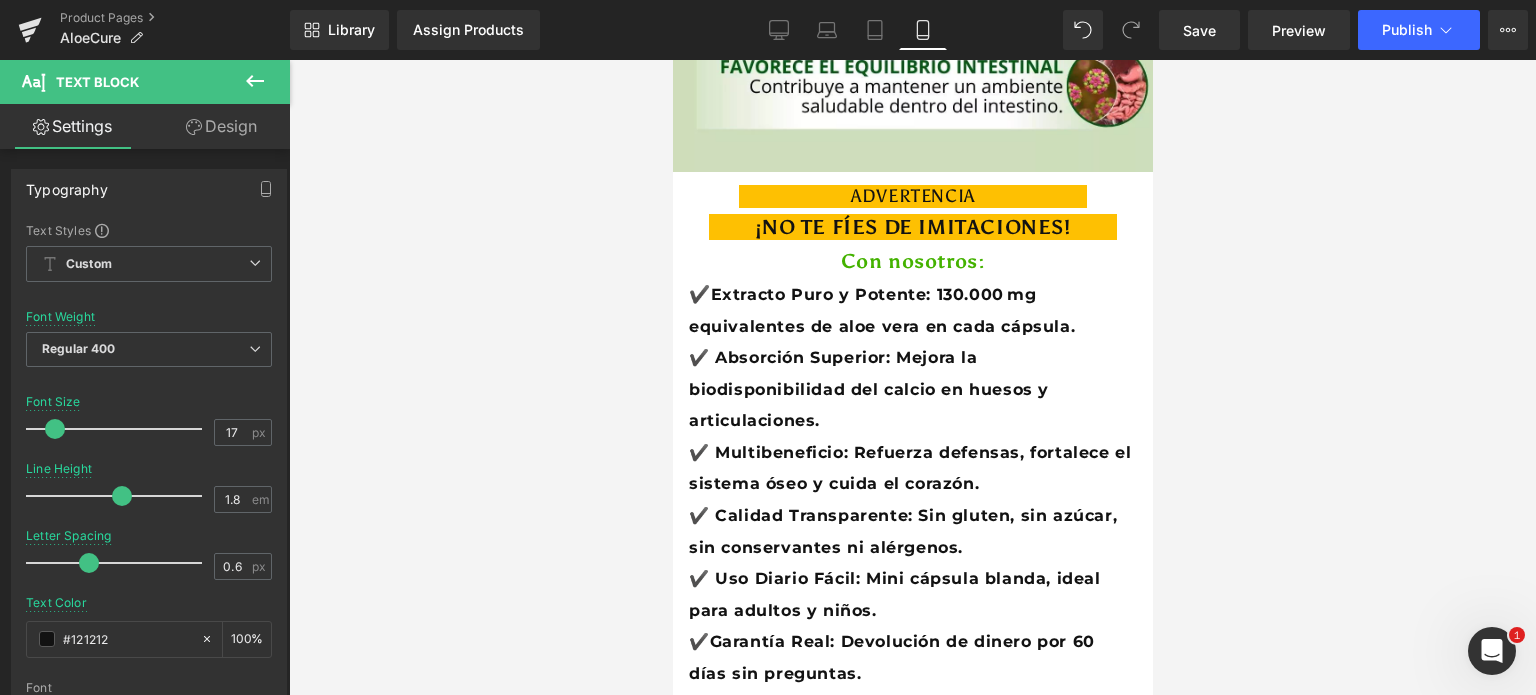 click on "✔️ Absorción Superior: Mejora la biodisponibilidad del calcio en huesos y articulaciones." at bounding box center (912, 389) 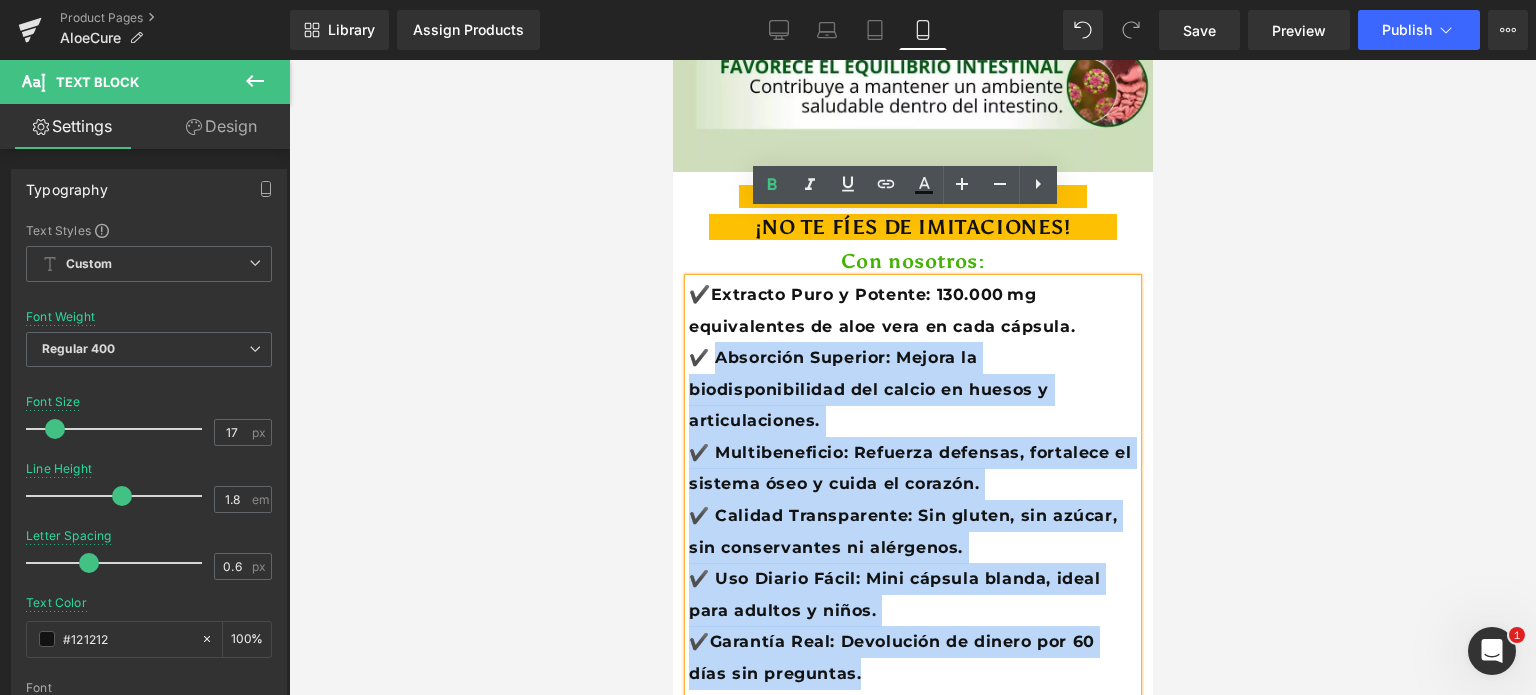 drag, startPoint x: 716, startPoint y: 290, endPoint x: 873, endPoint y: 598, distance: 345.7065 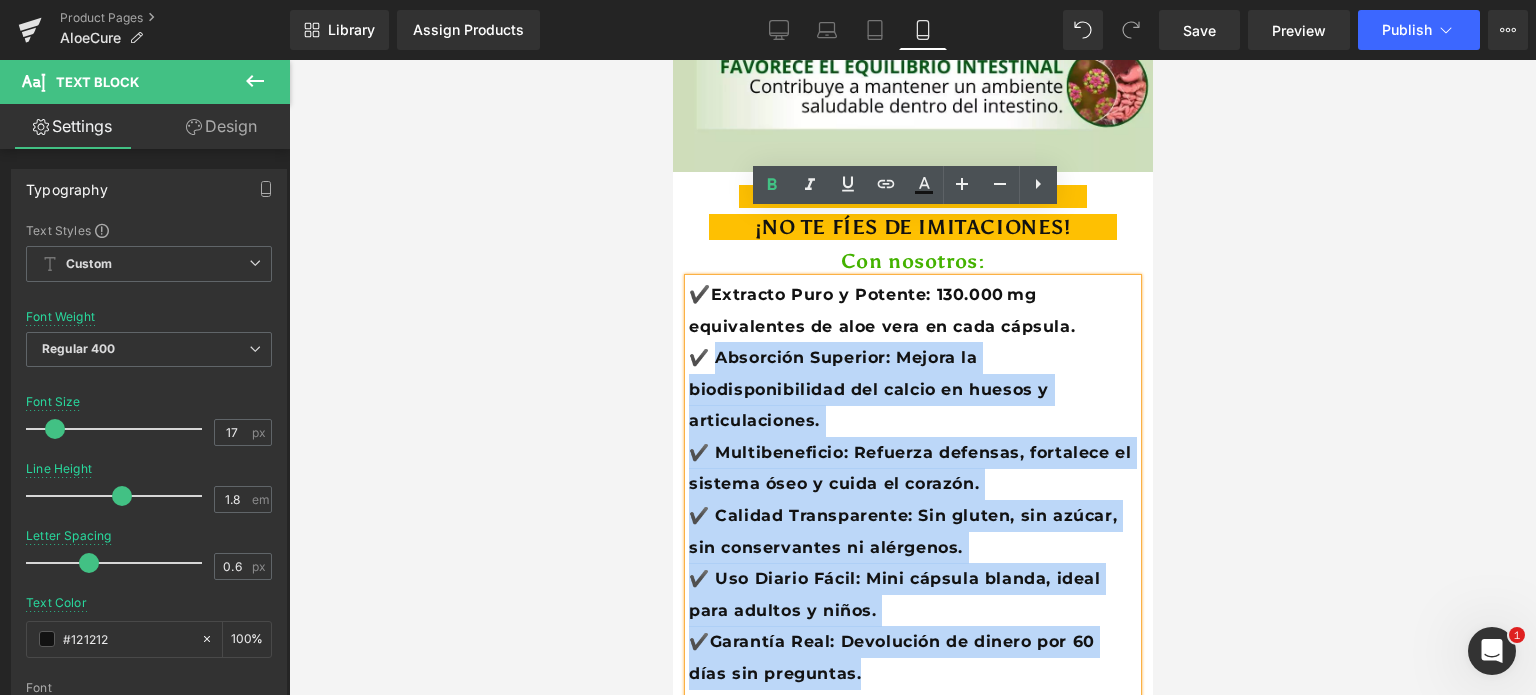 click on "✔️  Extracto Puro y Potente: 130.000 mg equivalentes de aloe vera en cada cápsula. ✔️ Absorción Superior: Mejora la biodisponibilidad del calcio en huesos y articulaciones. ✔️ Multibeneficio: Refuerza defensas, fortalece el sistema óseo y cuida el corazón. ✔️ Calidad Transparente: Sin gluten, sin azúcar, sin conservantes ni alérgenos. ✔️ Uso Diario Fácil: Mini cápsula blanda, ideal para adultos y niños. ✔️Garantía Real: Devolución de dinero por 60 días sin preguntas. Otros: ❌Fórmulas mal dosificadas sin sinergia entre D3 y K2. ❌ Ingredientes genéricos con baja absorción. ❌ Sin pruebas de terceros ni respaldo de calidad." at bounding box center [912, 561] 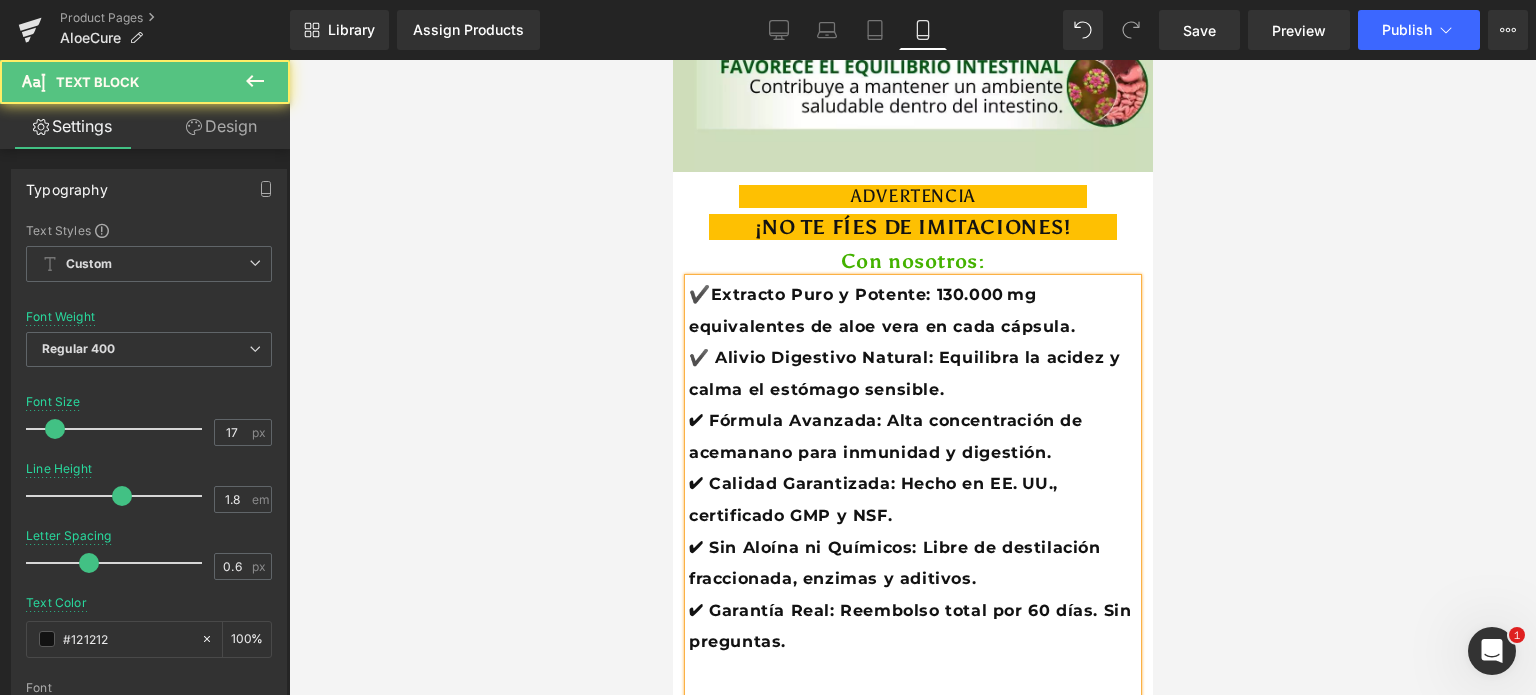 click on "✔ Fórmula Avanzada: Alta concentración de acemanano para inmunidad y digestión." at bounding box center (885, 436) 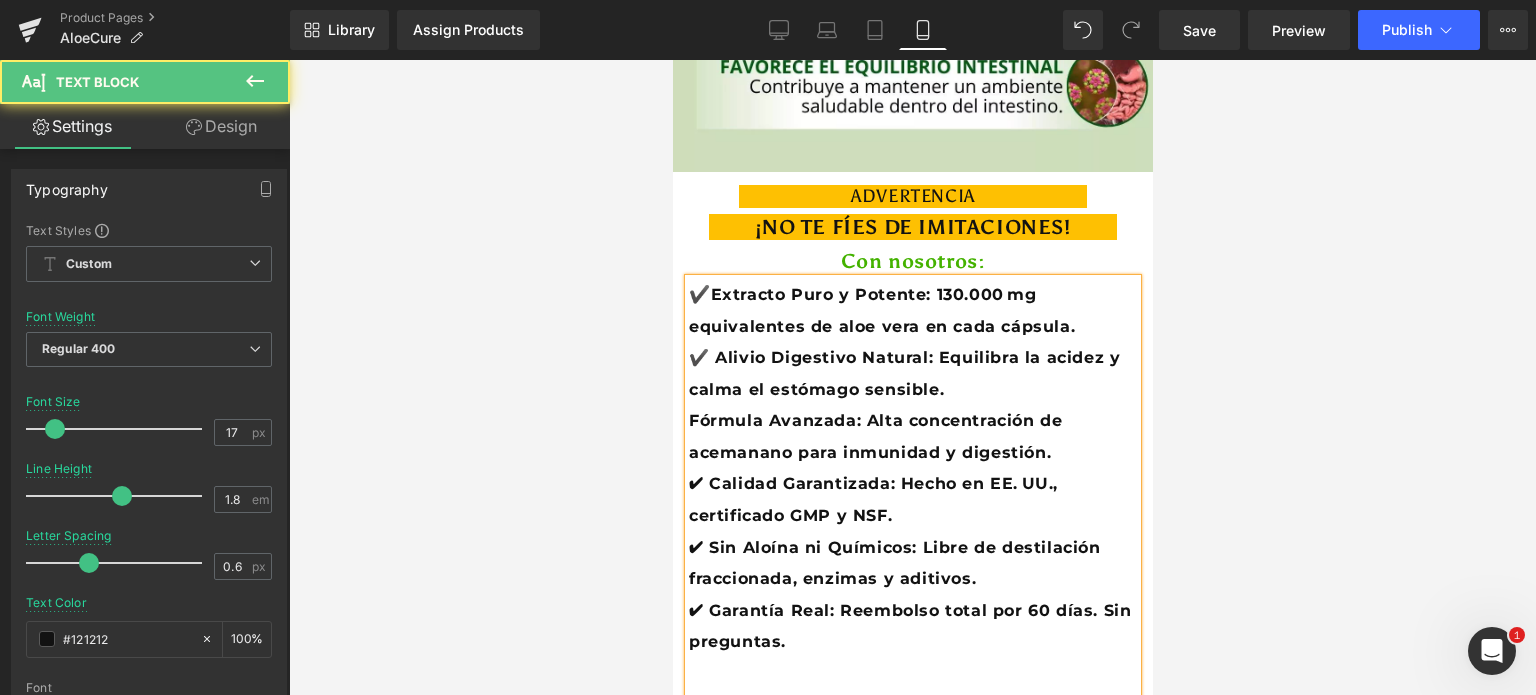 click on "✔ Calidad Garantizada: Hecho en EE. UU., certificado GMP y NSF." at bounding box center [872, 499] 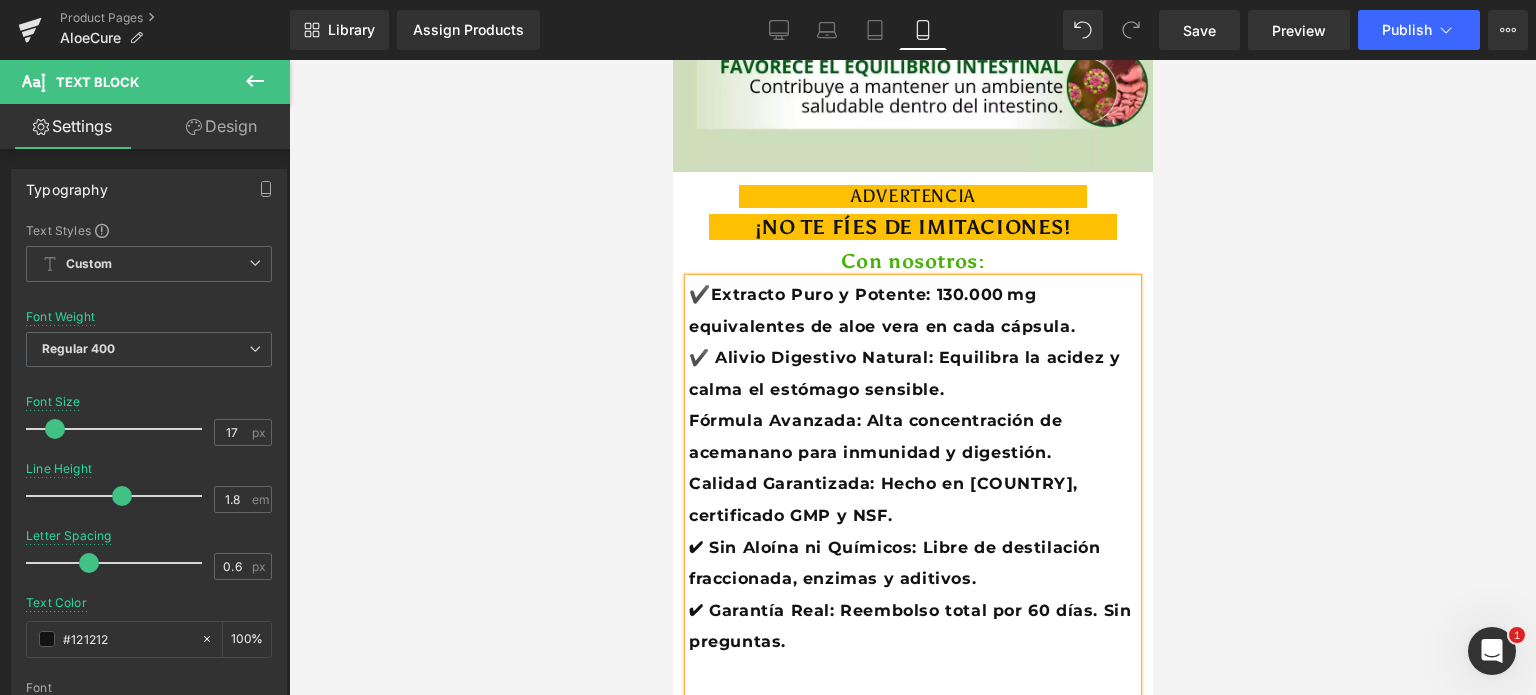 click on "✔️ Alivio Digestivo Natural: Equilibra la acidez y calma el estómago sensible." at bounding box center [903, 373] 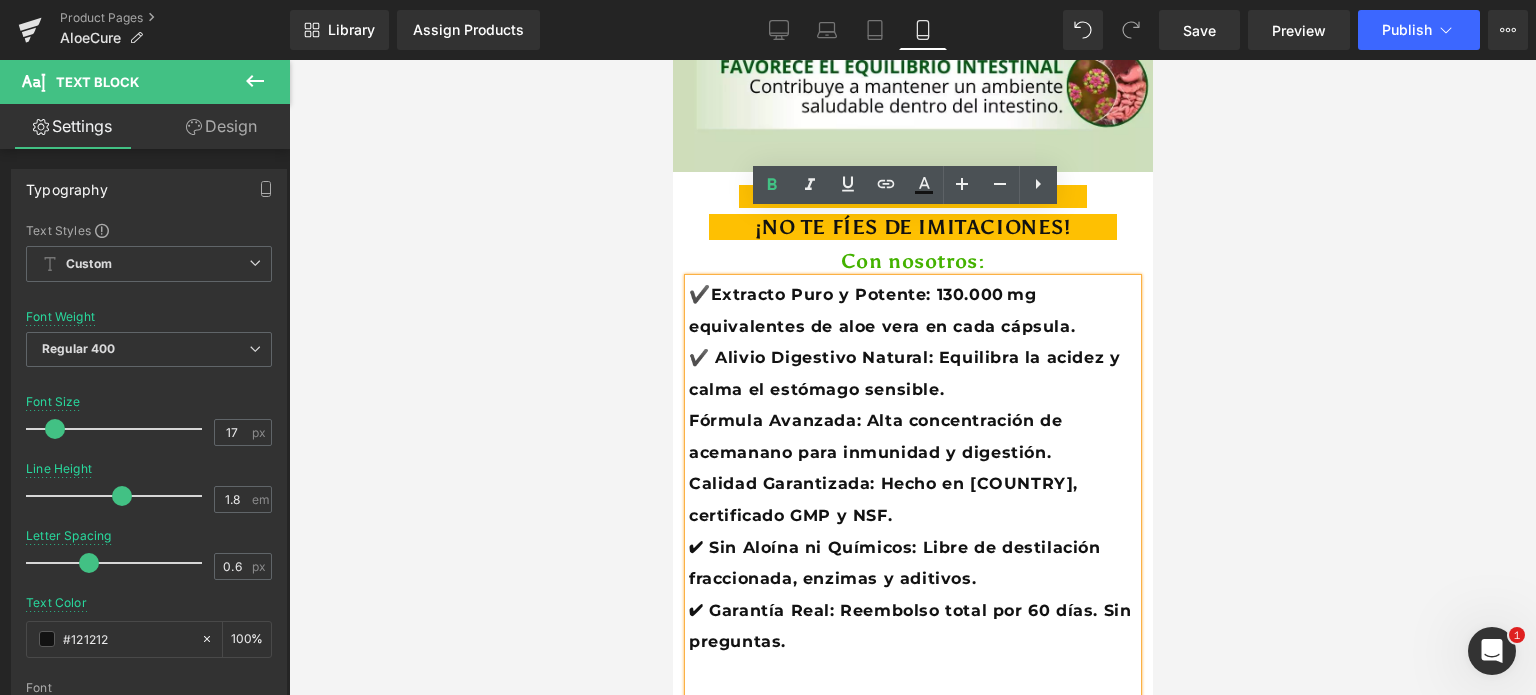 click on "Fórmula Avanzada: Alta concentración de acemanano para inmunidad y digestión." at bounding box center (874, 436) 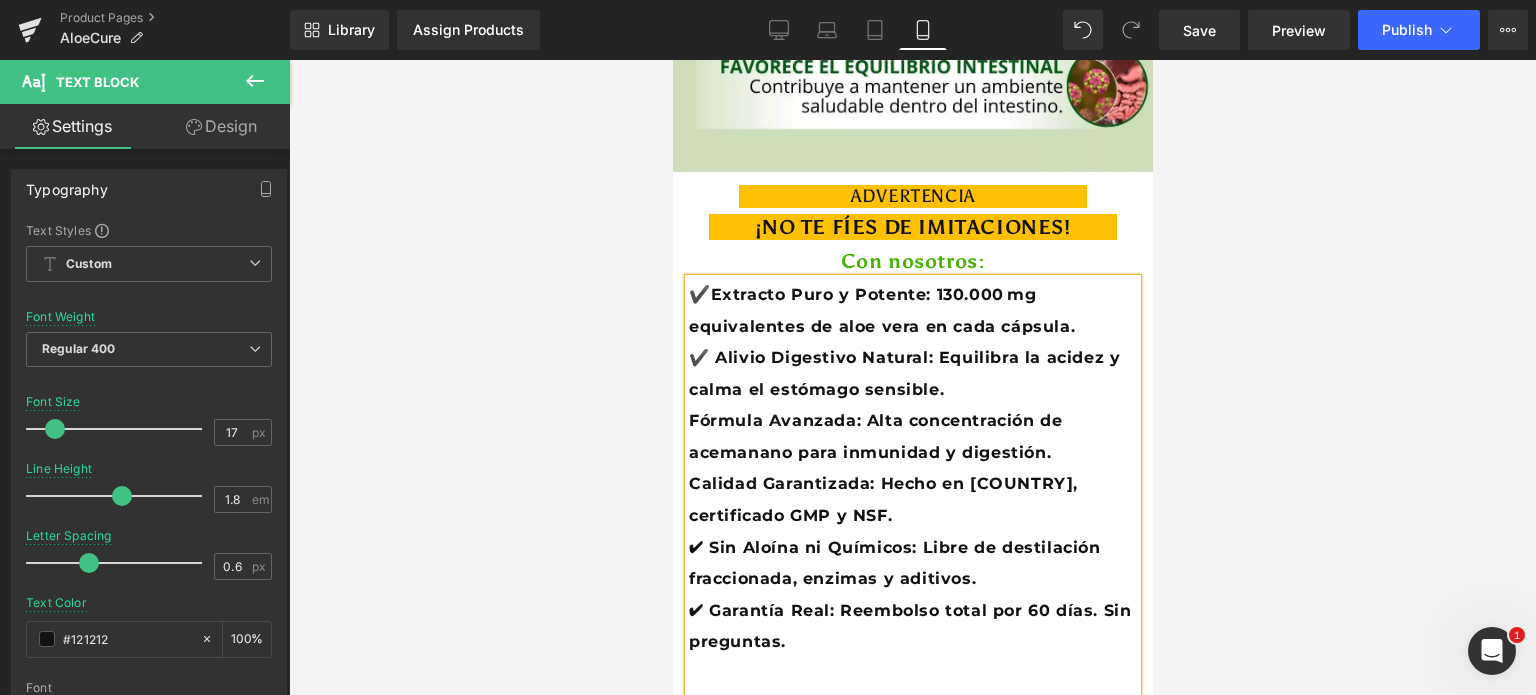 click on "✔ Sin Aloína ni Químicos: Libre de destilación fraccionada, enzimas y aditivos." at bounding box center [894, 563] 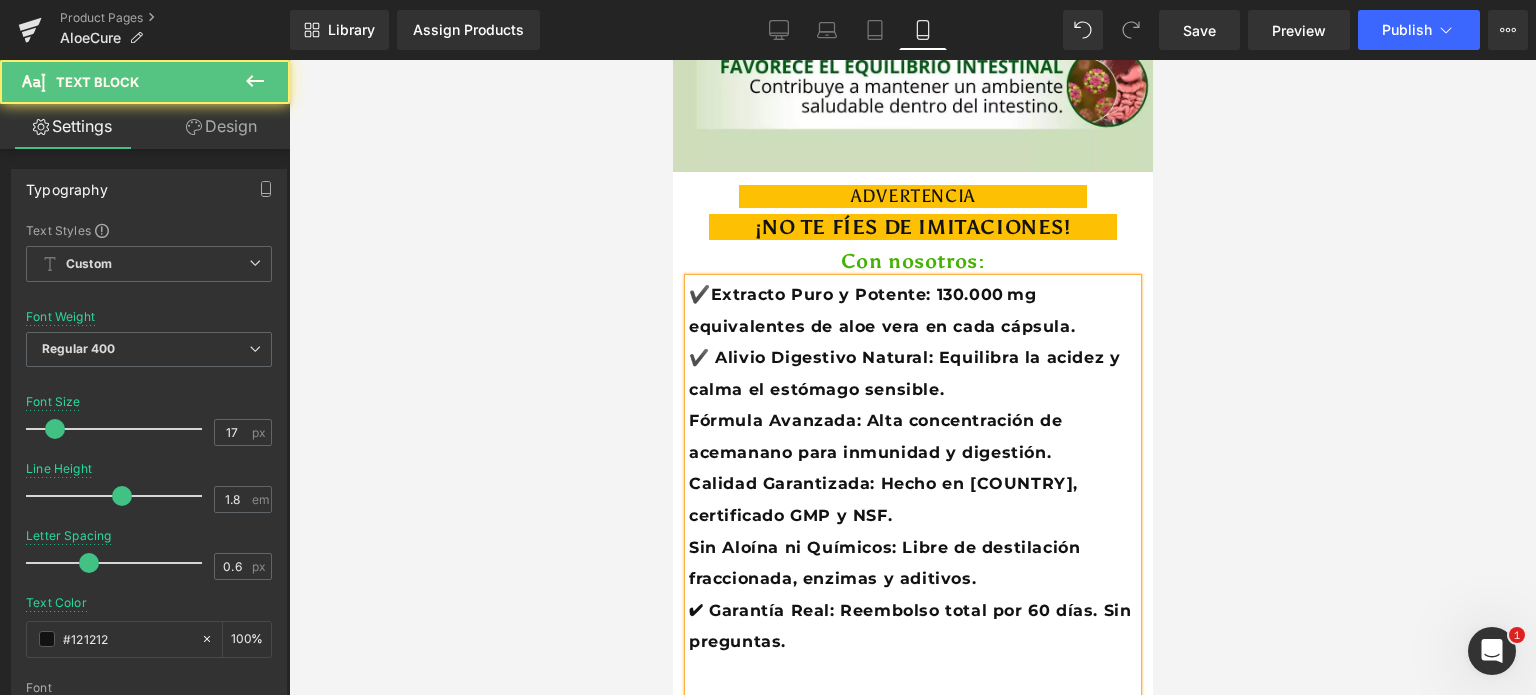 click on "✔ Garantía Real: Reembolso total por 60 días. Sin preguntas." at bounding box center [909, 626] 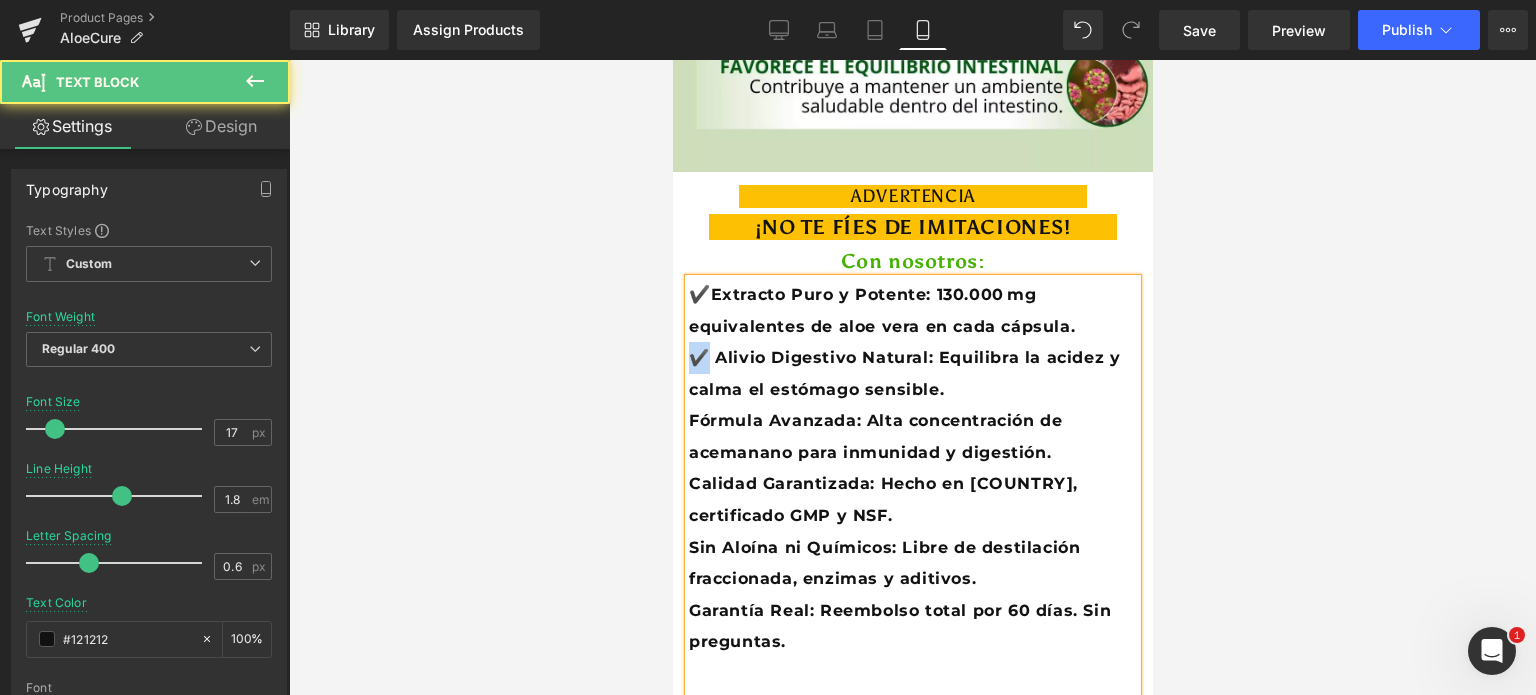 click on "✔️ Alivio Digestivo Natural: Equilibra la acidez y calma el estómago sensible." at bounding box center (903, 373) 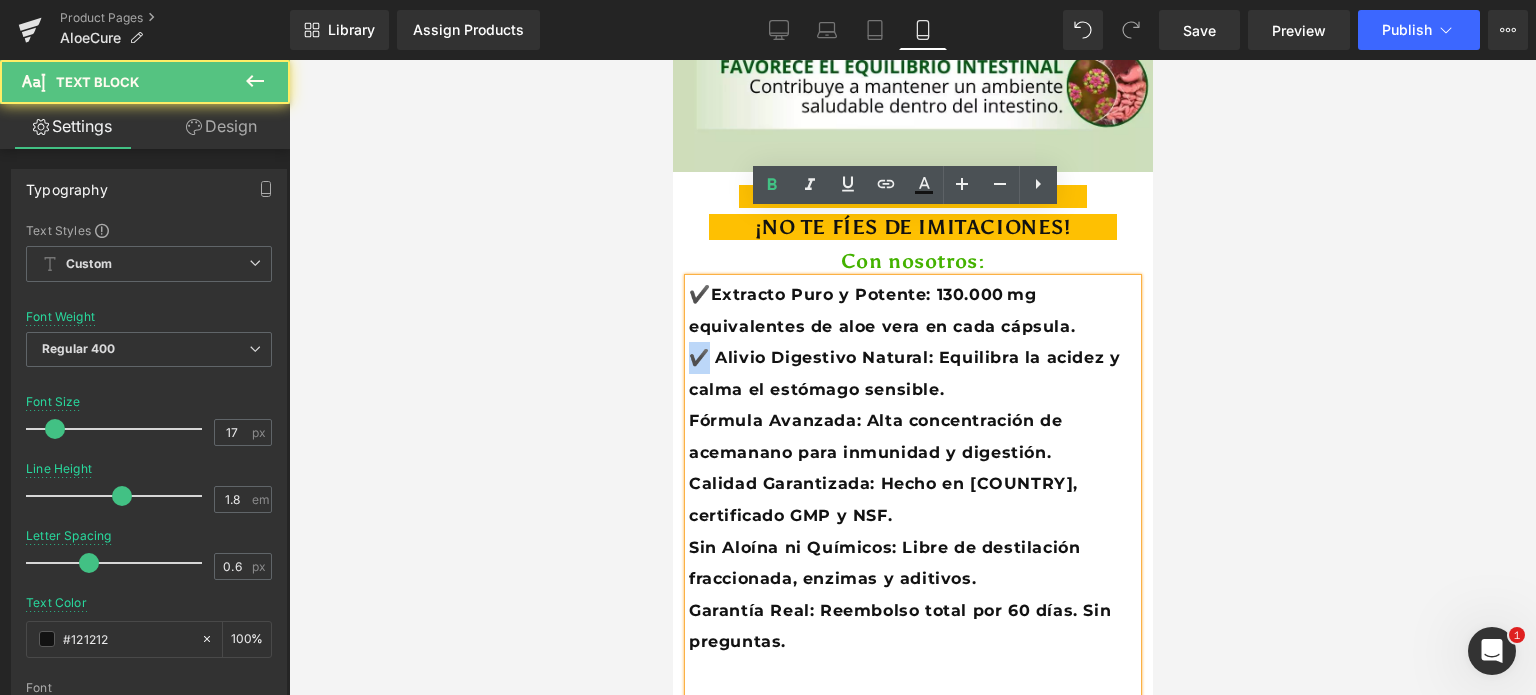 copy on "✔️" 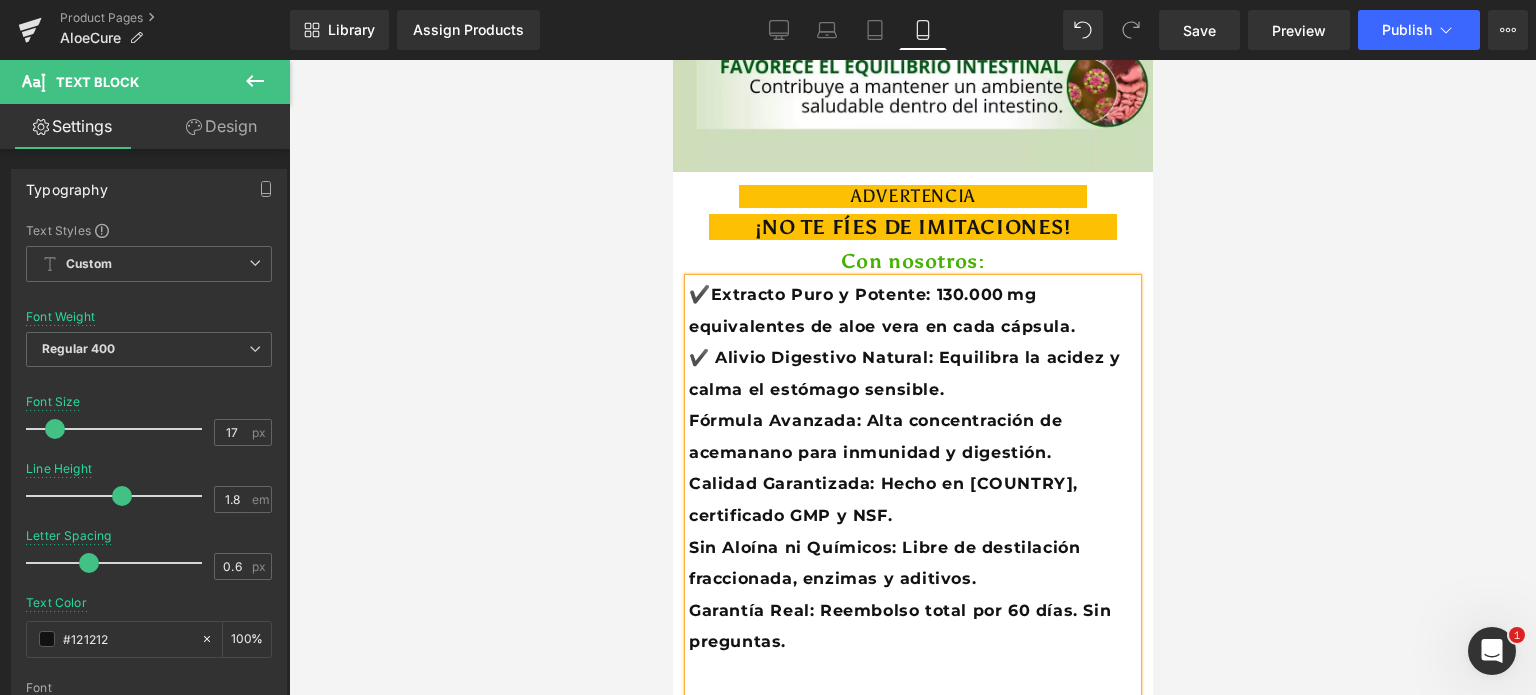 click on "✔️  Extracto Puro y Potente: 130.000 mg equivalentes de aloe vera en cada cápsula. ✔️ Alivio Digestivo Natural: Equilibra la acidez y calma el estómago sensible.  Fórmula Avanzada: Alta concentración de acemanano para inmunidad y digestión.  Calidad Garantizada: Hecho en [COUNTRY], certificado GMP y NSF.  Sin Aloína ni Químicos: Libre de destilación fraccionada, enzimas y aditivos.  Garantía Real: Reembolso total por 60 días. Sin preguntas. Otros: ❌Fórmulas mal dosificadas sin sinergia entre D3 y K2. ❌ Ingredientes genéricos con baja absorción. ❌ Sin pruebas de terceros ni respaldo de calidad." at bounding box center (912, 545) 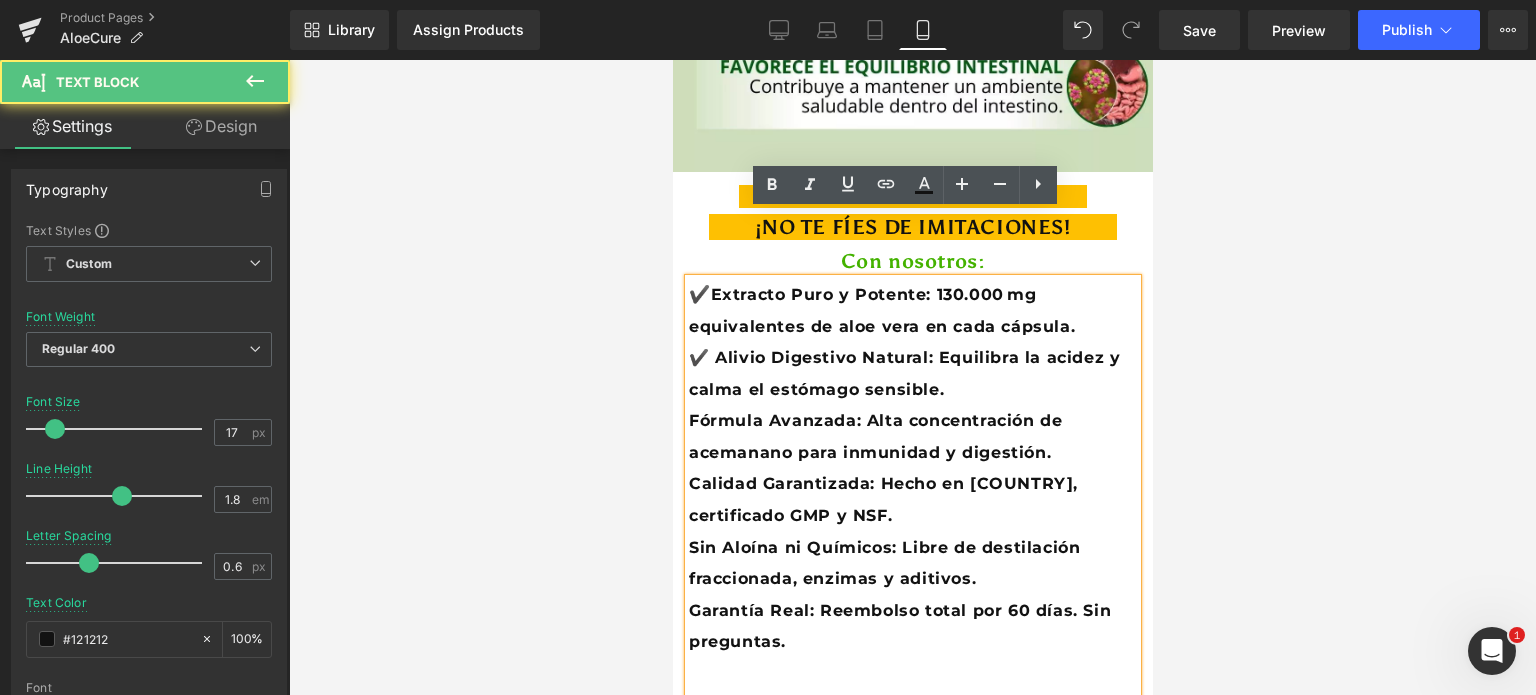click on "✔️  Extracto Puro y Potente: 130.000 mg equivalentes de aloe vera en cada cápsula. ✔️ Alivio Digestivo Natural: Equilibra la acidez y calma el estómago sensible.  Fórmula Avanzada: Alta concentración de acemanano para inmunidad y digestión.  Calidad Garantizada: Hecho en [COUNTRY], certificado GMP y NSF.  Sin Aloína ni Químicos: Libre de destilación fraccionada, enzimas y aditivos.  Garantía Real: Reembolso total por 60 días. Sin preguntas. Otros: ❌Fórmulas mal dosificadas sin sinergia entre D3 y K2. ❌ Ingredientes genéricos con baja absorción. ❌ Sin pruebas de terceros ni respaldo de calidad." at bounding box center (912, 545) 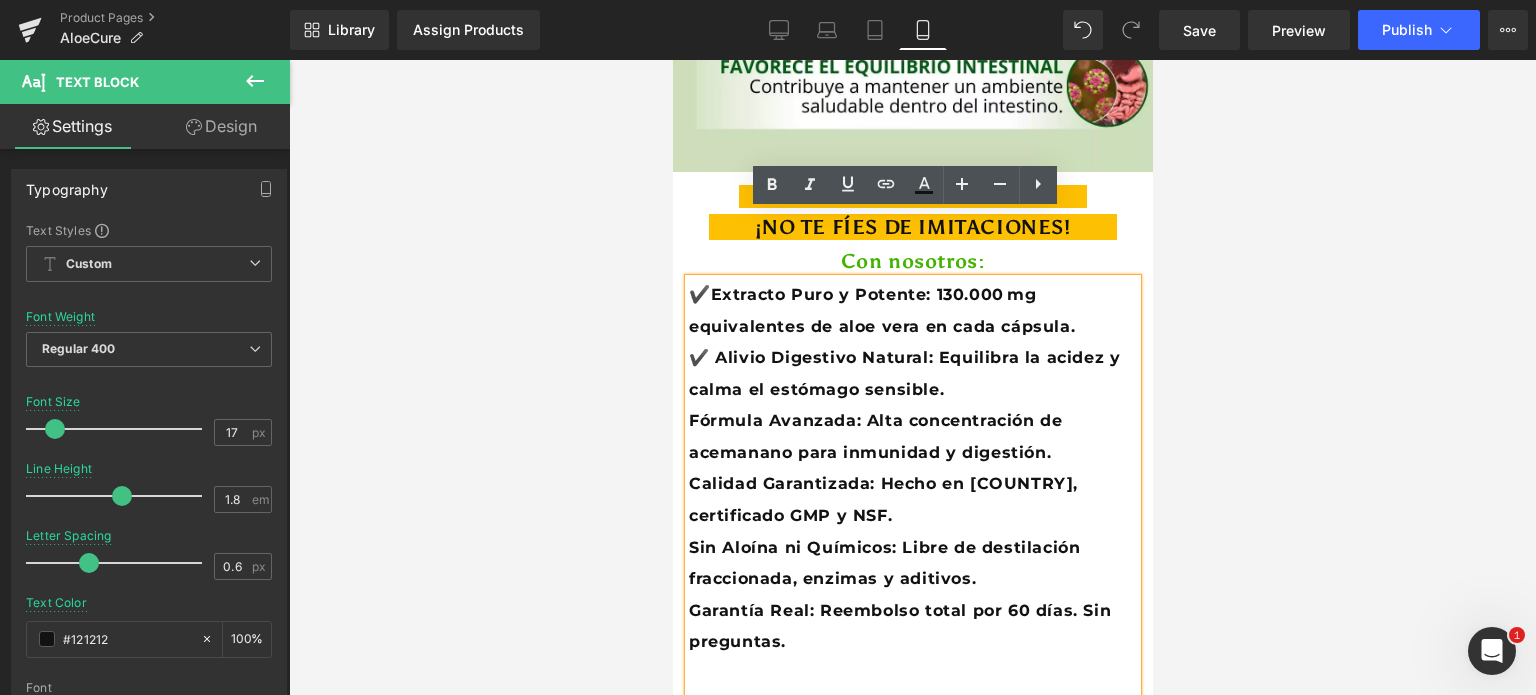 click on "Fórmula Avanzada: Alta concentración de acemanano para inmunidad y digestión." at bounding box center (874, 436) 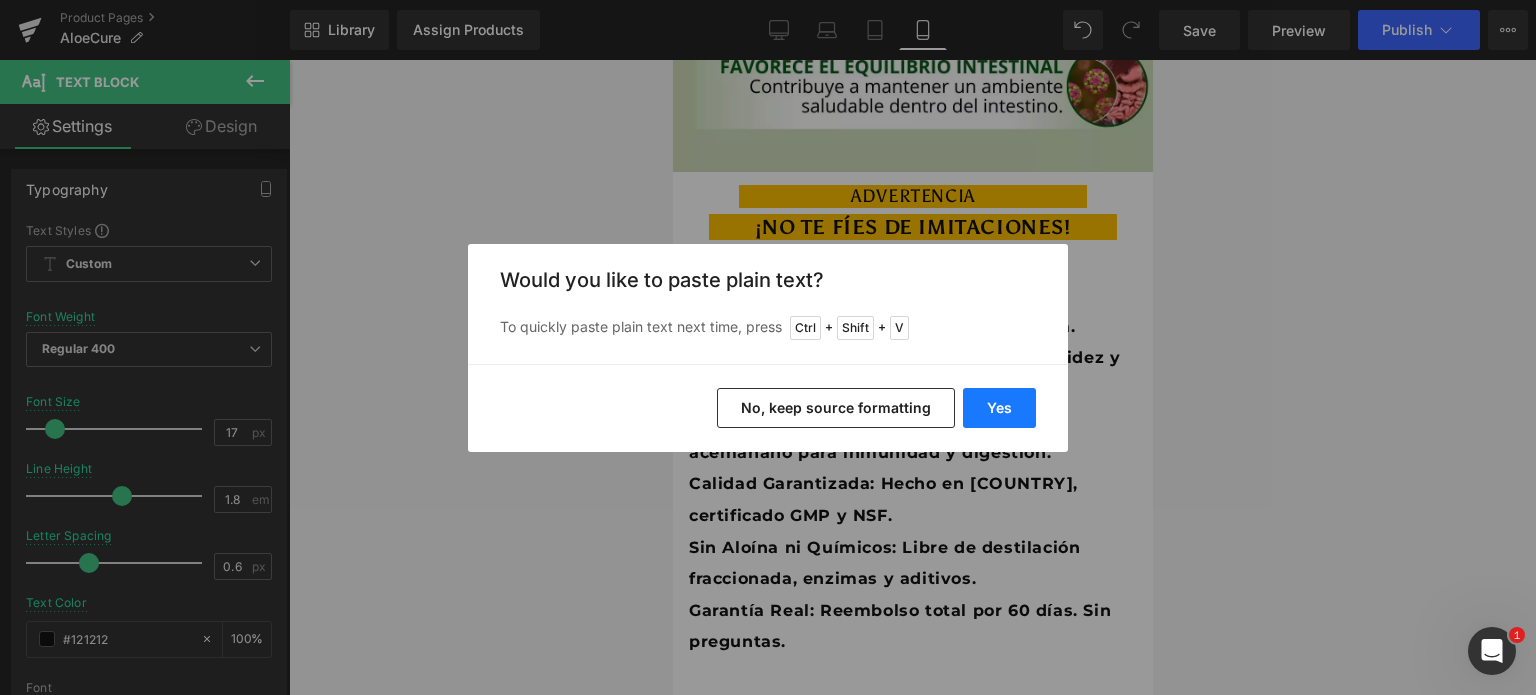 click on "Yes" at bounding box center [999, 408] 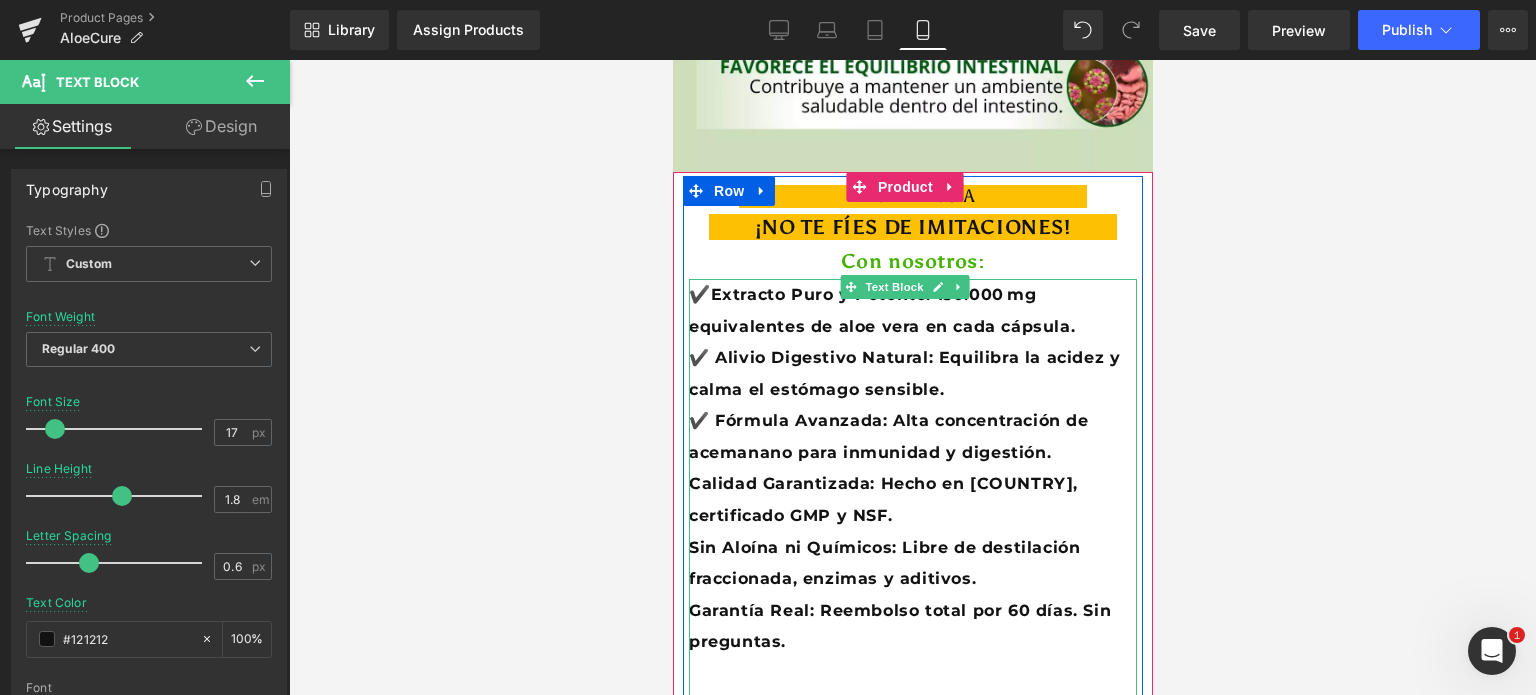 click on "Calidad Garantizada: Hecho en [COUNTRY], certificado GMP y NSF." at bounding box center (882, 499) 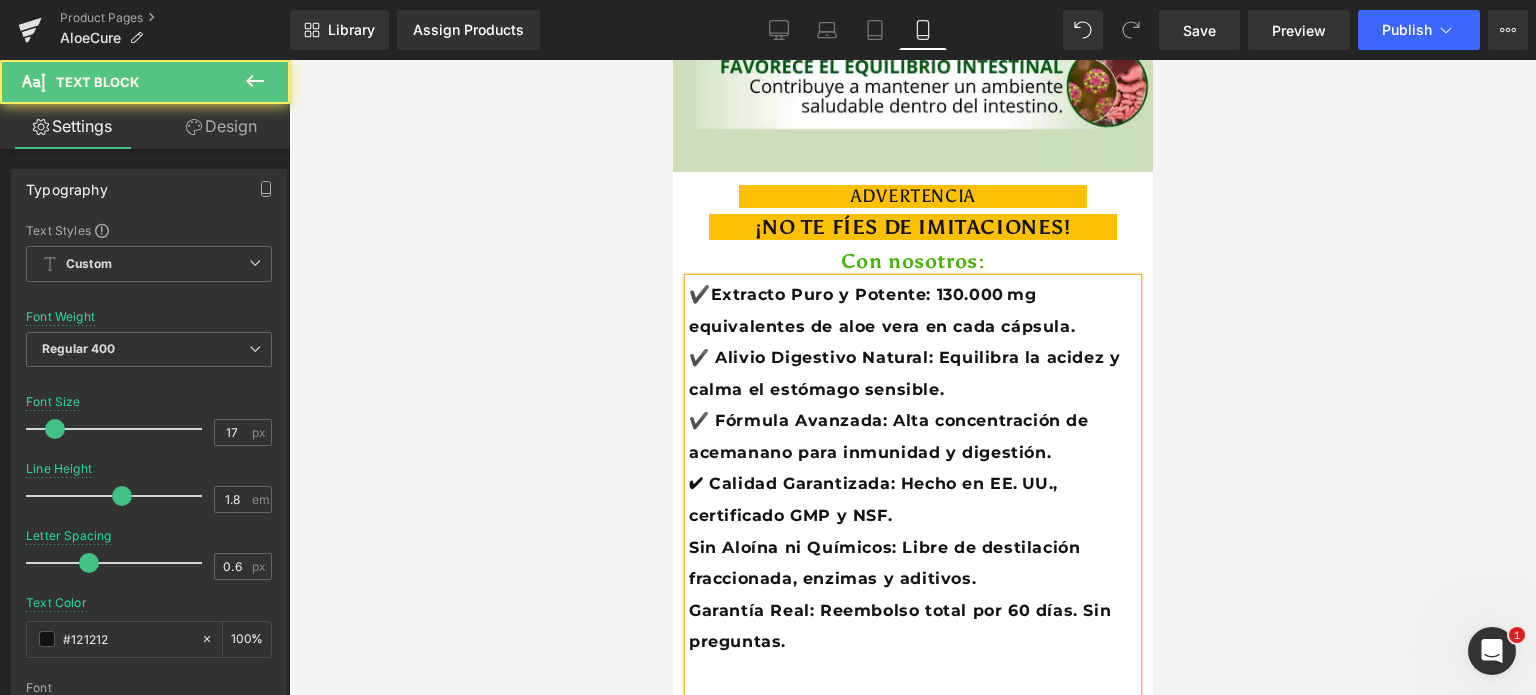 click on "Sin Aloína ni Químicos: Libre de destilación fraccionada, enzimas y aditivos." at bounding box center (883, 563) 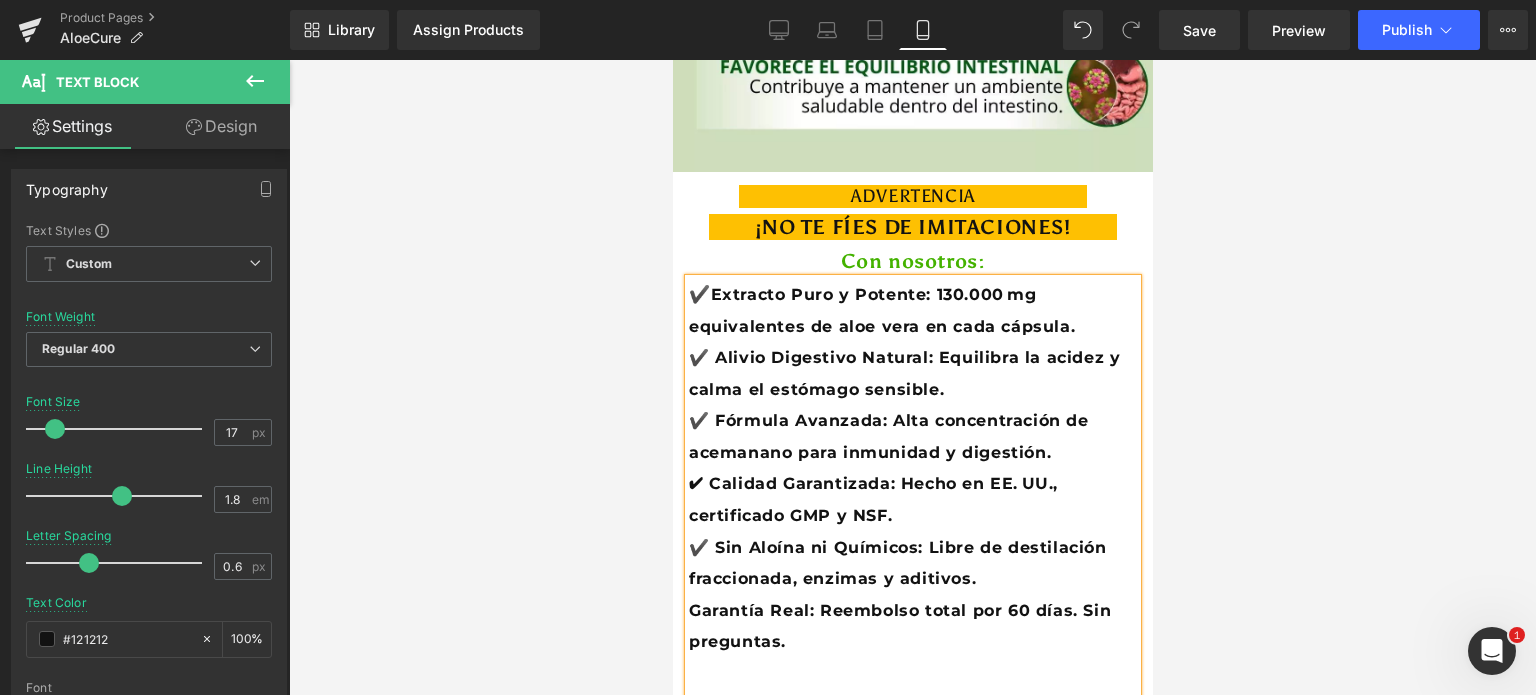 click on "Garantía Real: Reembolso total por 60 días. Sin preguntas." at bounding box center (899, 626) 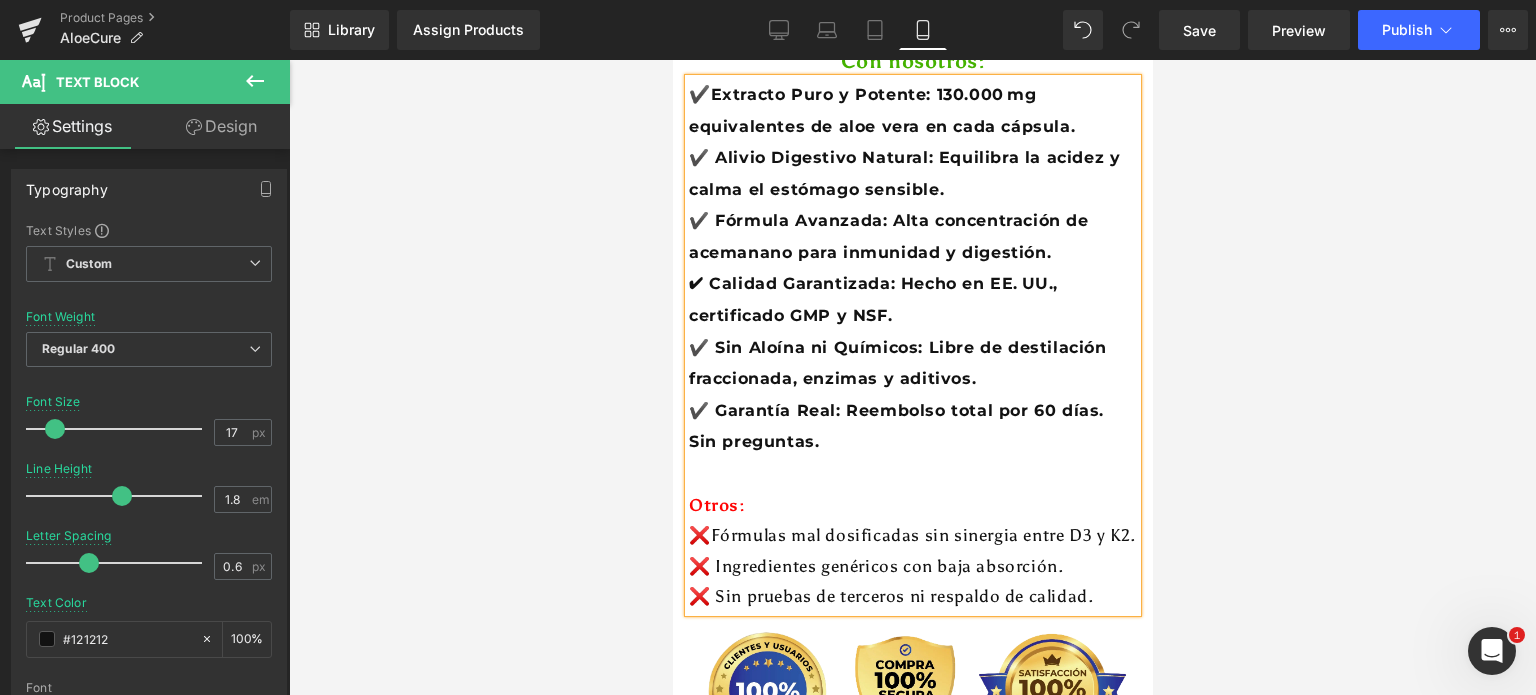 scroll, scrollTop: 3769, scrollLeft: 0, axis: vertical 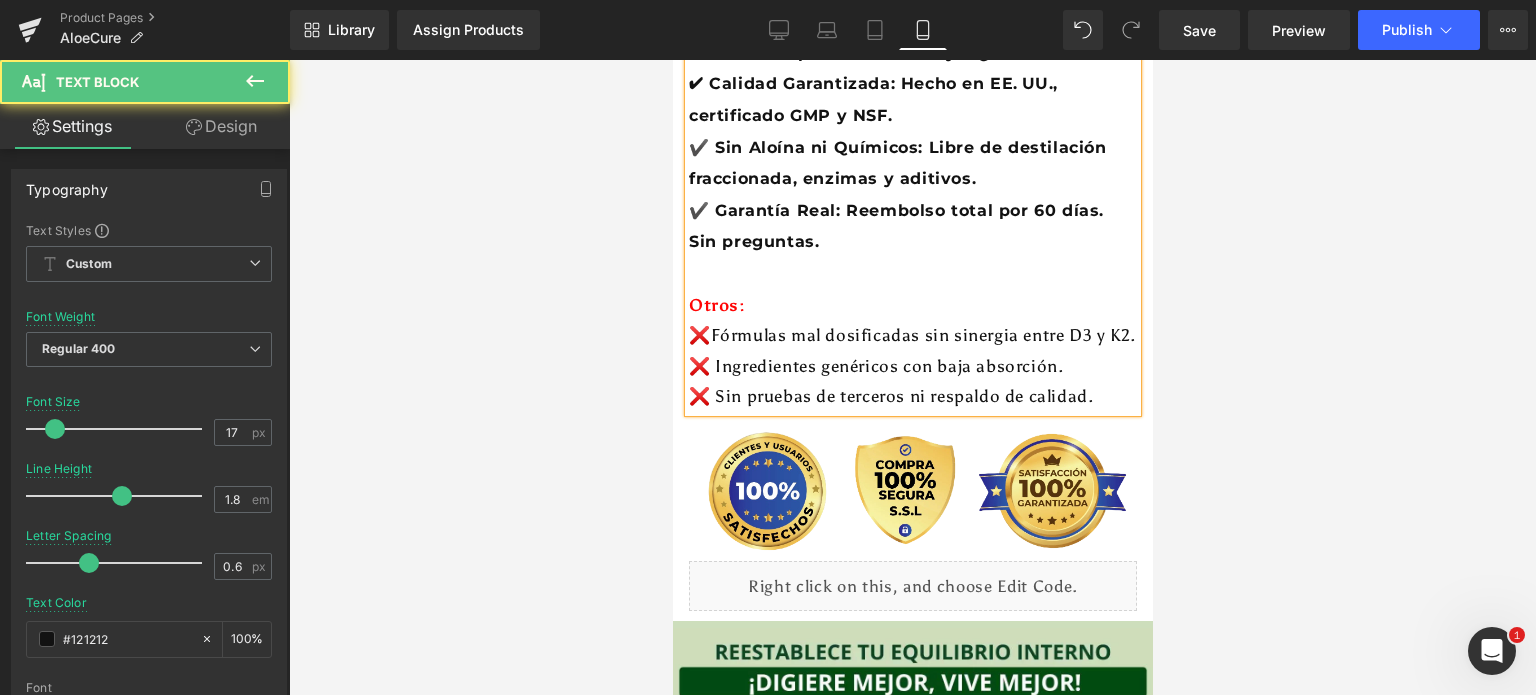 drag, startPoint x: 837, startPoint y: 263, endPoint x: 771, endPoint y: 262, distance: 66.007576 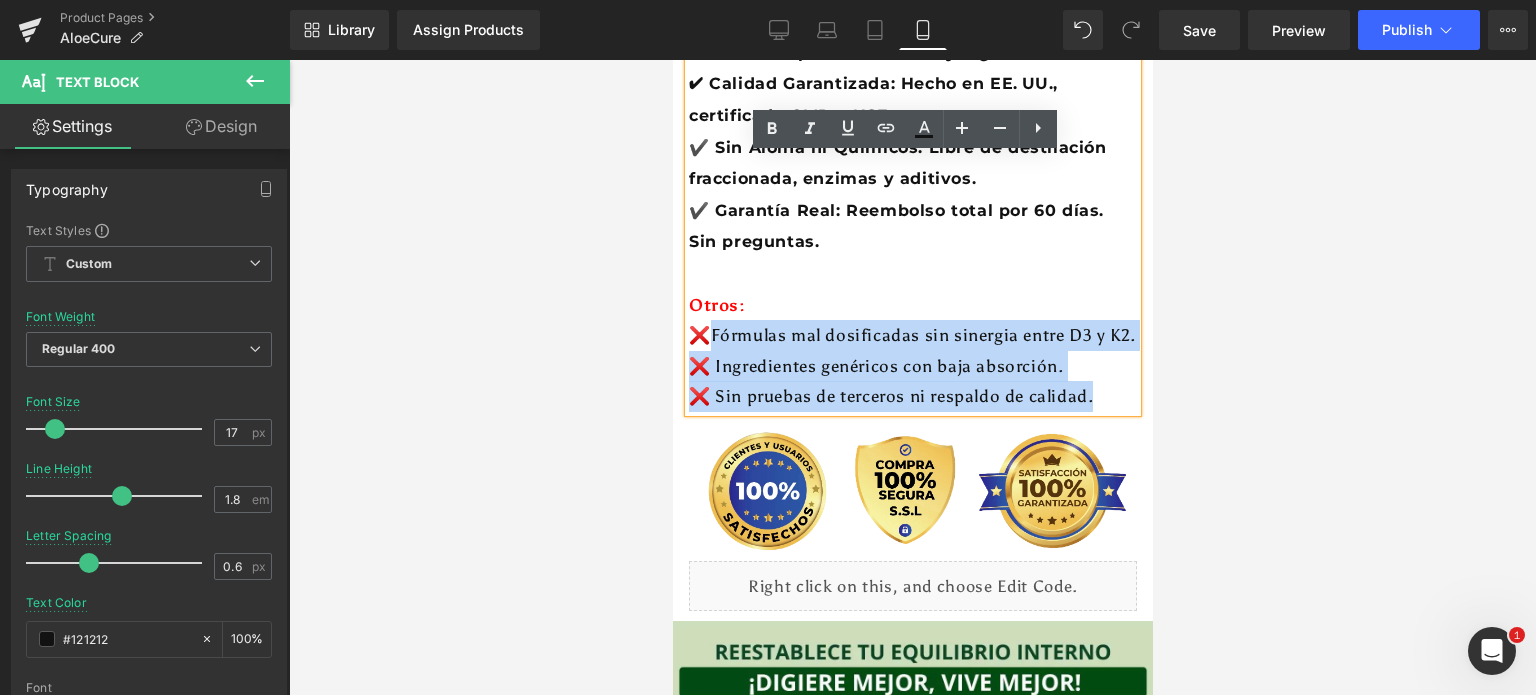 drag, startPoint x: 712, startPoint y: 252, endPoint x: 1061, endPoint y: 337, distance: 359.2019 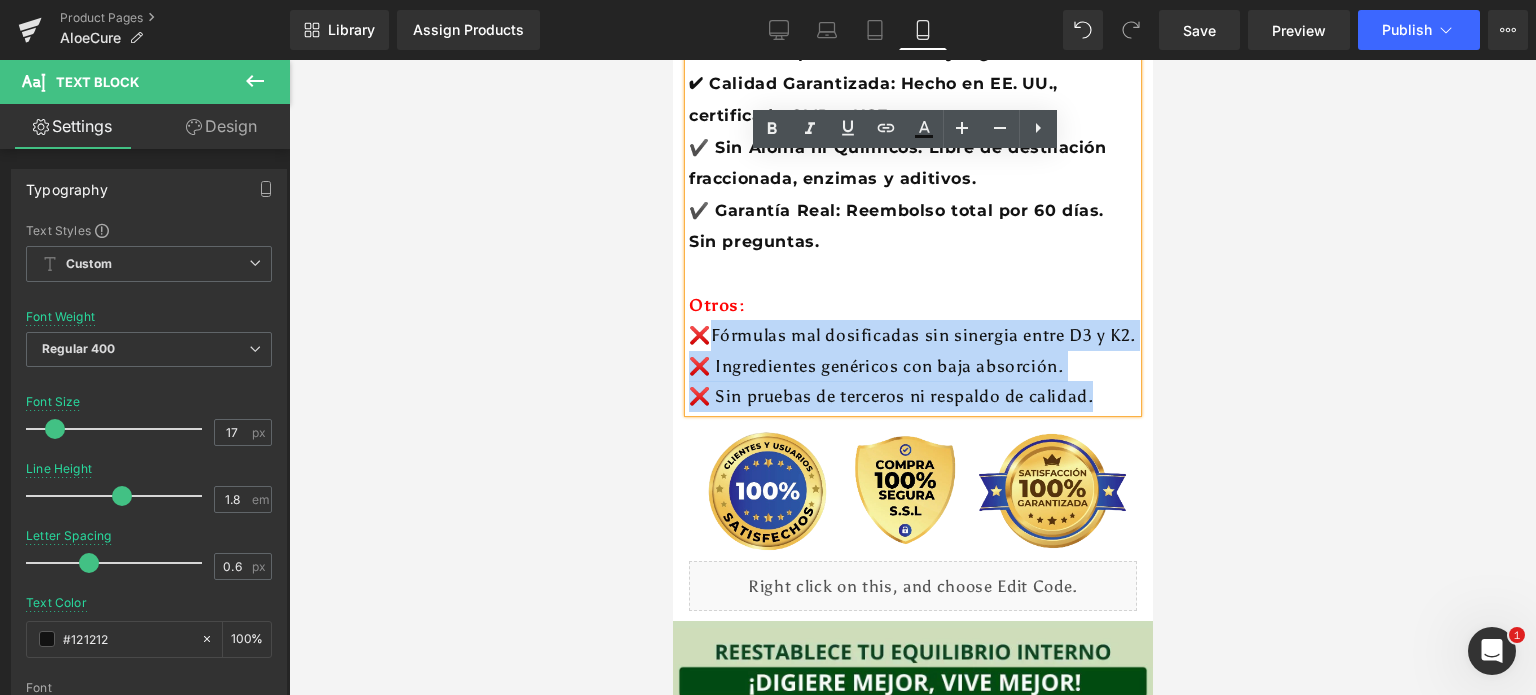 click on "✔️  Extracto Puro y Potente: 130.000 mg equivalentes de aloe vera en cada cápsula. ✔️ Alivio Digestivo Natural: Equilibra la acidez y calma el estómago sensible. ✔️ Fórmula Avanzada: Alta concentración de acemanano para inmunidad y digestión. ✔️ Calidad Garantizada: Hecho en [COUNTRY], certificado GMP y NSF. ✔️ Sin Aloína ni Químicos: Libre de destilación fraccionada, enzimas y aditivos. ✔️ Garantía Real: Reembolso total por 60 días. Sin preguntas. Otros: ❌Fórmulas mal dosificadas sin sinergia entre D3 y K2. ❌ Ingredientes genéricos con baja absorción. ❌ Sin pruebas de terceros ni respaldo de calidad." at bounding box center [912, 145] 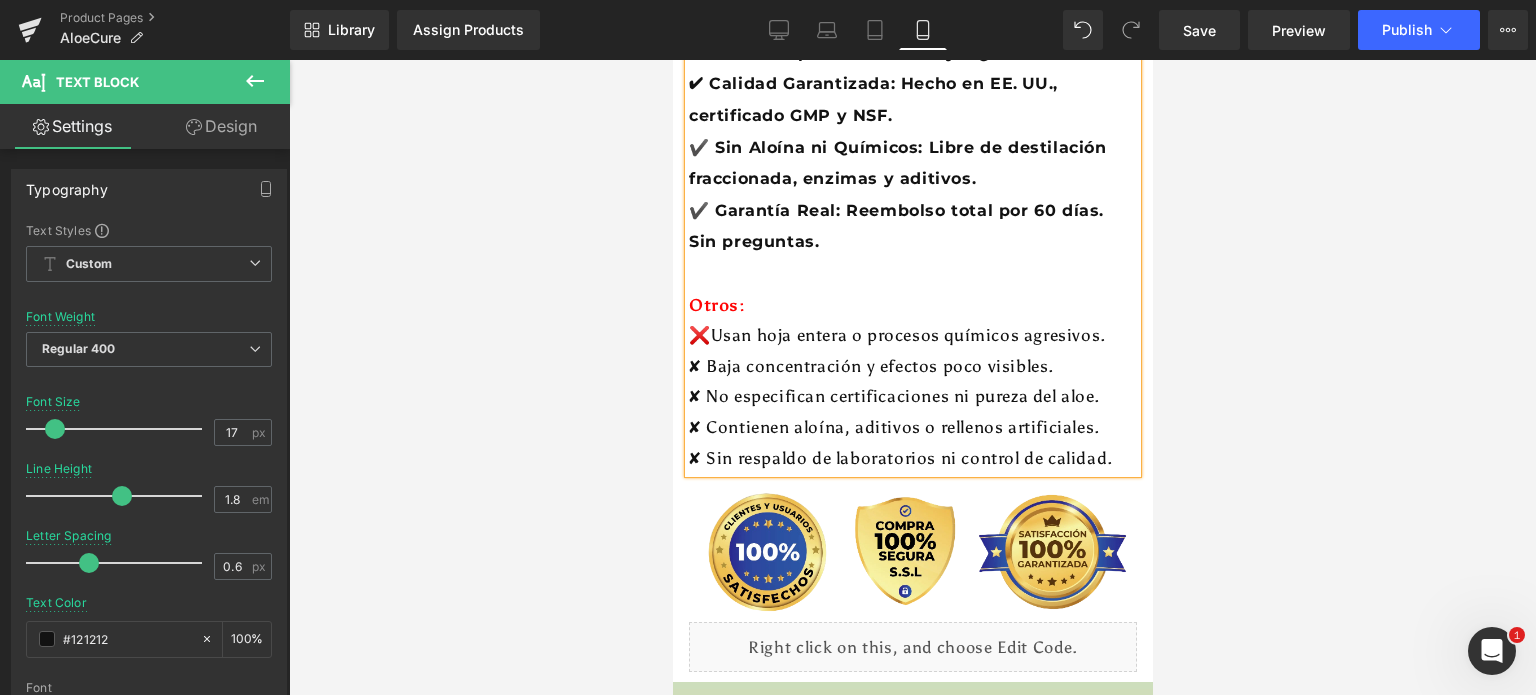 click on "✘ Baja concentración y efectos poco visibles." at bounding box center [912, 366] 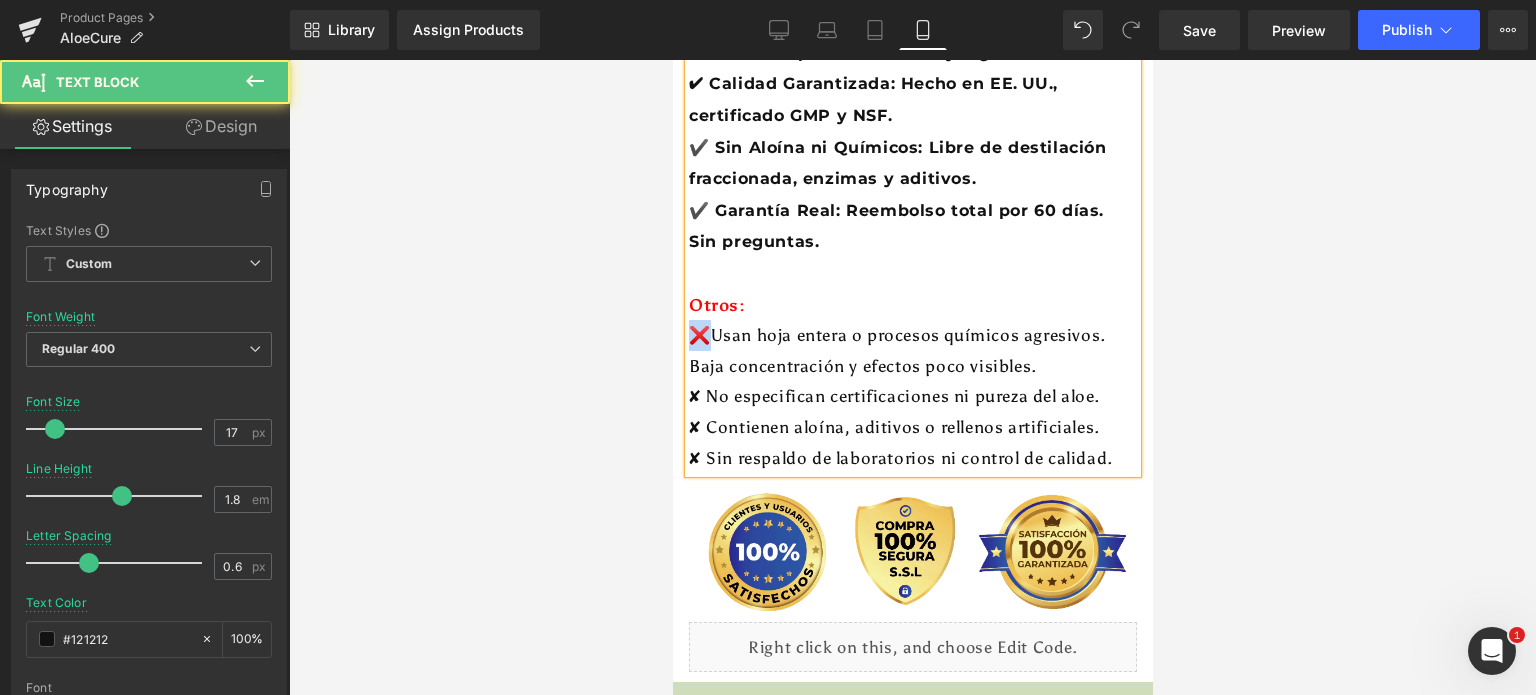 drag, startPoint x: 709, startPoint y: 270, endPoint x: 694, endPoint y: 275, distance: 15.811388 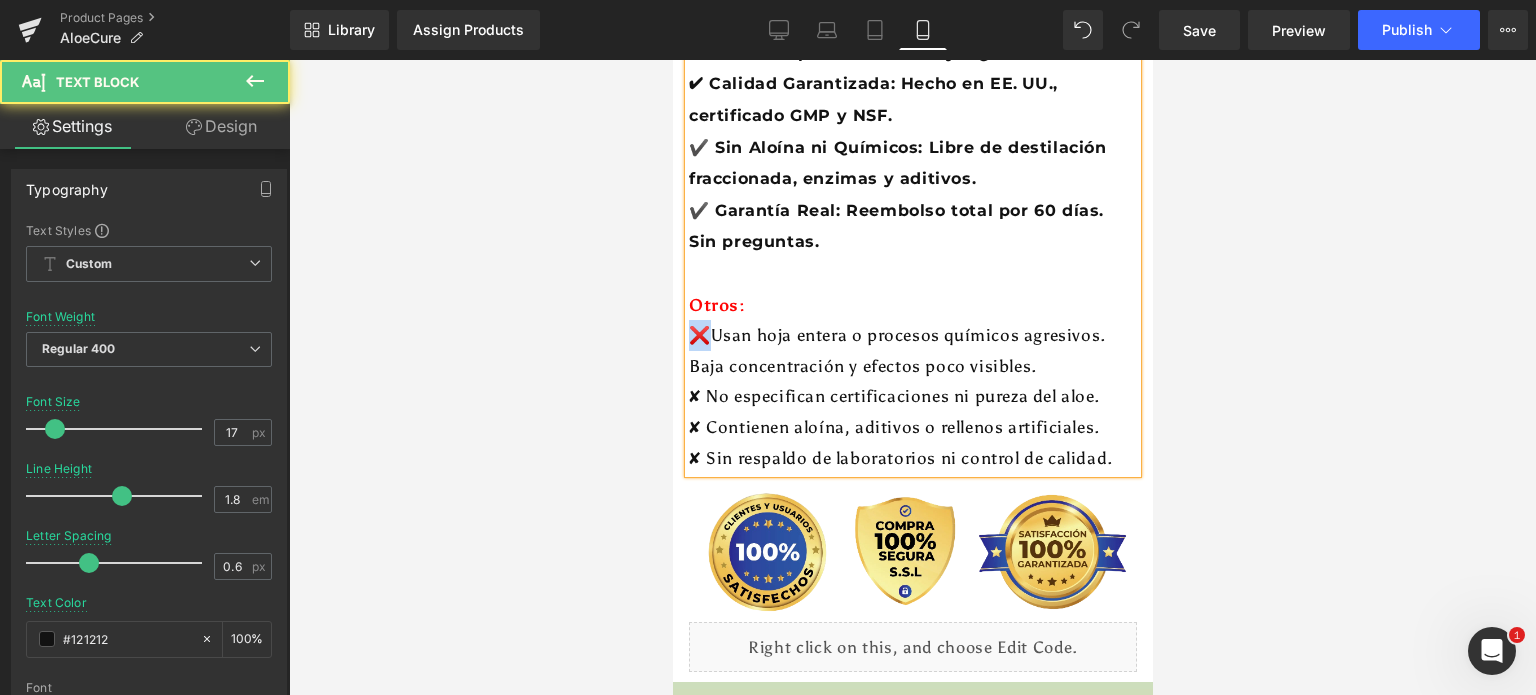 click on "❌Usan hoja entera o procesos químicos agresivos." at bounding box center (912, 335) 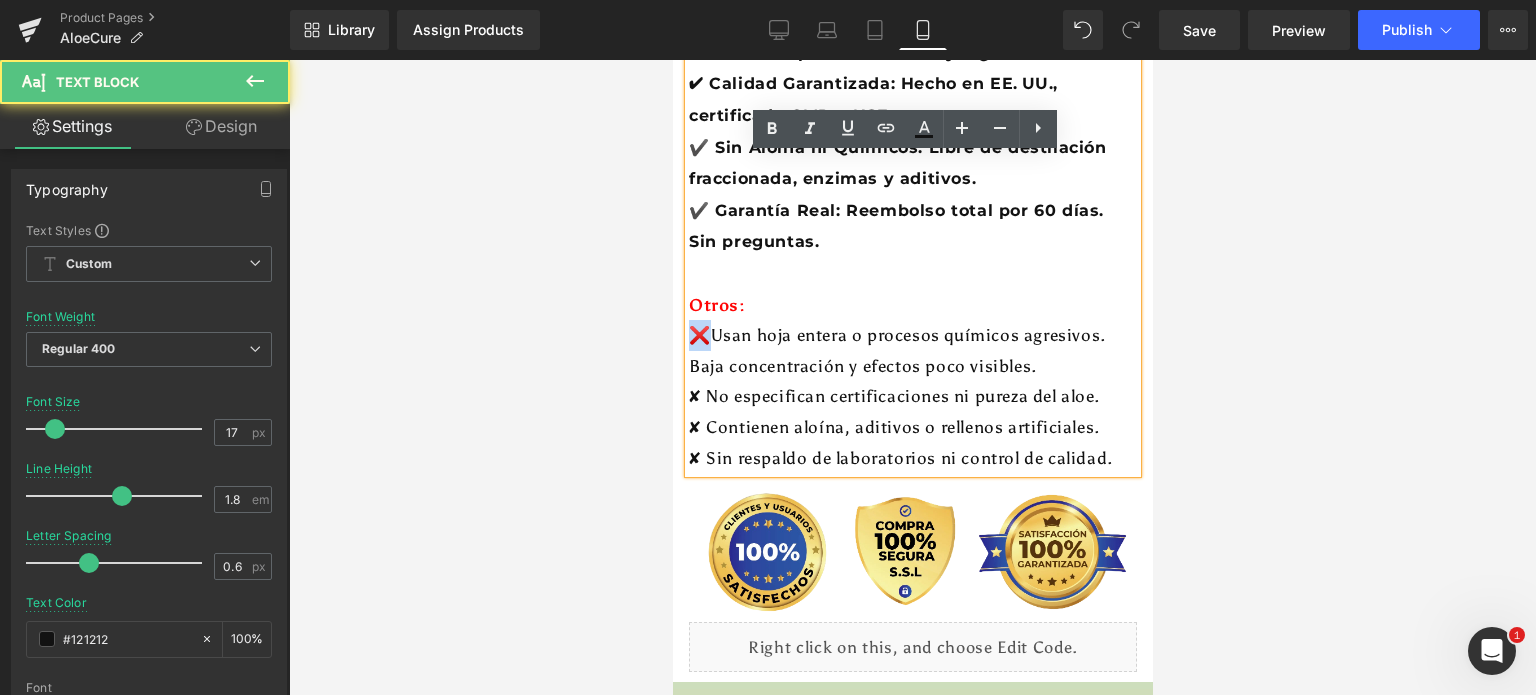 copy on "❌" 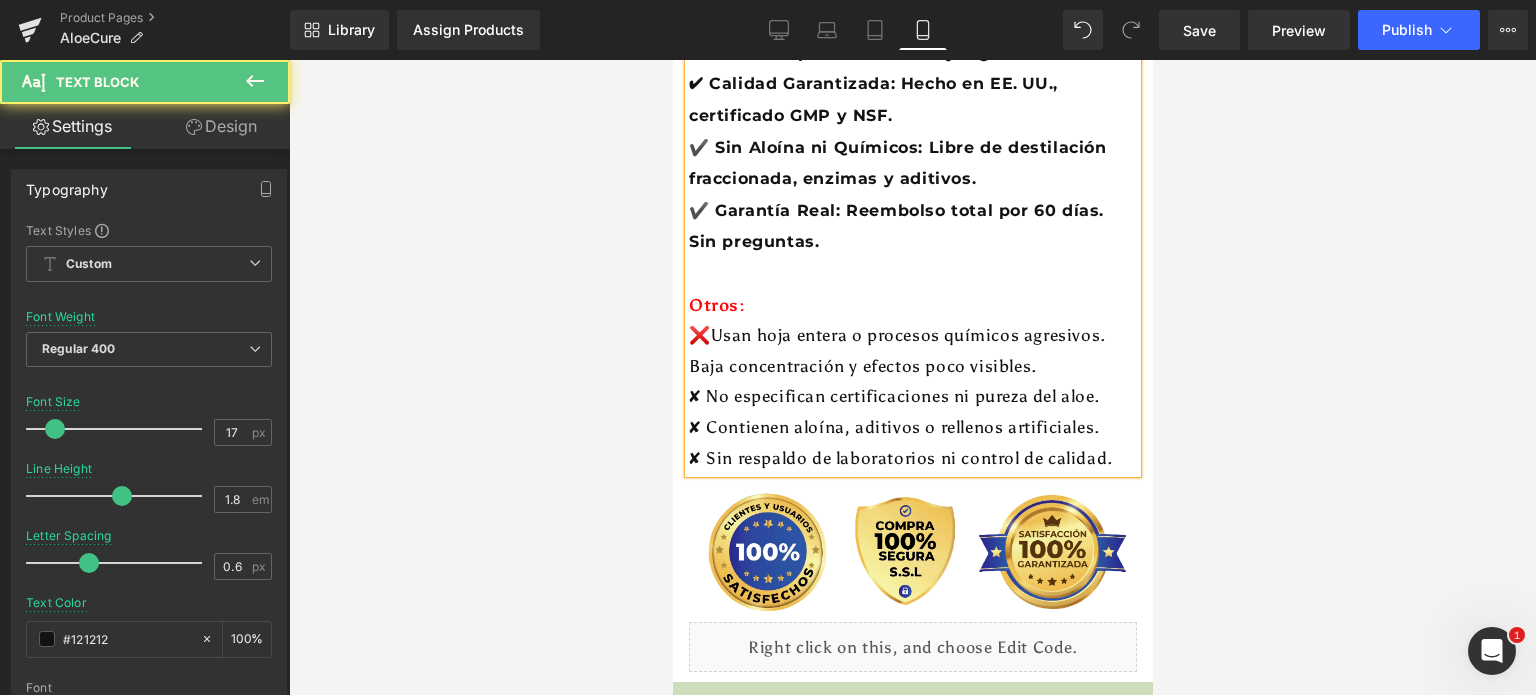 click on "Baja concentración y efectos poco visibles." at bounding box center (912, 366) 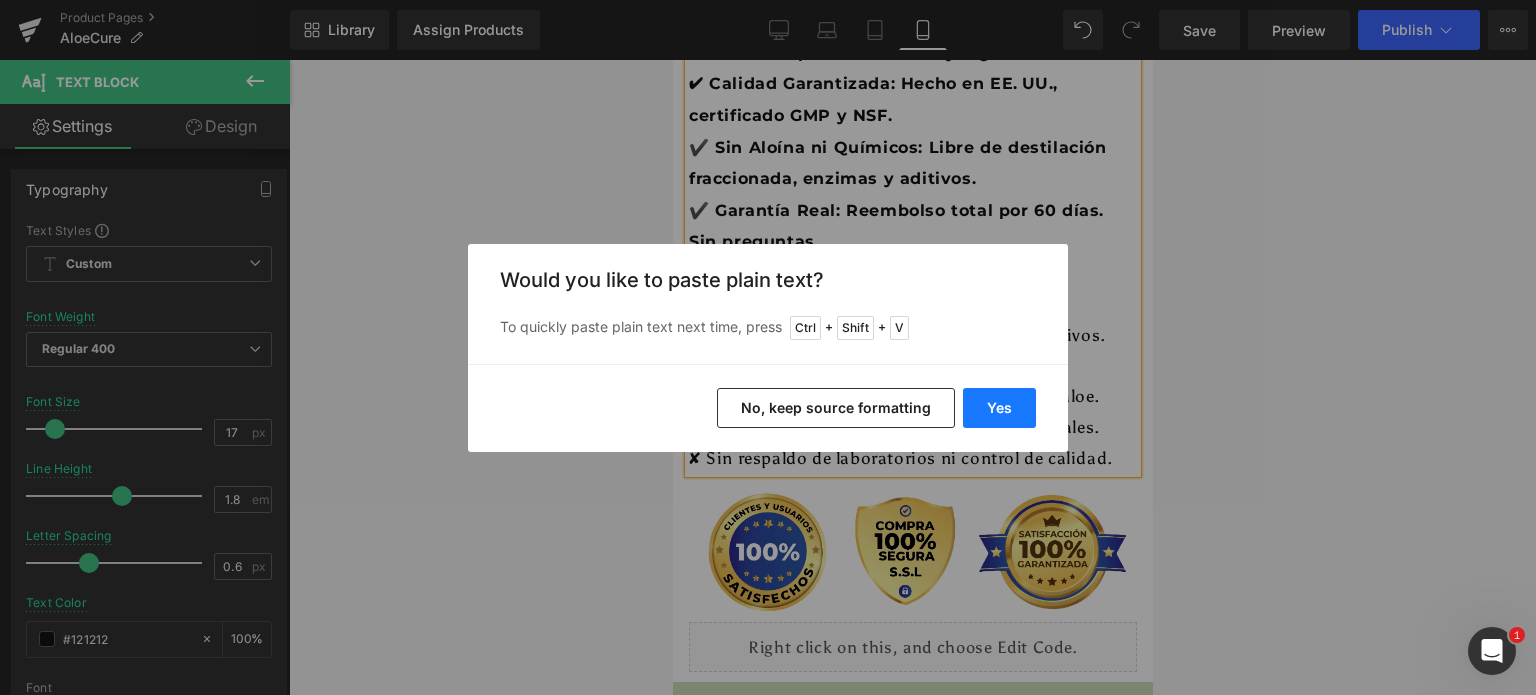 click on "Yes" at bounding box center (999, 408) 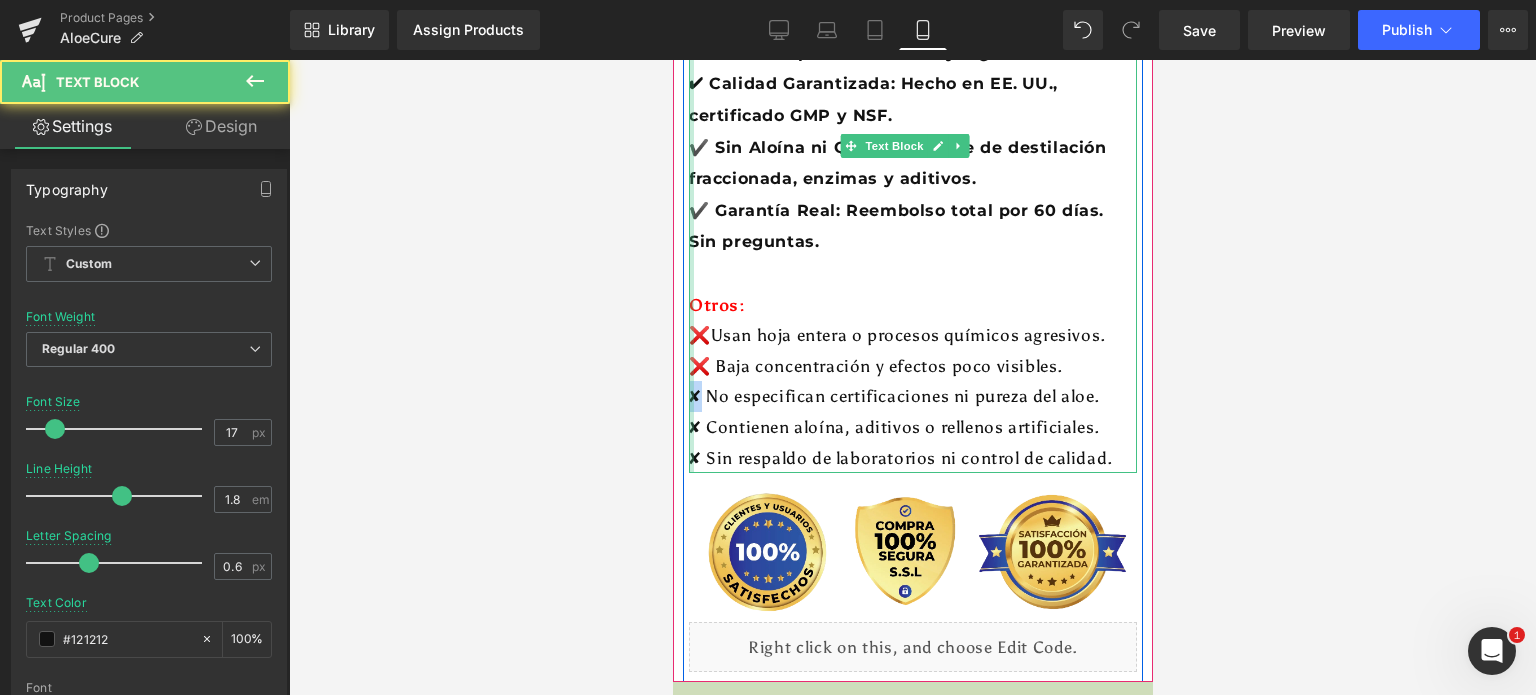 click on "✔️  Extracto Puro y Potente: 130.000 mg equivalentes de aloe vera en cada cápsula. ✔️ Alivio Digestivo Natural: Equilibra la acidez y calma el estómago sensible. ✔️ Fórmula Avanzada: Alta concentración de acemanano para inmunidad y digestión. ✔️ Calidad Garantizada: Hecho en [COUNTRY], certificado GMP y NSF. ✔️ Sin Aloína ni Químicos: Libre de destilación fraccionada, enzimas y aditivos. ✔️ Garantía Real: Reembolso total por 60 días. Sin preguntas. Otros: ❌Usan hoja entera o procesos químicos agresivos. ❌ Baja concentración y efectos poco visibles. ✘ No especifican certificaciones ni pureza del aloe. ✘ Contienen aloína, aditivos o rellenos artificiales. ✘ Sin respaldo de laboratorios ni control de calidad.
Text Block" at bounding box center [912, 176] 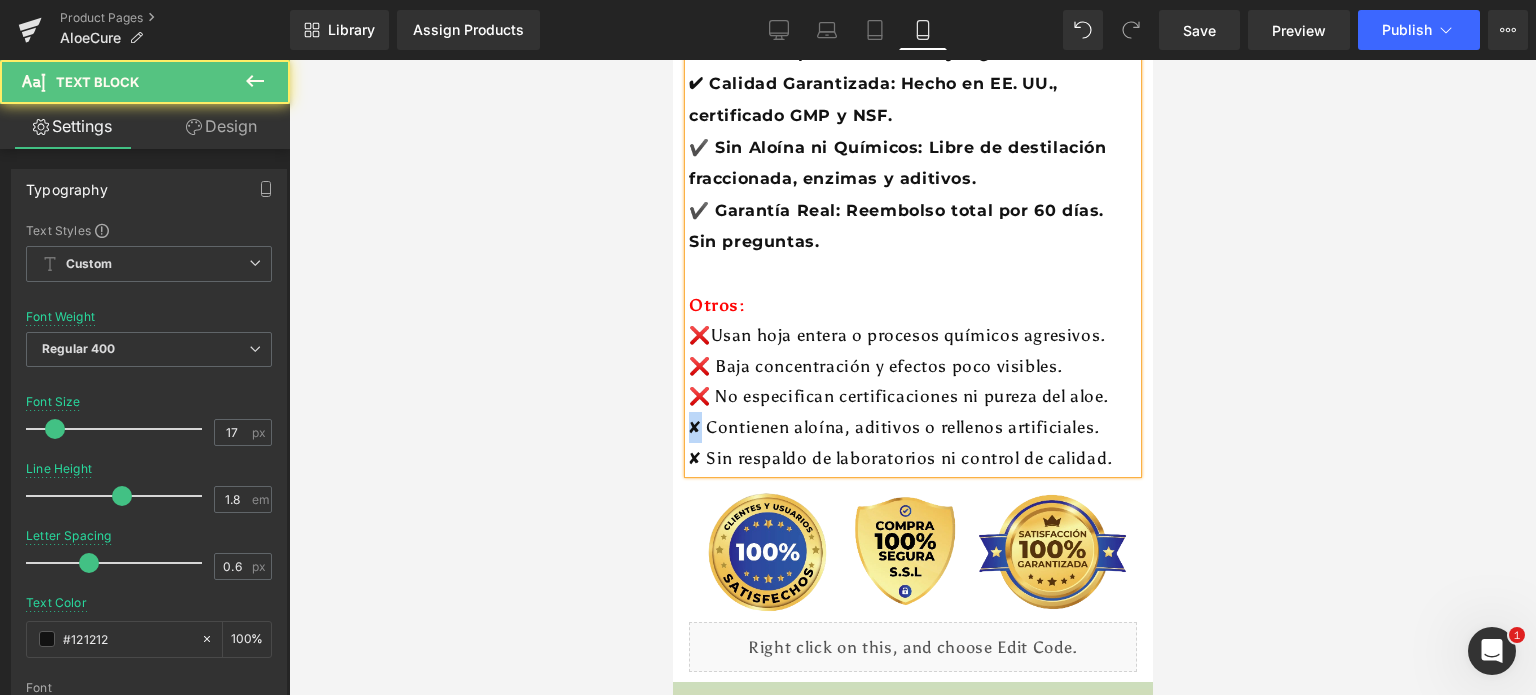 click on "✘ Contienen aloína, aditivos o rellenos artificiales." at bounding box center (912, 427) 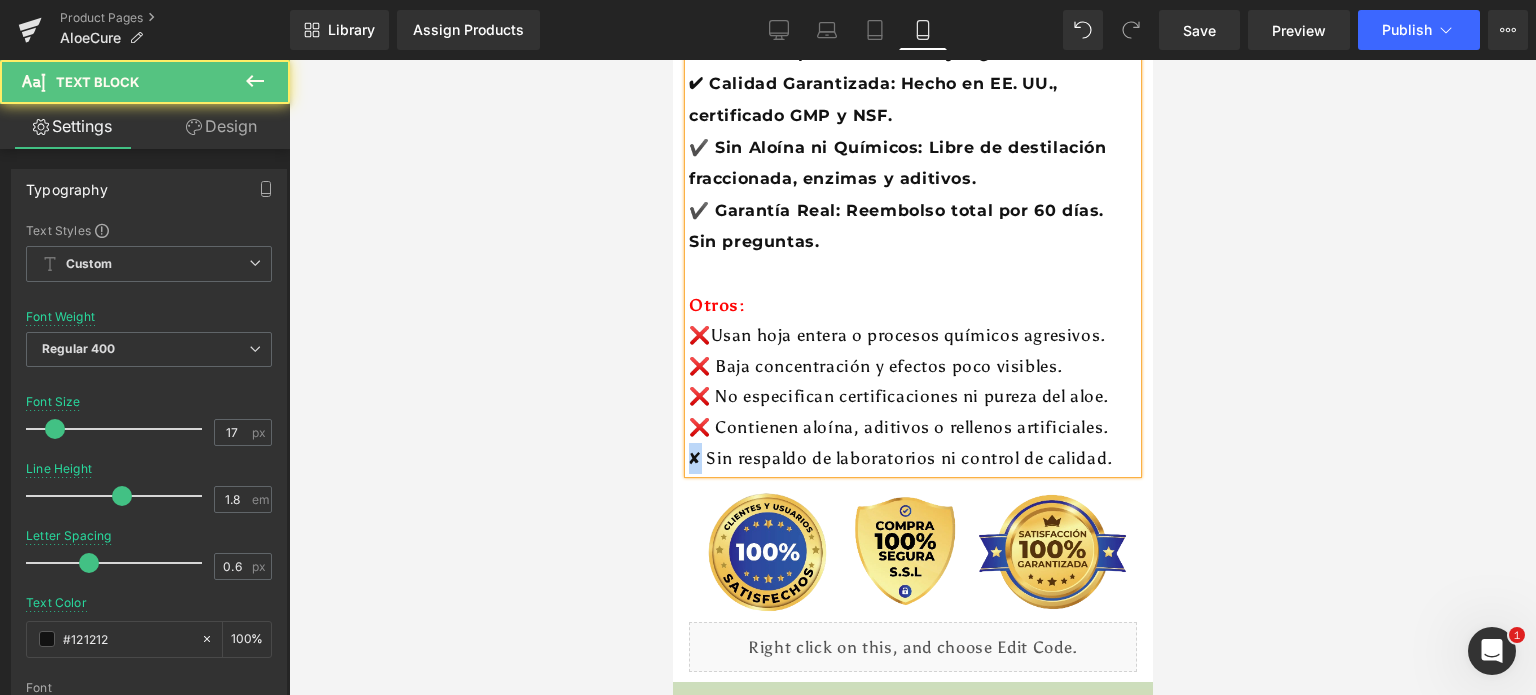 click on "✘ Sin respaldo de laboratorios ni control de calidad." at bounding box center [912, 458] 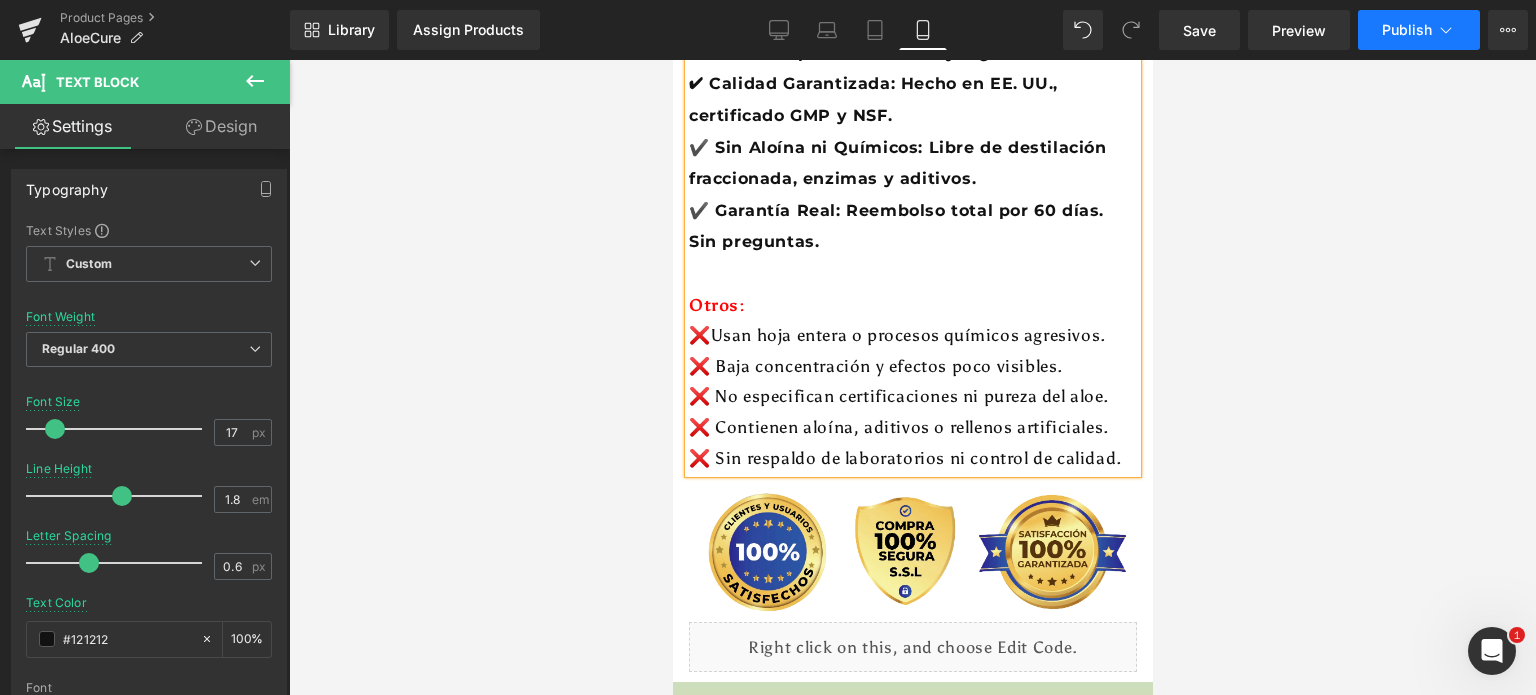 click on "Publish" at bounding box center (1407, 30) 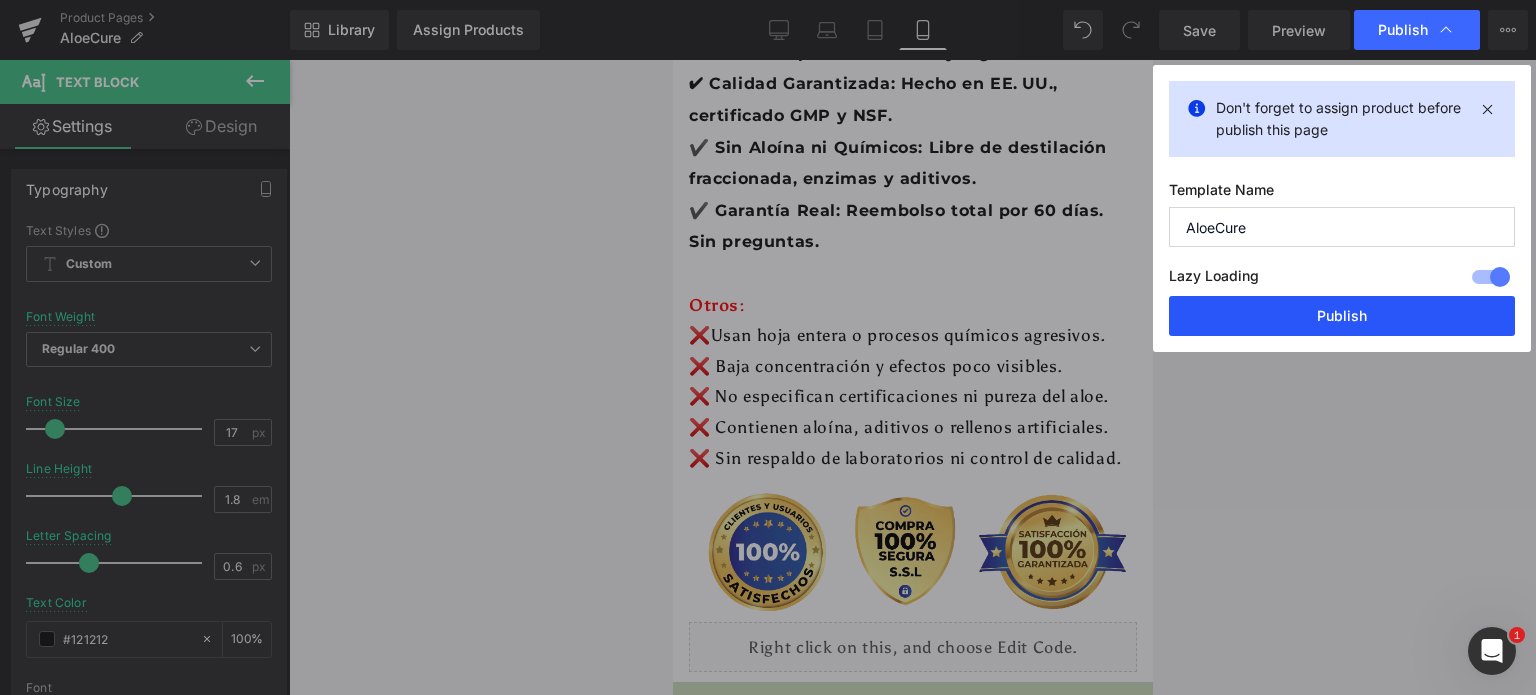 click on "Publish" at bounding box center [1342, 316] 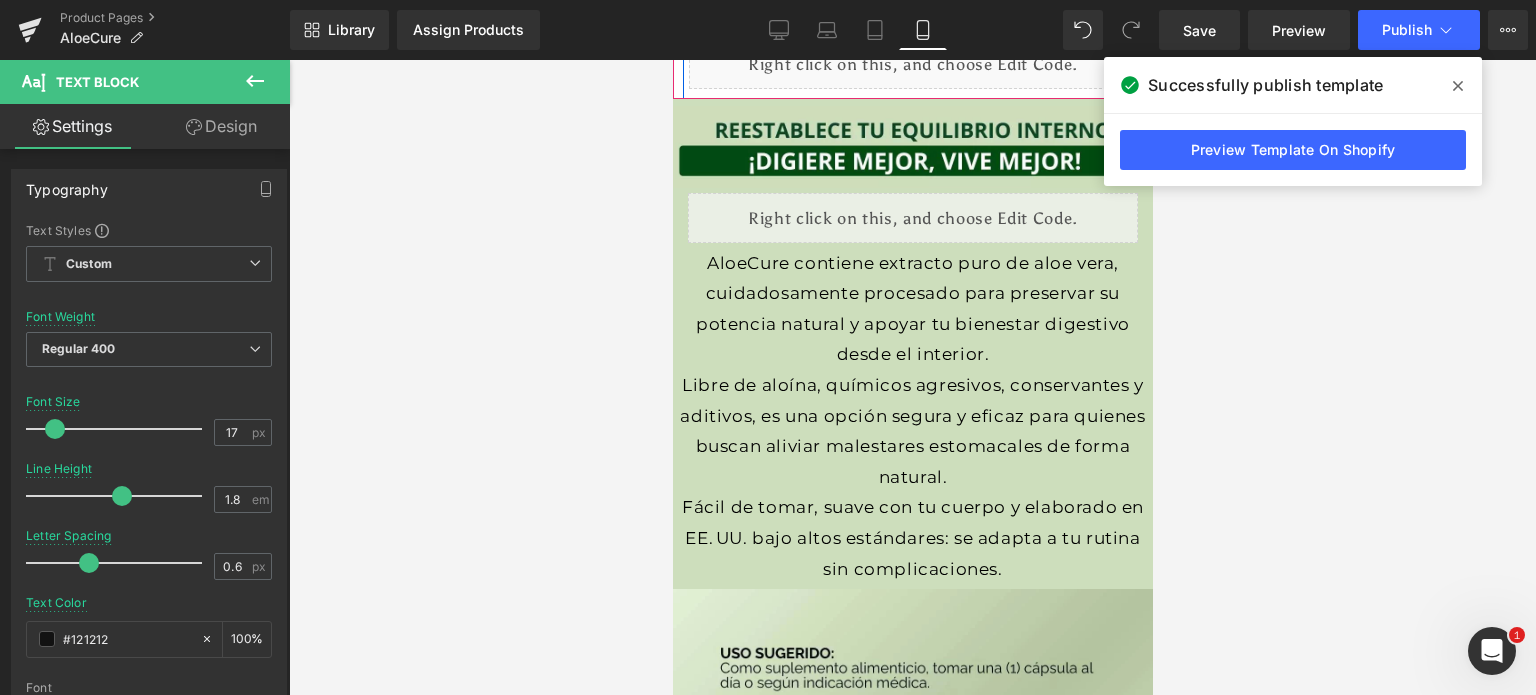scroll, scrollTop: 4369, scrollLeft: 0, axis: vertical 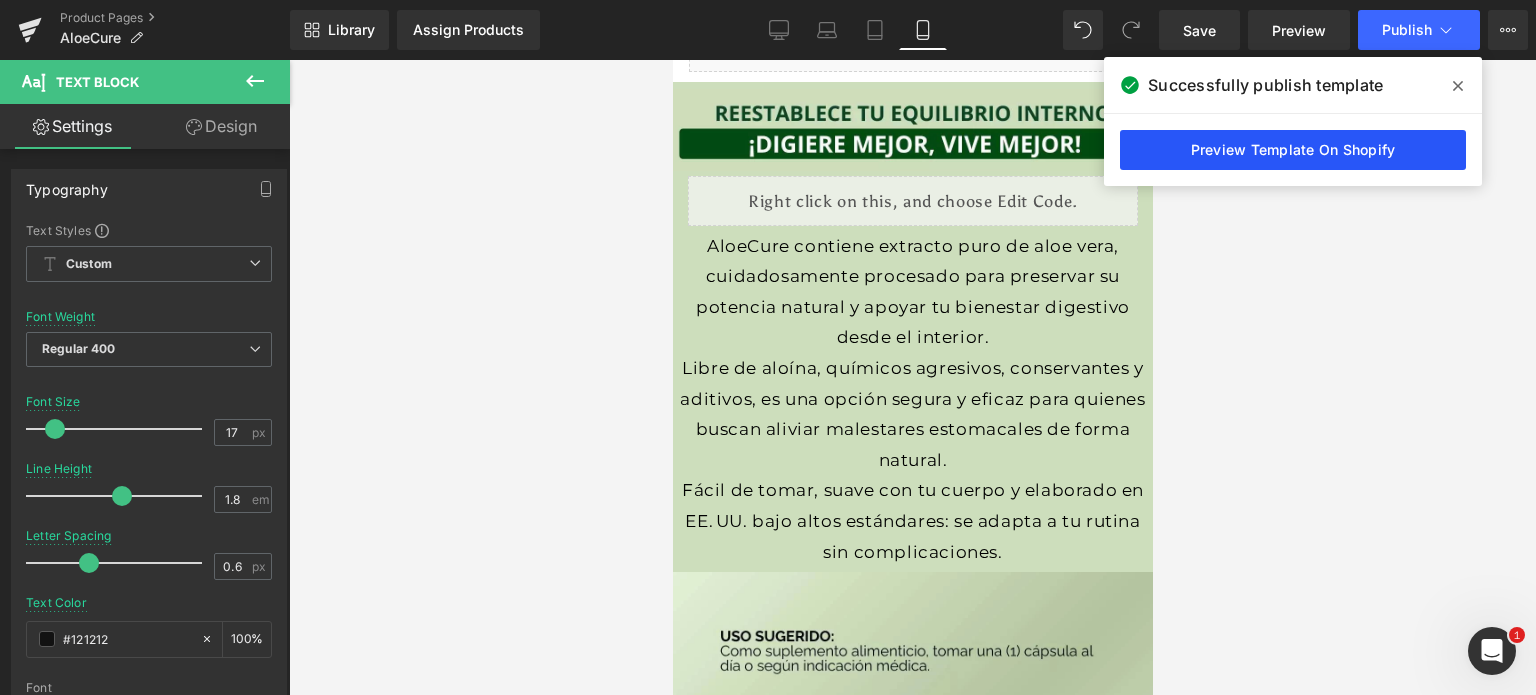 click on "Preview Template On Shopify" at bounding box center (1293, 150) 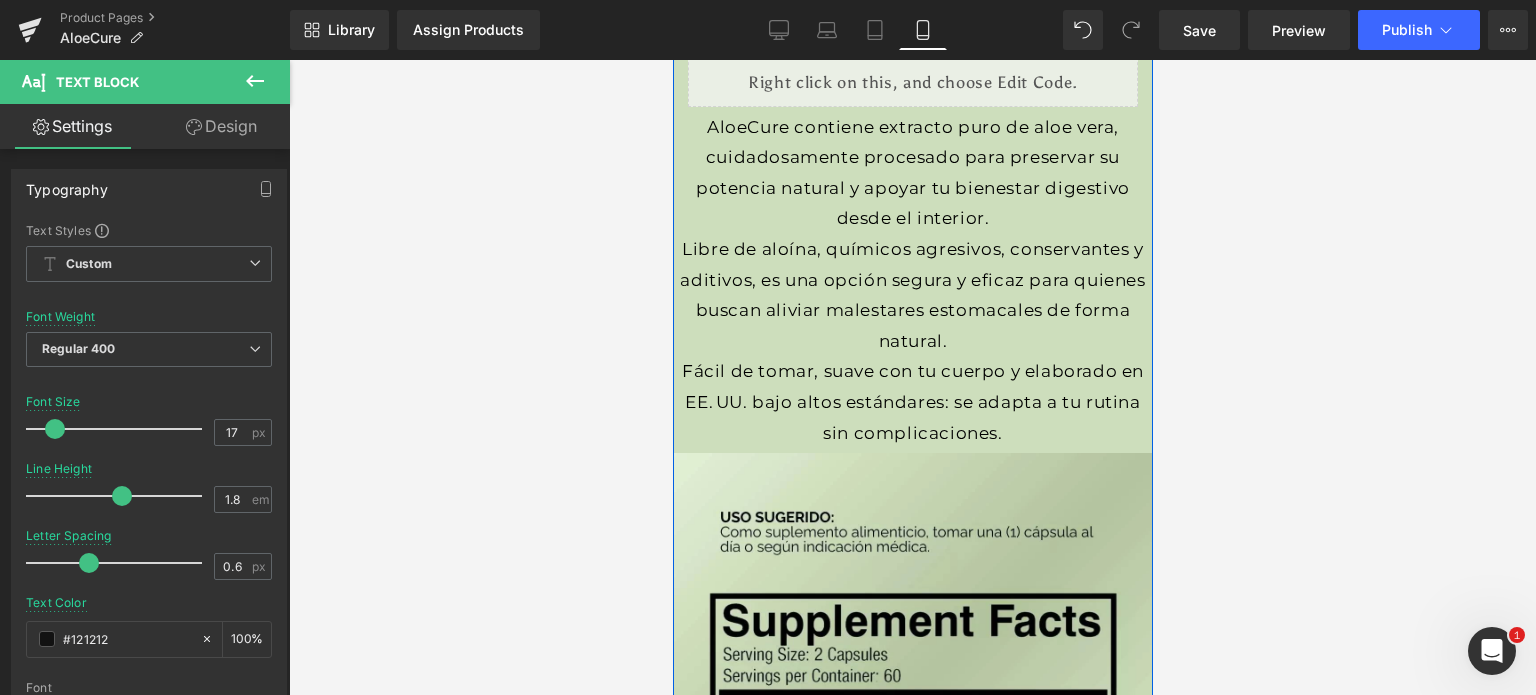 scroll, scrollTop: 4169, scrollLeft: 0, axis: vertical 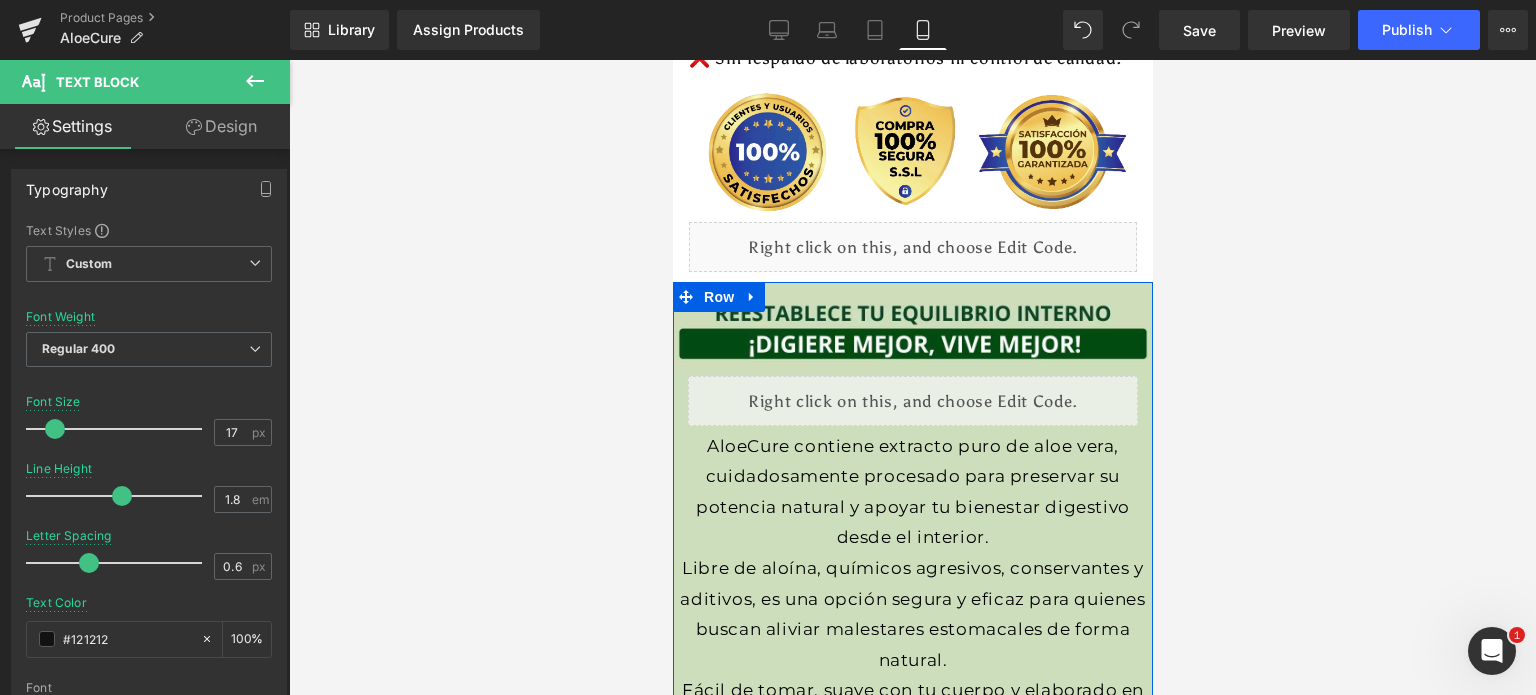click on "Liquid" at bounding box center (912, 401) 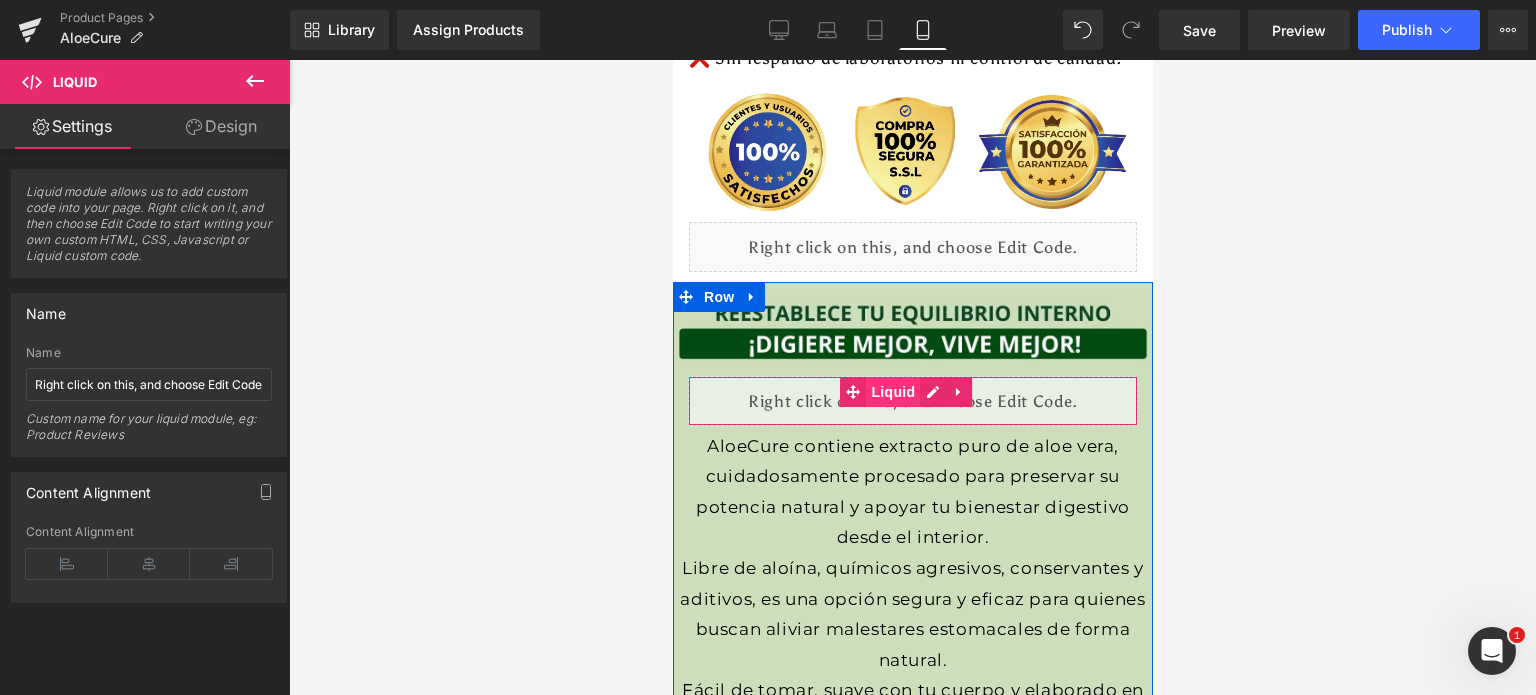 click on "Liquid" at bounding box center (892, 392) 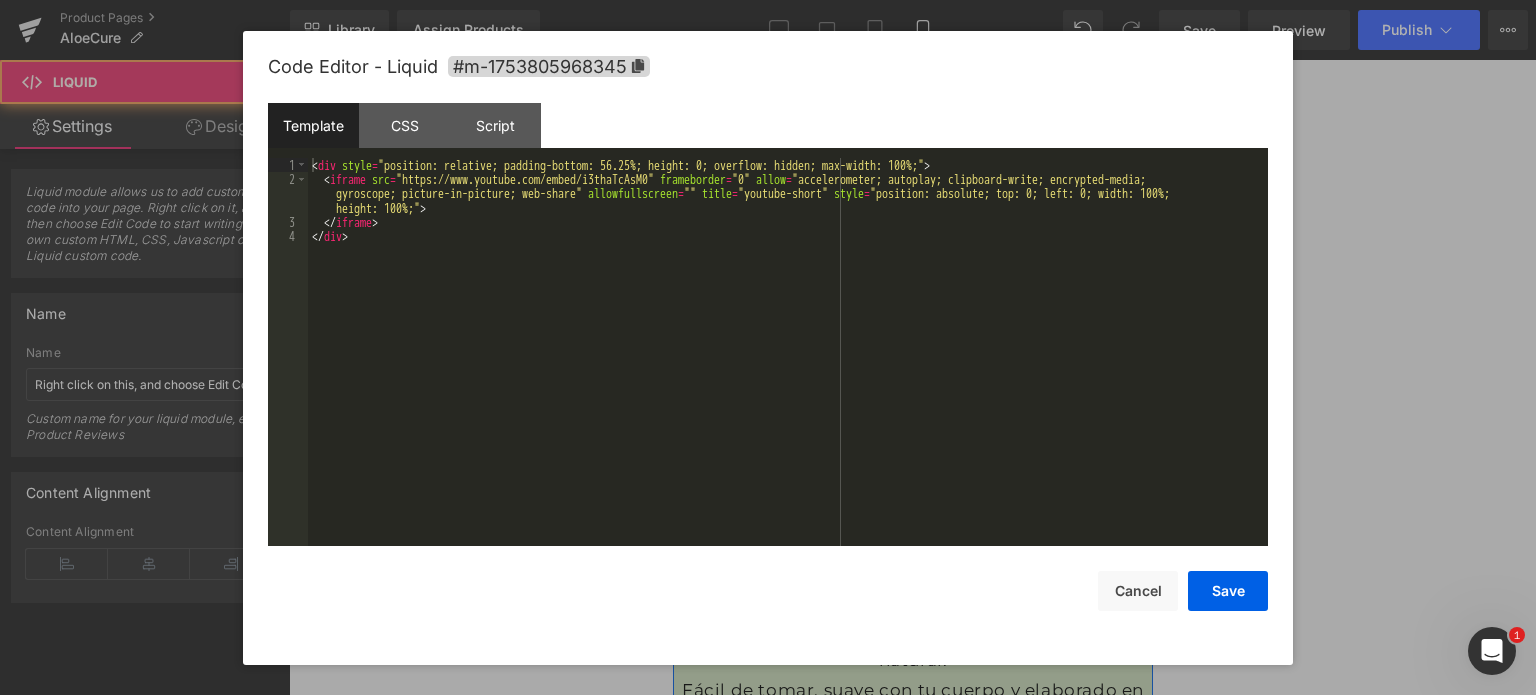 click on "Liquid" at bounding box center [912, 401] 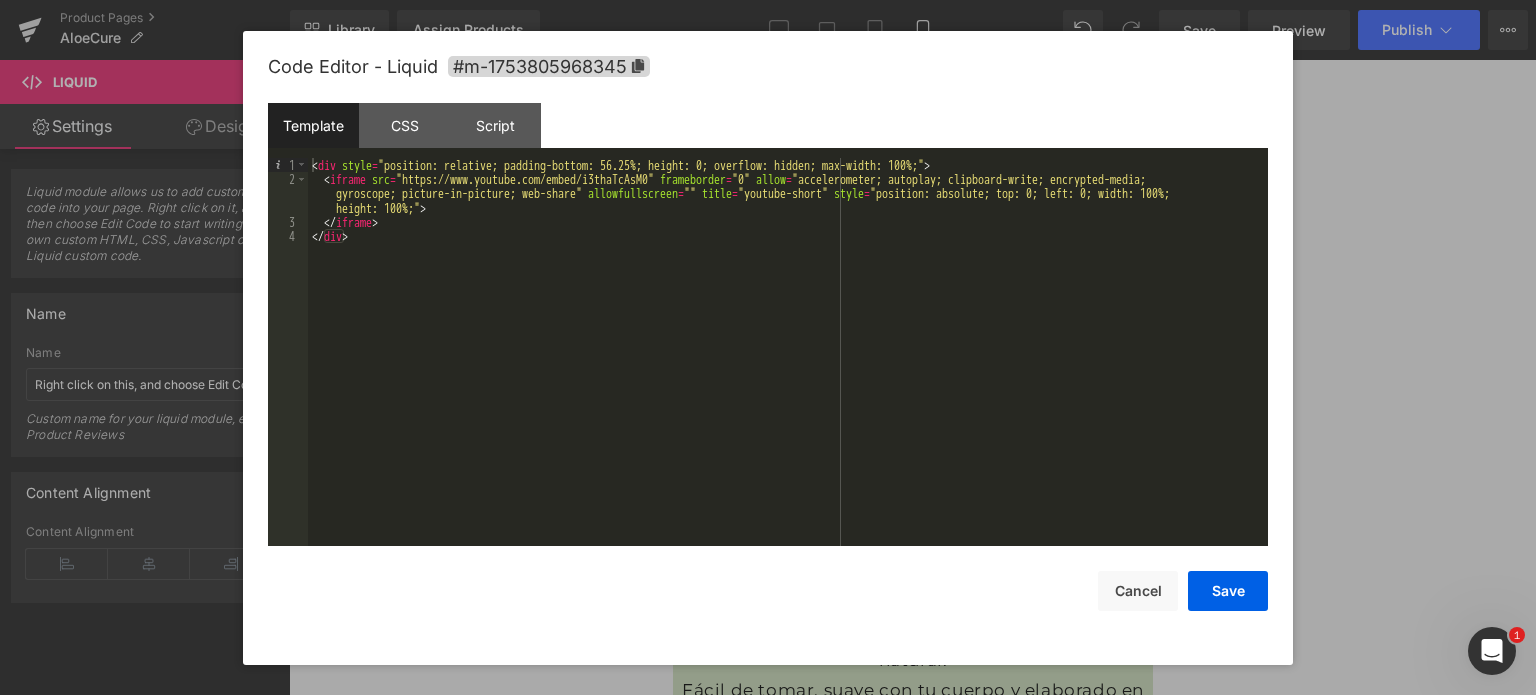 click at bounding box center (768, 347) 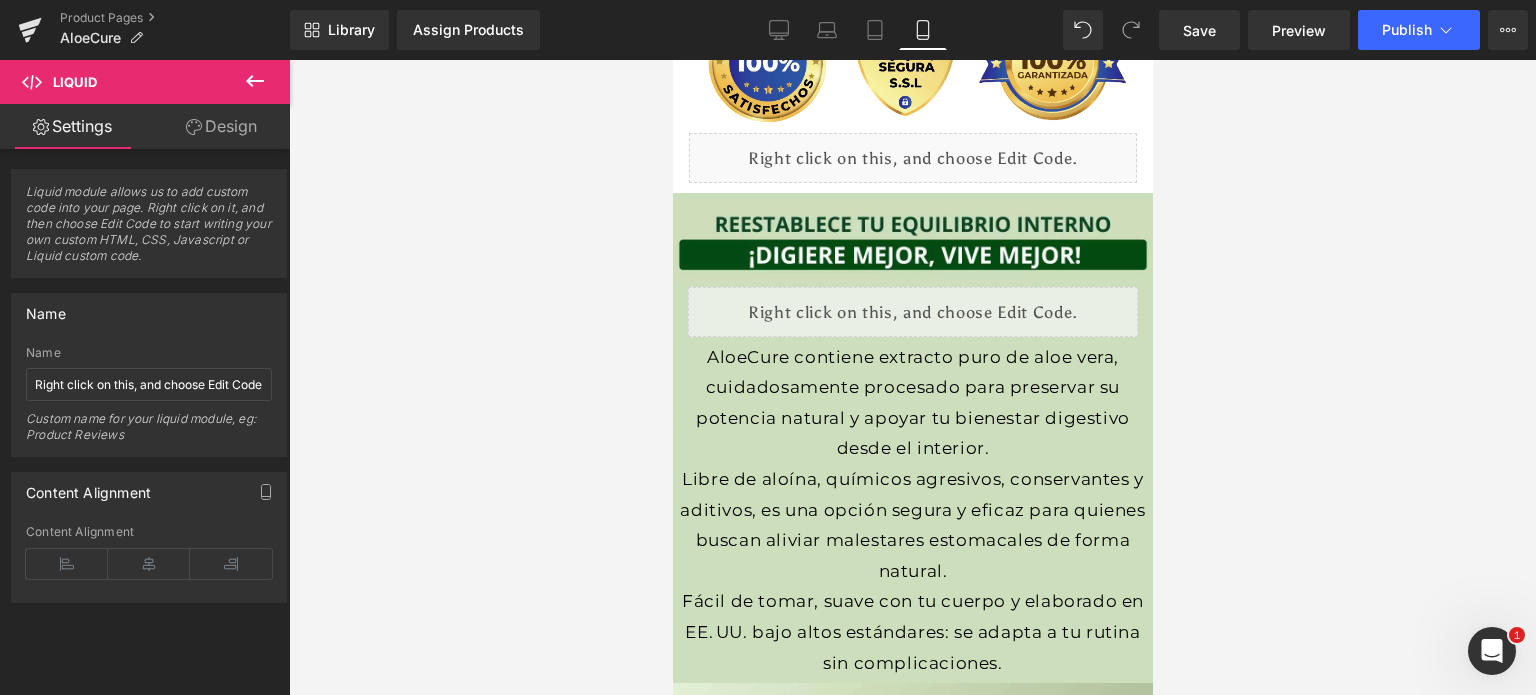 scroll, scrollTop: 4169, scrollLeft: 0, axis: vertical 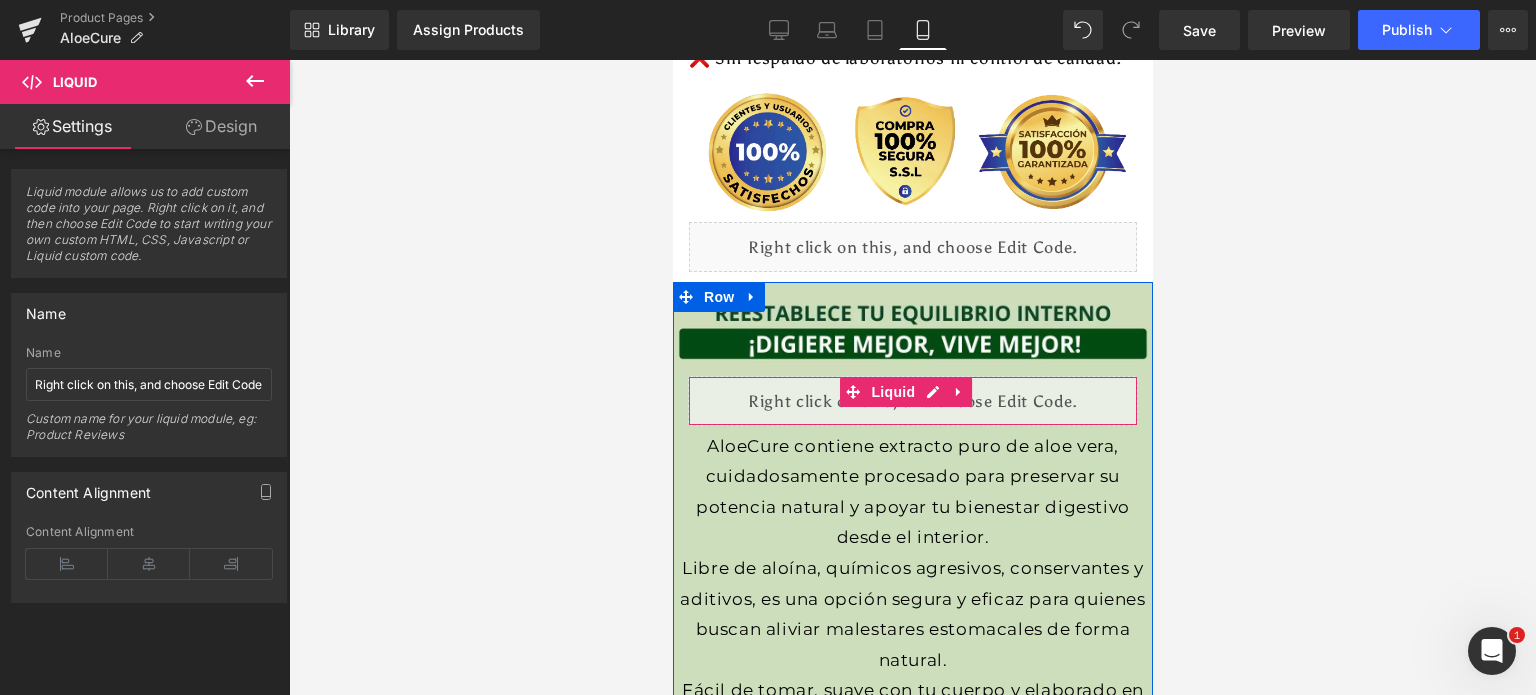 click on "Liquid" at bounding box center [912, 401] 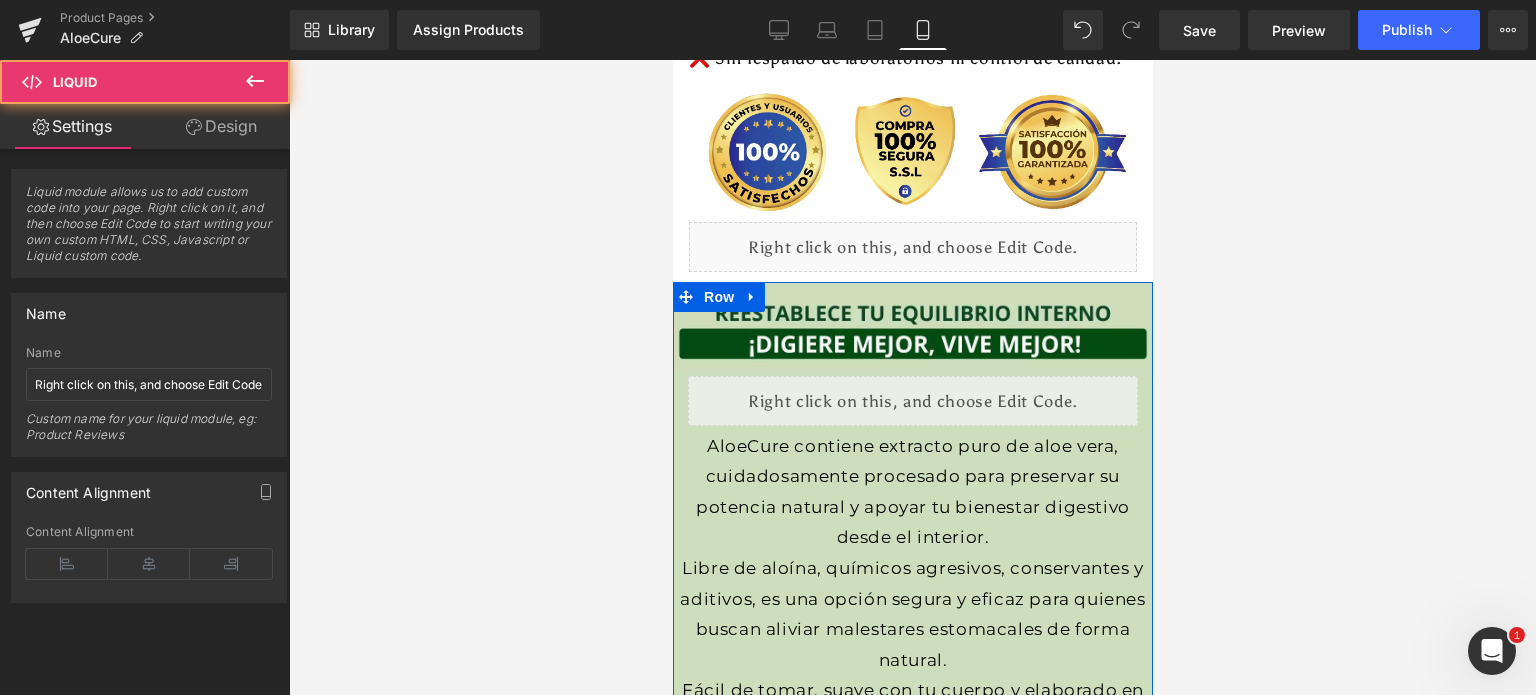 click on "Liquid" at bounding box center [912, 401] 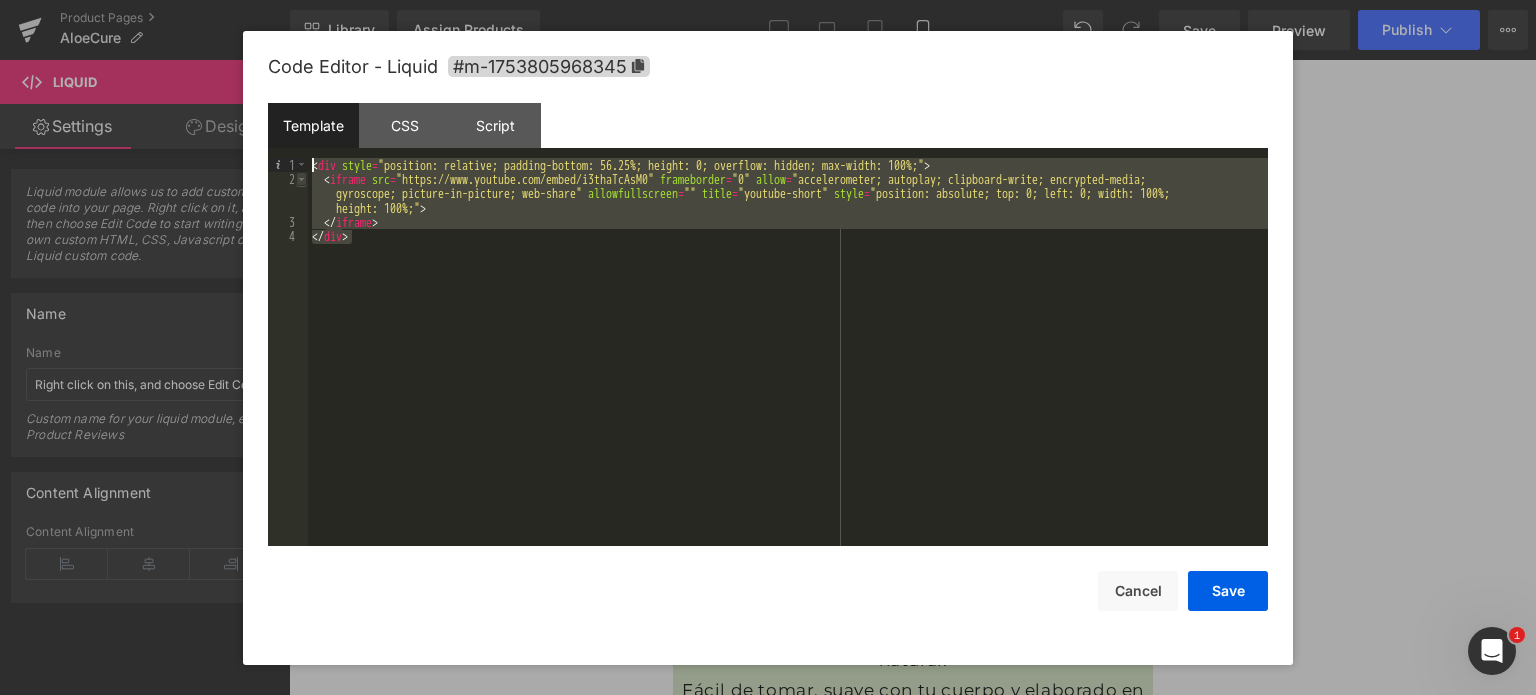 drag, startPoint x: 372, startPoint y: 246, endPoint x: 303, endPoint y: 171, distance: 101.91173 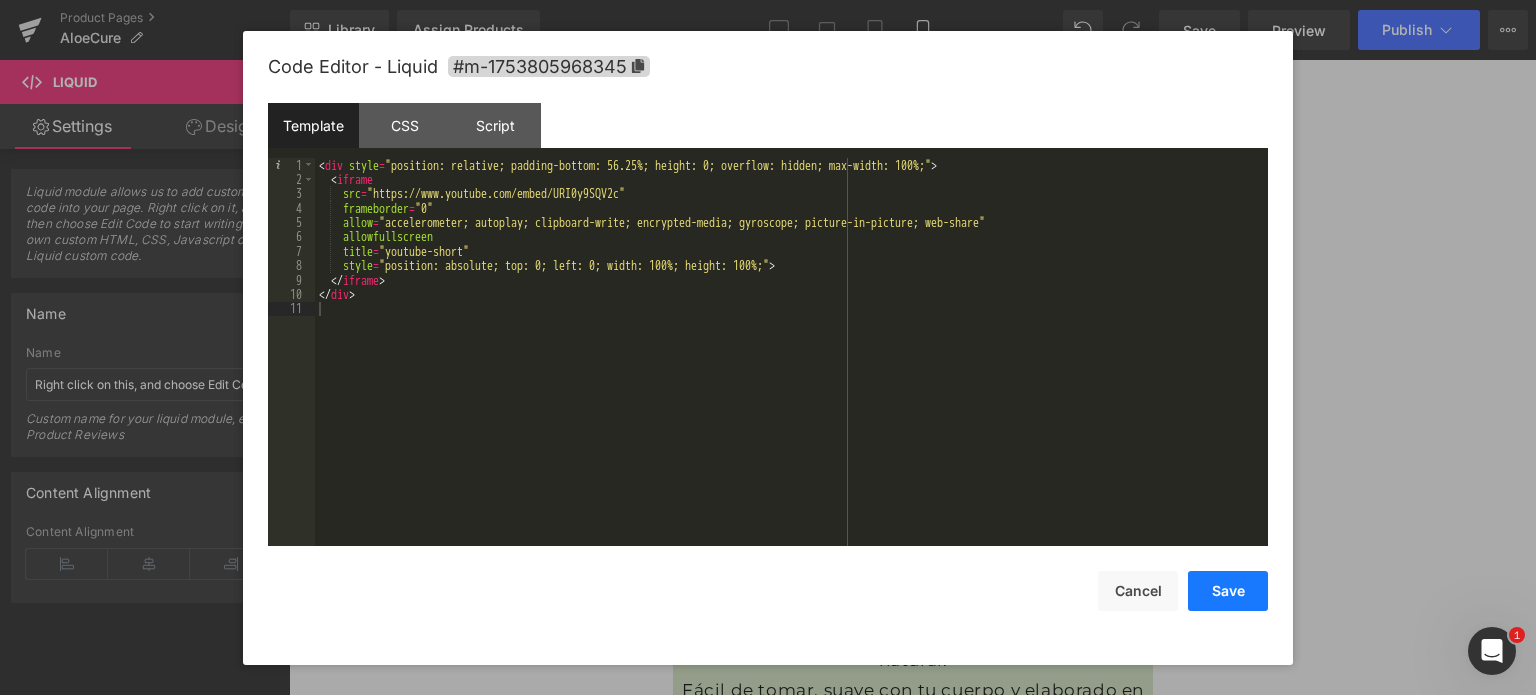 click on "Save" at bounding box center (1228, 591) 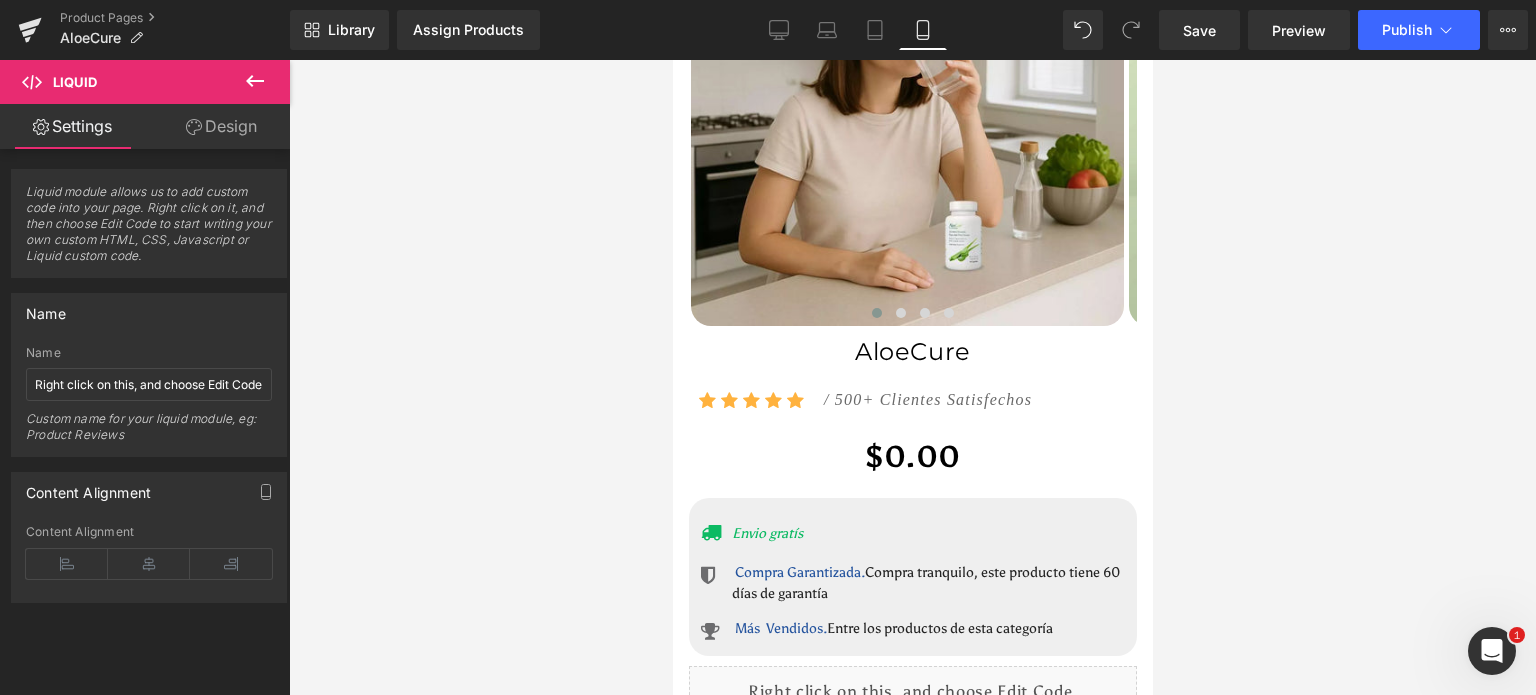 scroll, scrollTop: 5569, scrollLeft: 0, axis: vertical 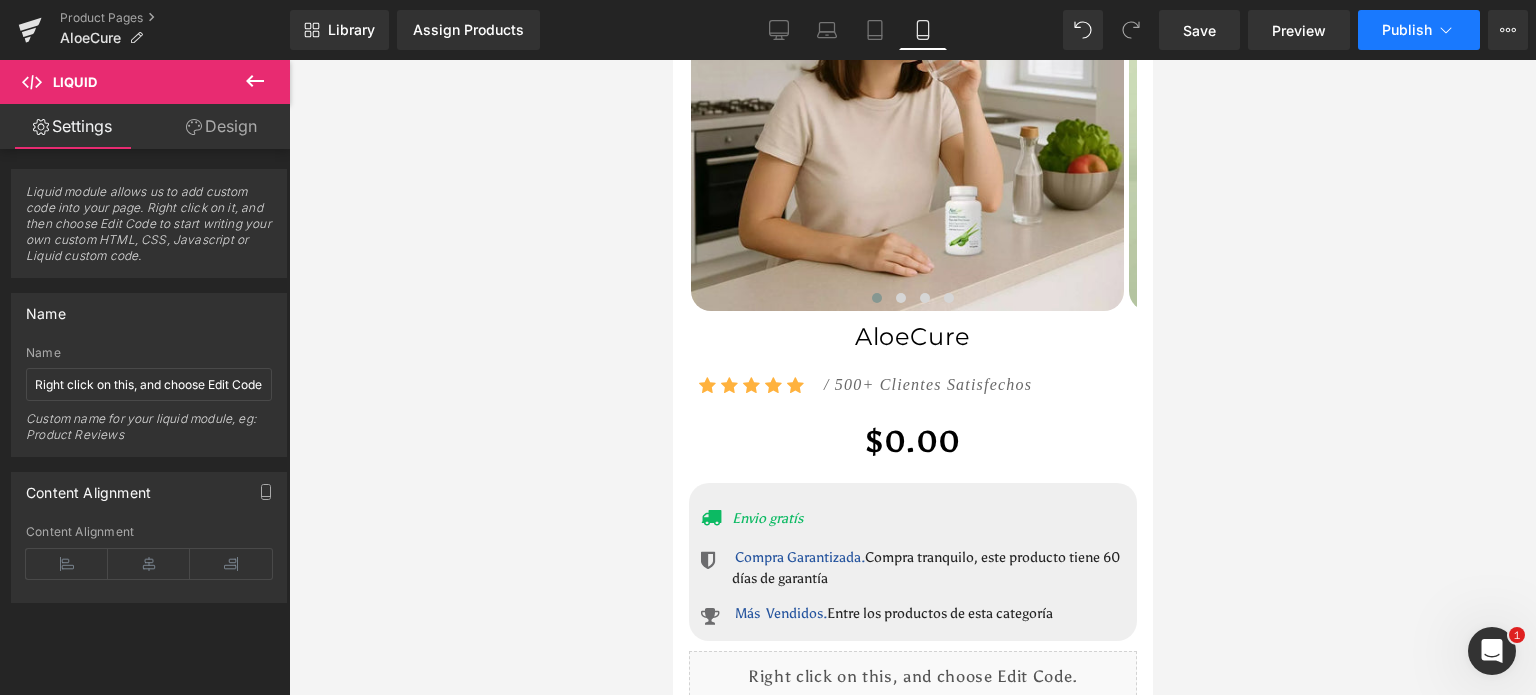 click on "Publish" at bounding box center [1419, 30] 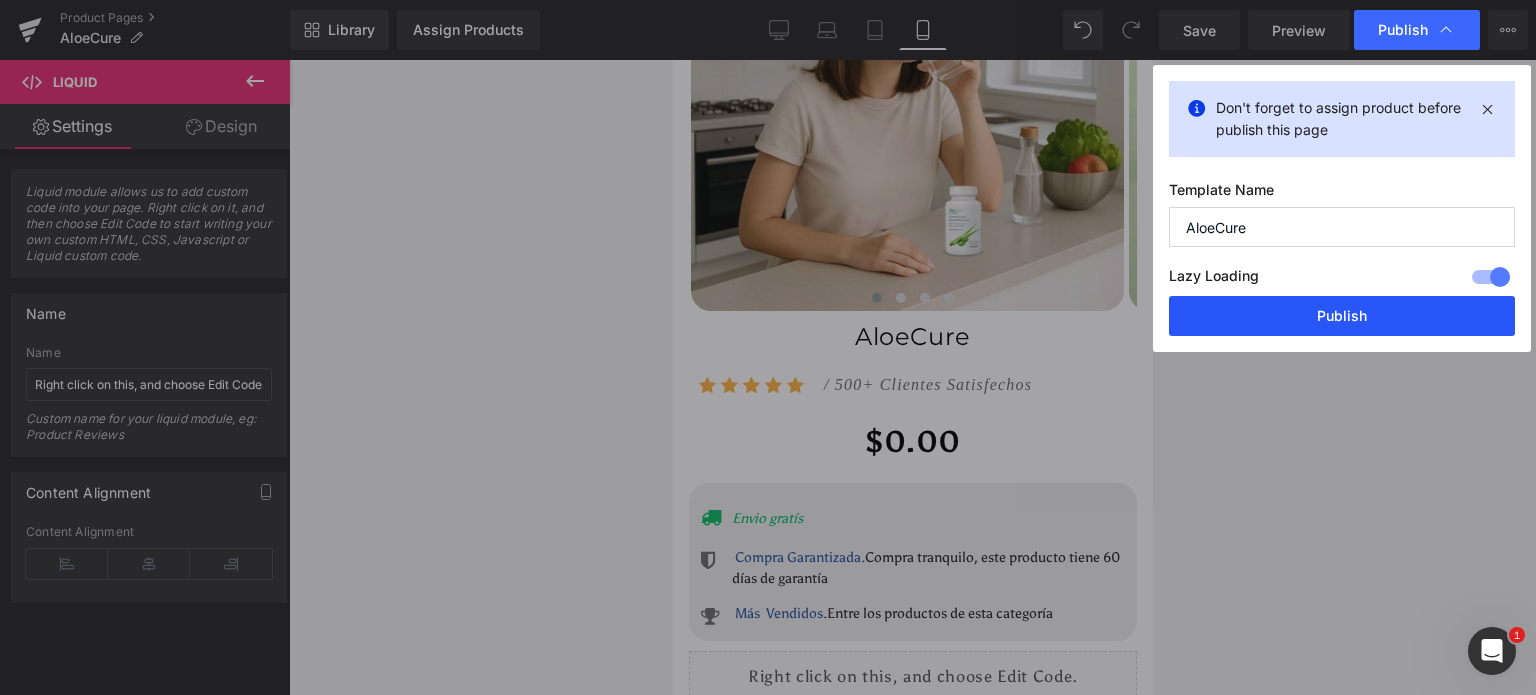 click on "Publish" at bounding box center (1342, 316) 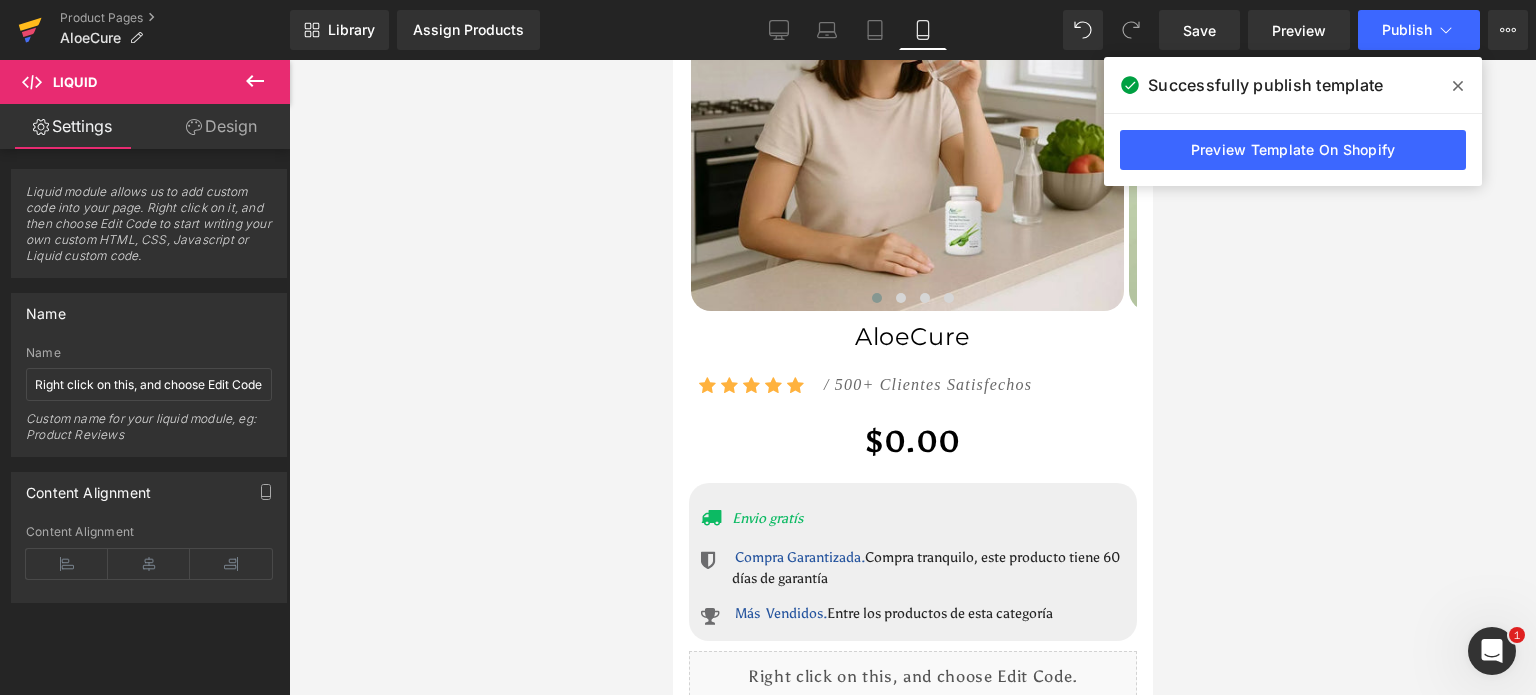 click 